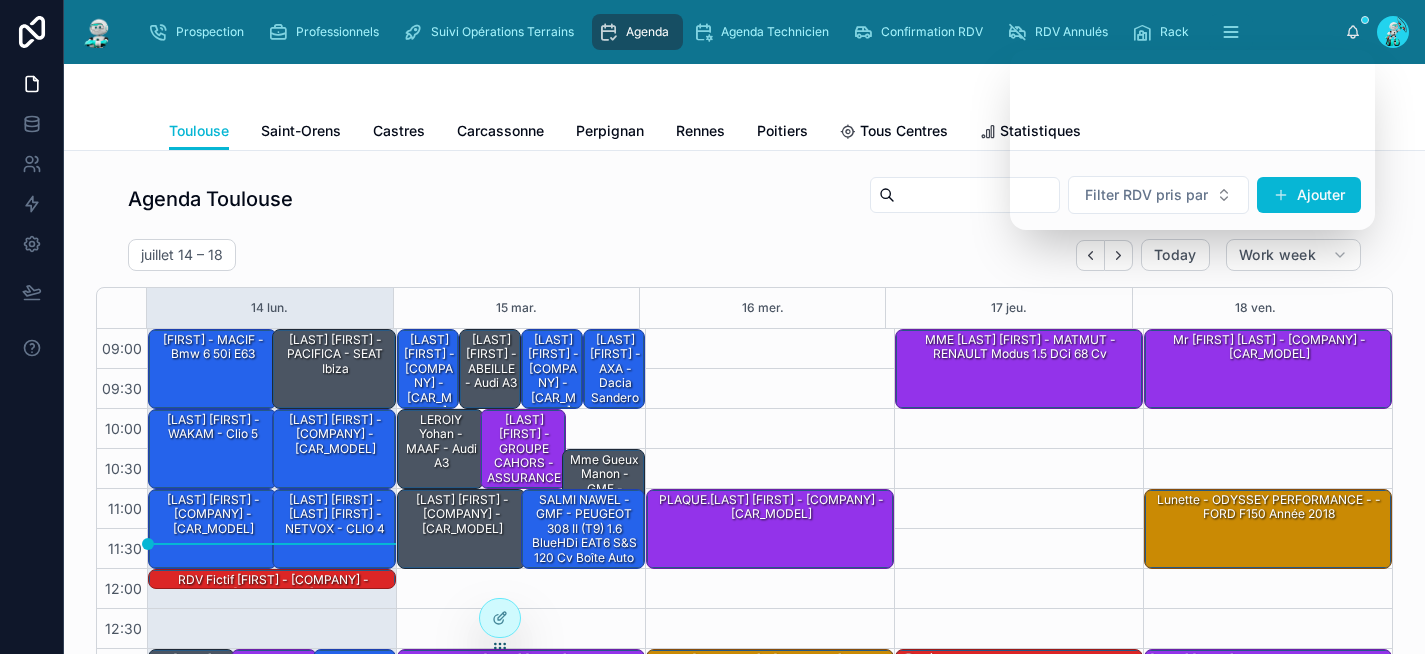 scroll, scrollTop: 0, scrollLeft: 0, axis: both 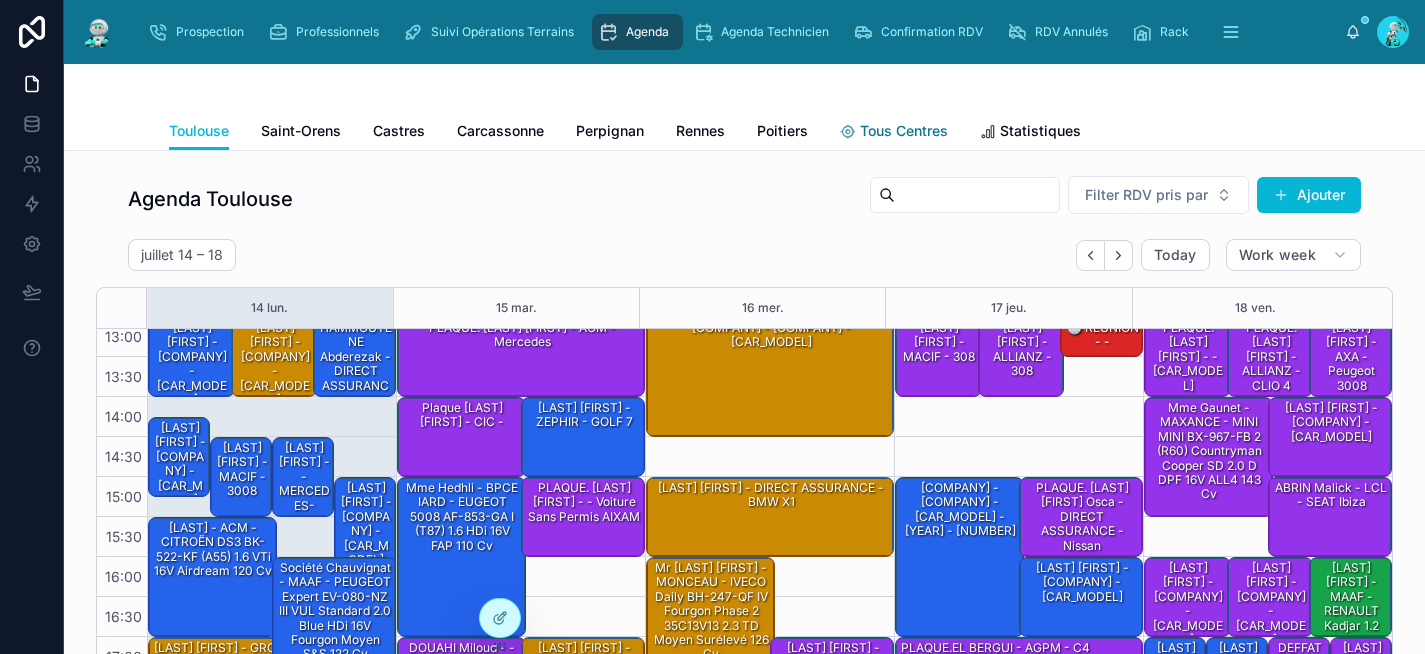 click on "Tous Centres" at bounding box center [904, 131] 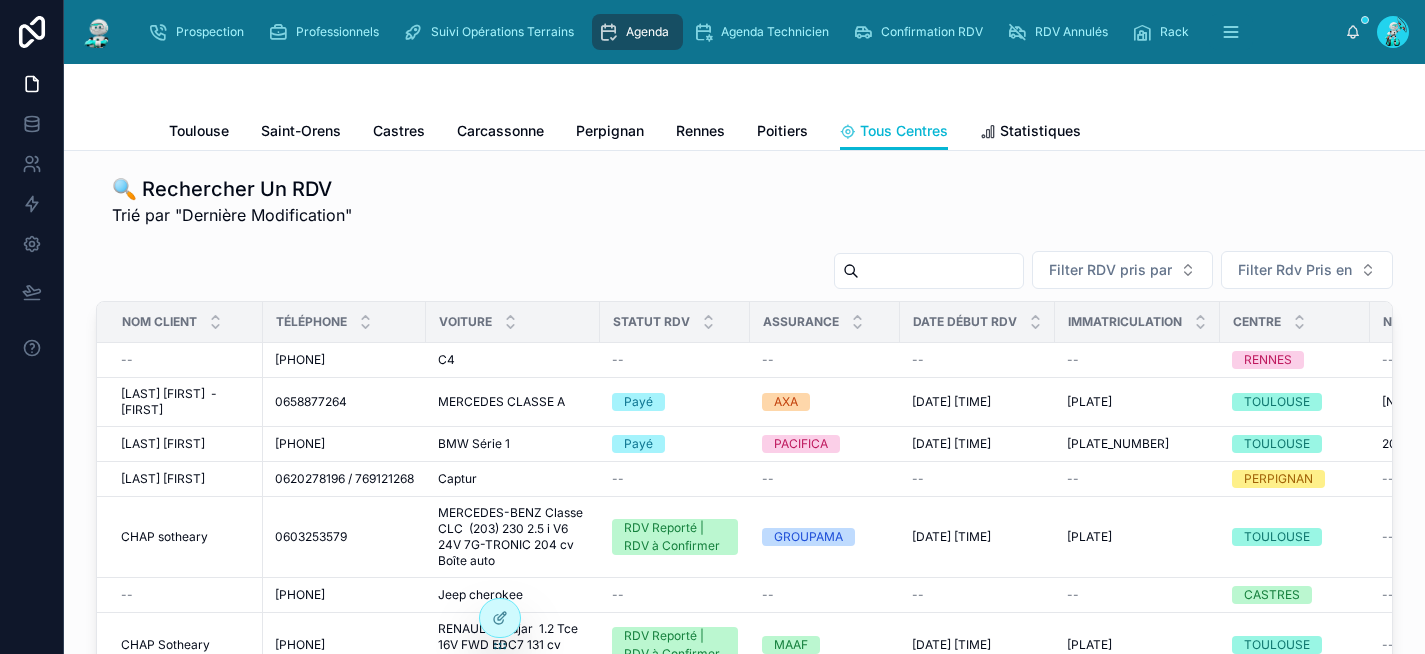 click at bounding box center [941, 271] 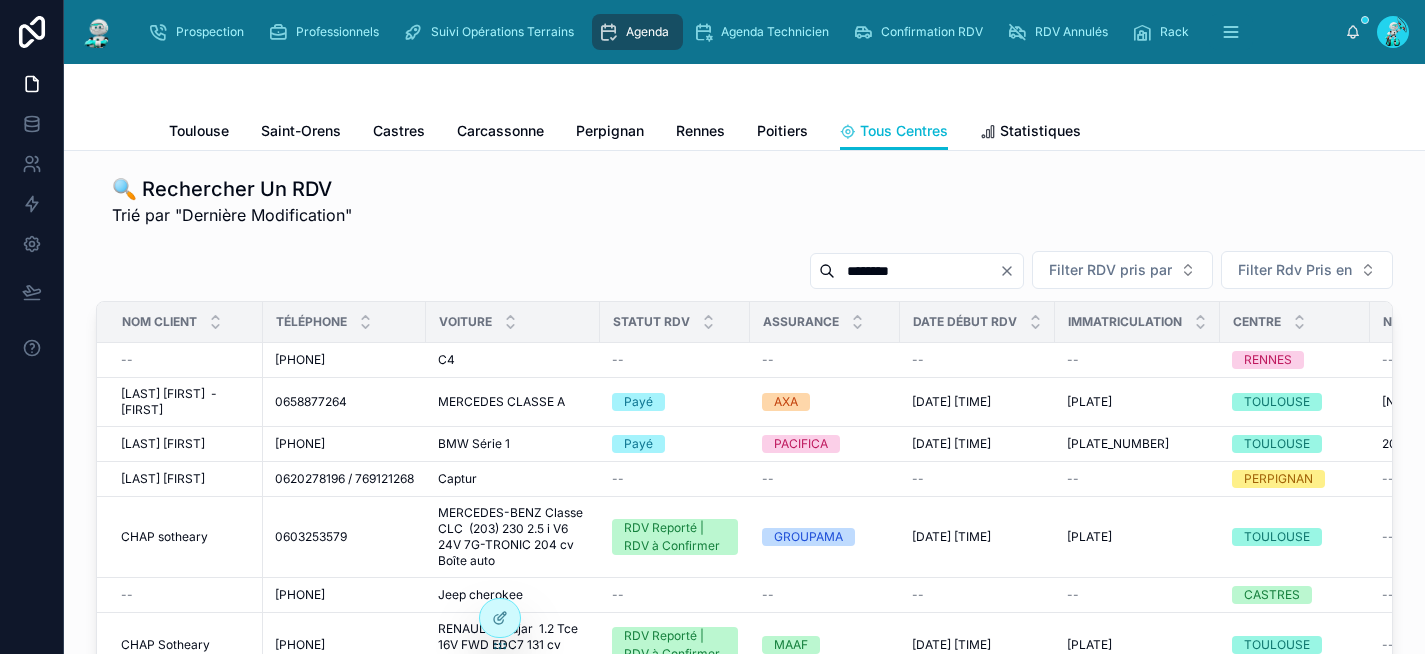 type on "********" 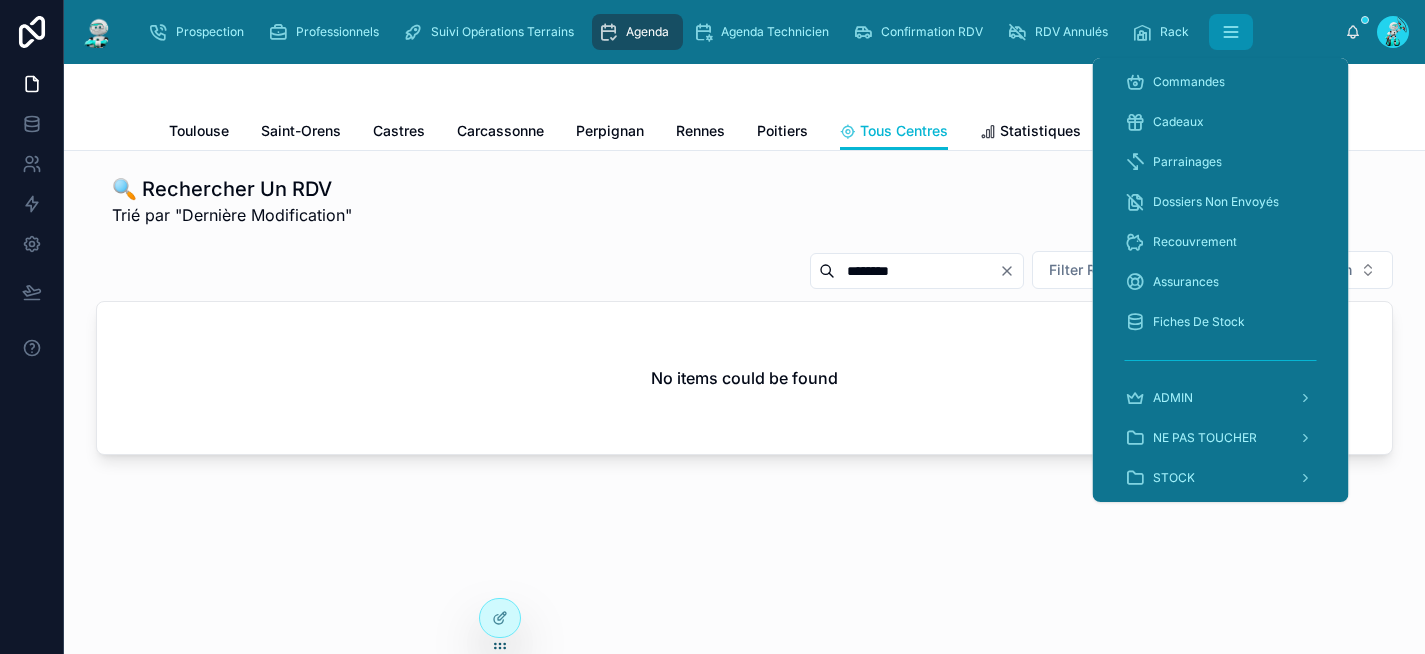 click 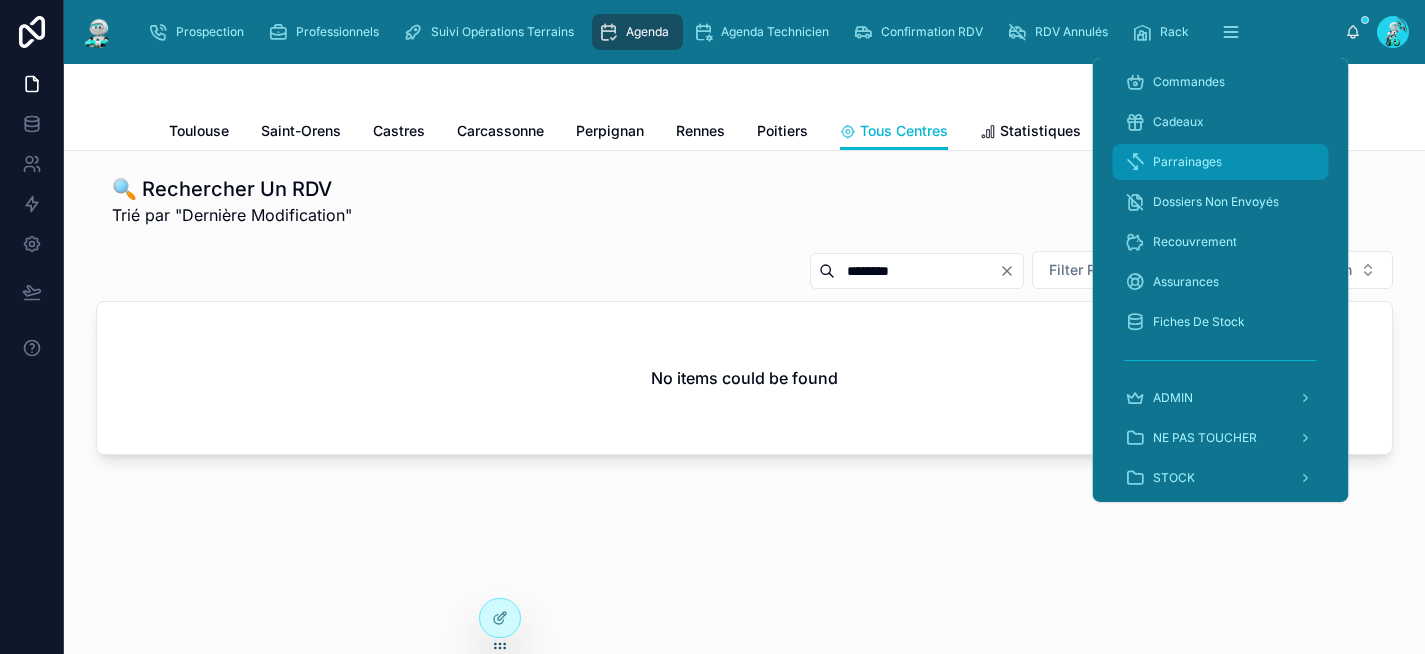 click on "Parrainages" at bounding box center [1221, 162] 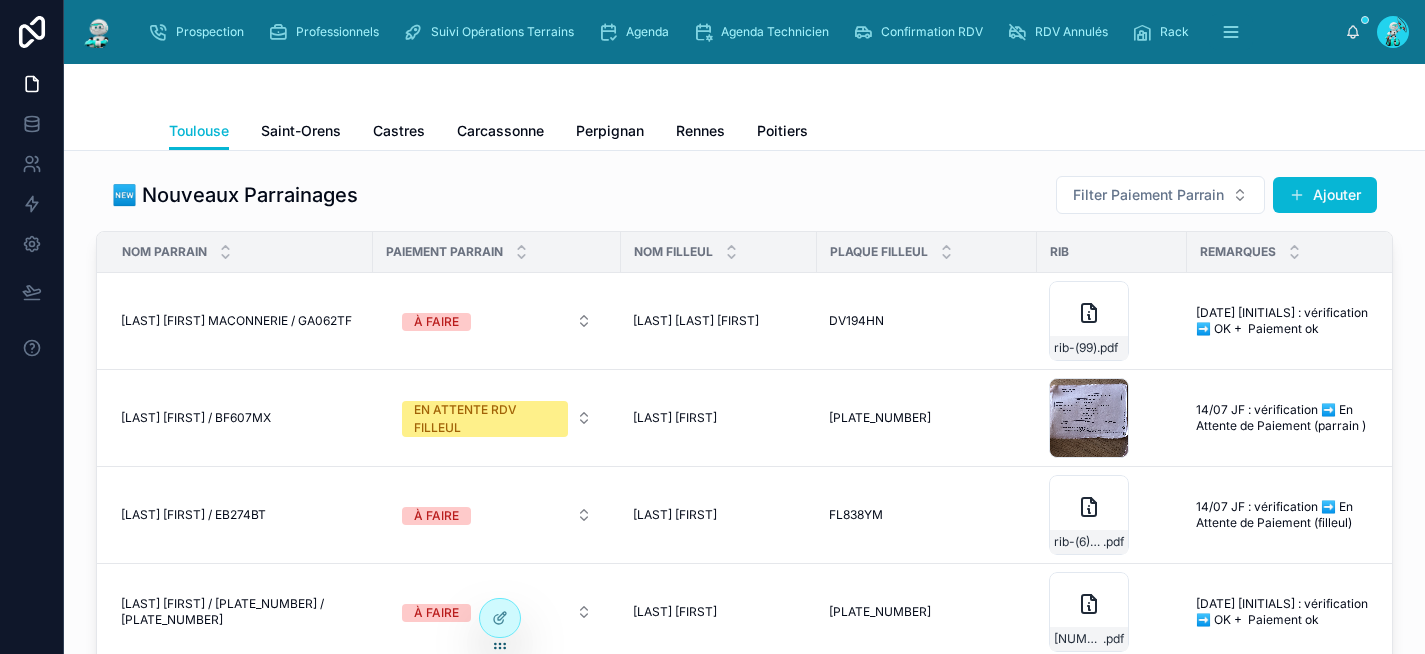 click at bounding box center (745, 88) 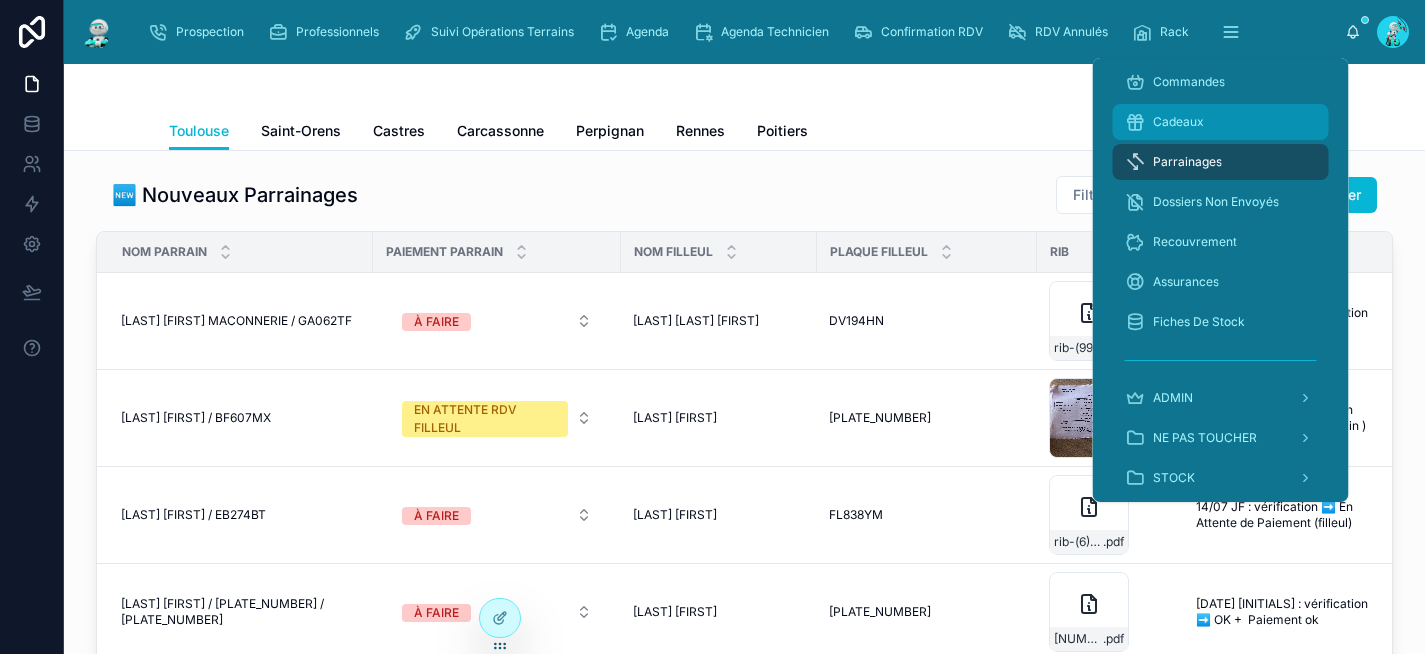 click on "Cadeaux" at bounding box center (1221, 122) 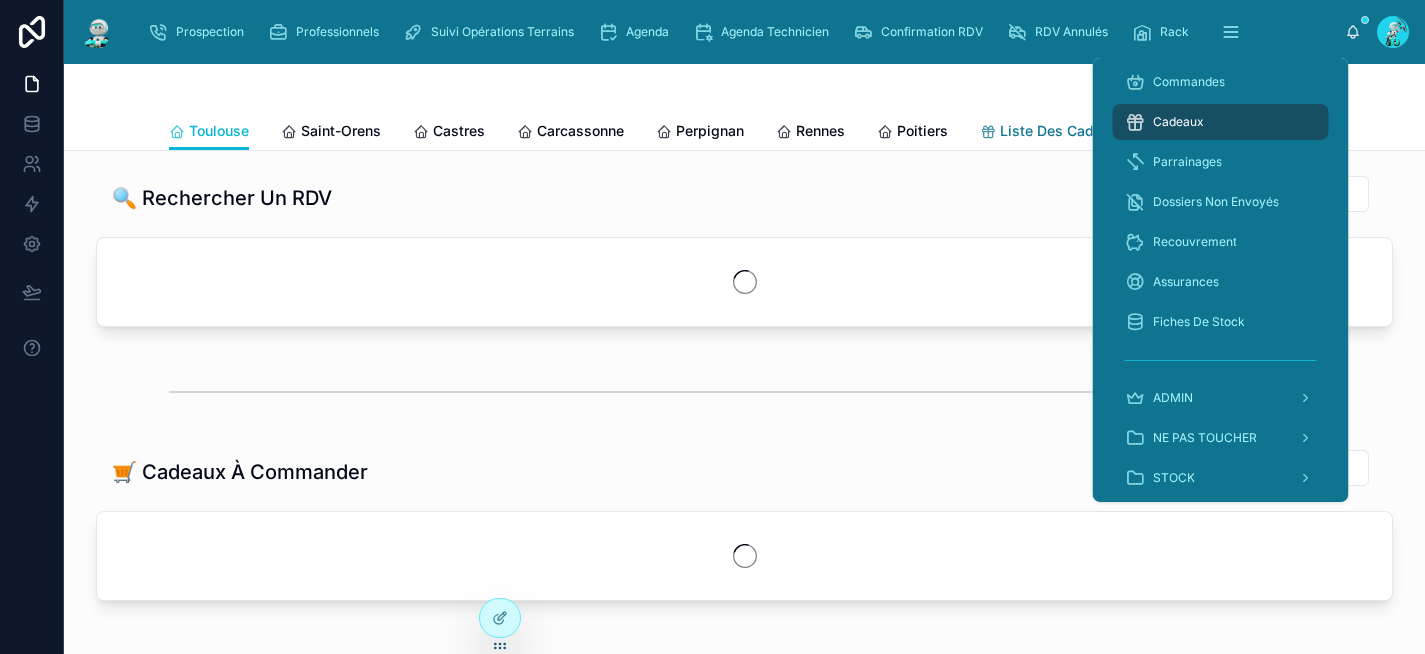 click at bounding box center (745, 88) 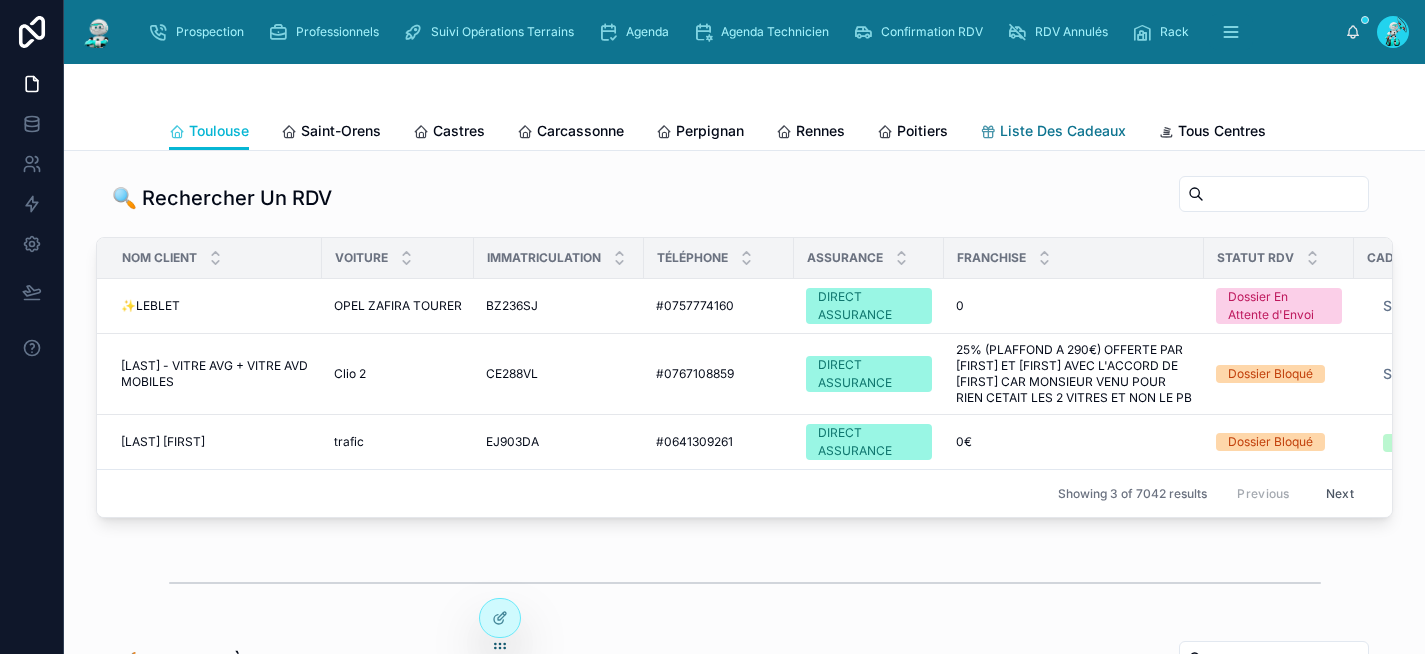 click on "Liste Des Cadeaux" at bounding box center [1063, 131] 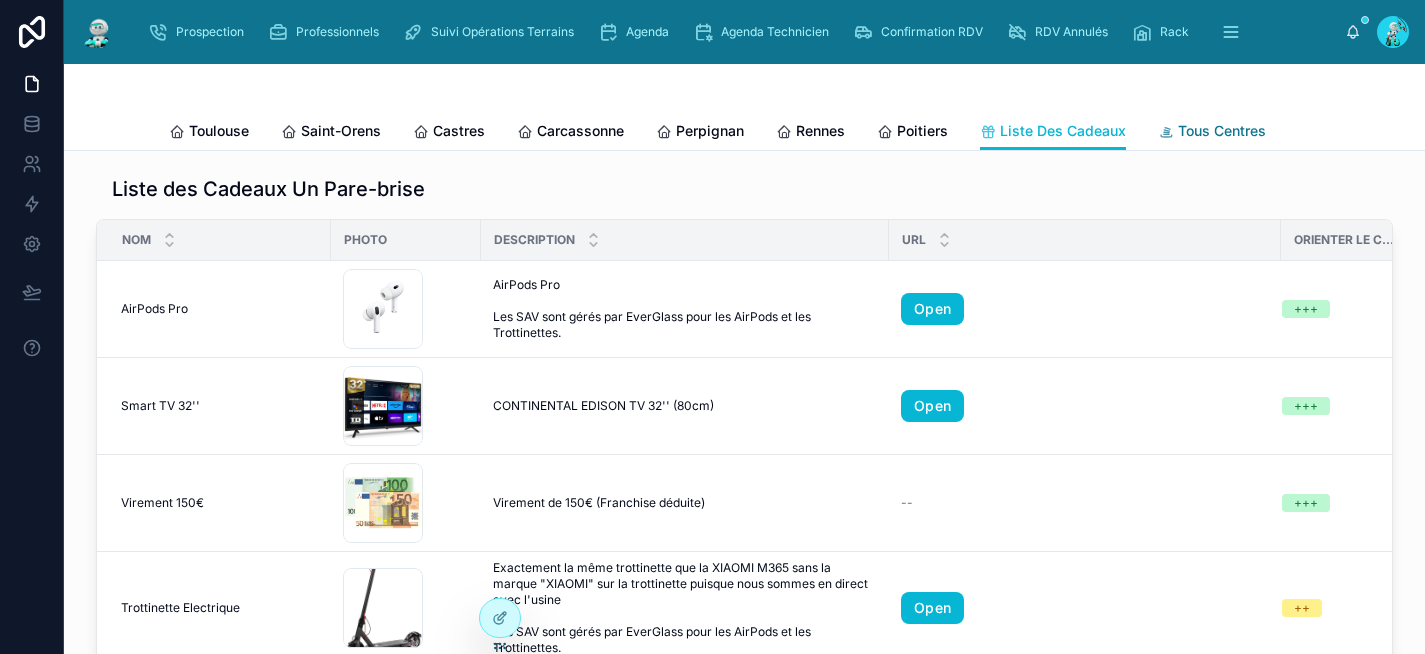 click on "Tous Centres" at bounding box center (1222, 131) 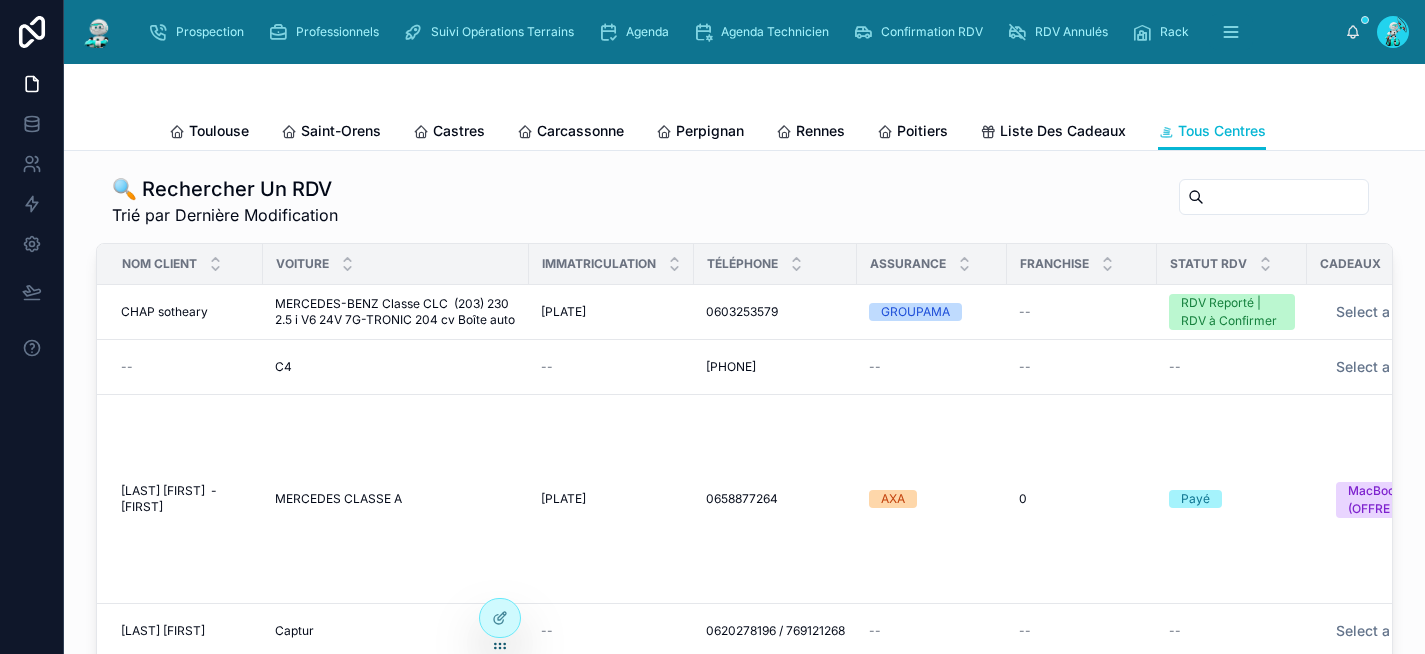 click at bounding box center (1286, 197) 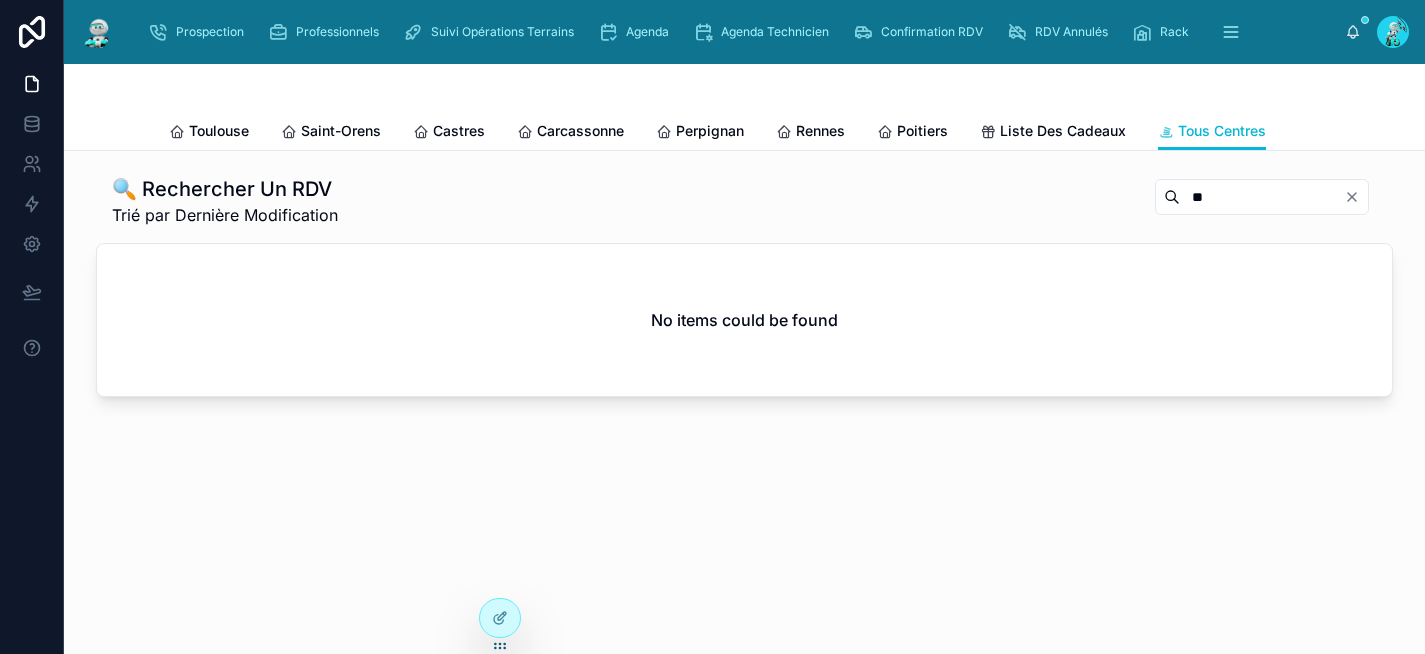 type on "*" 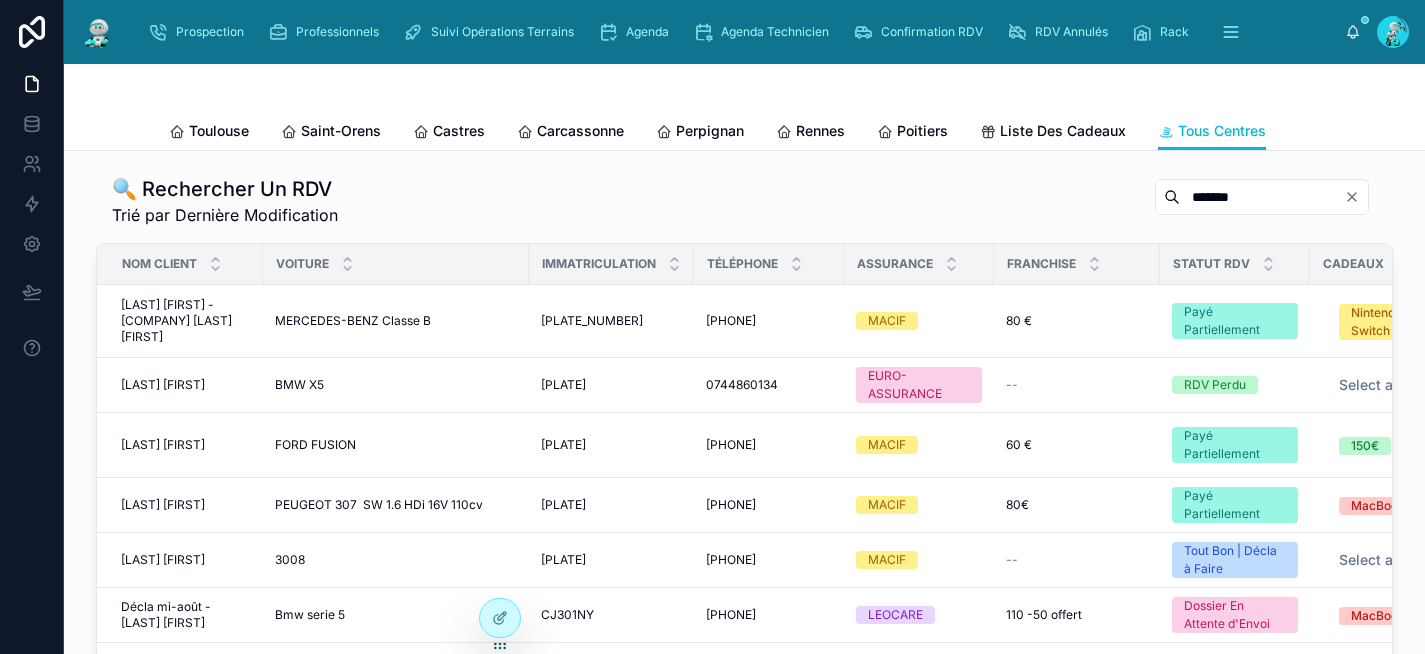 type on "*******" 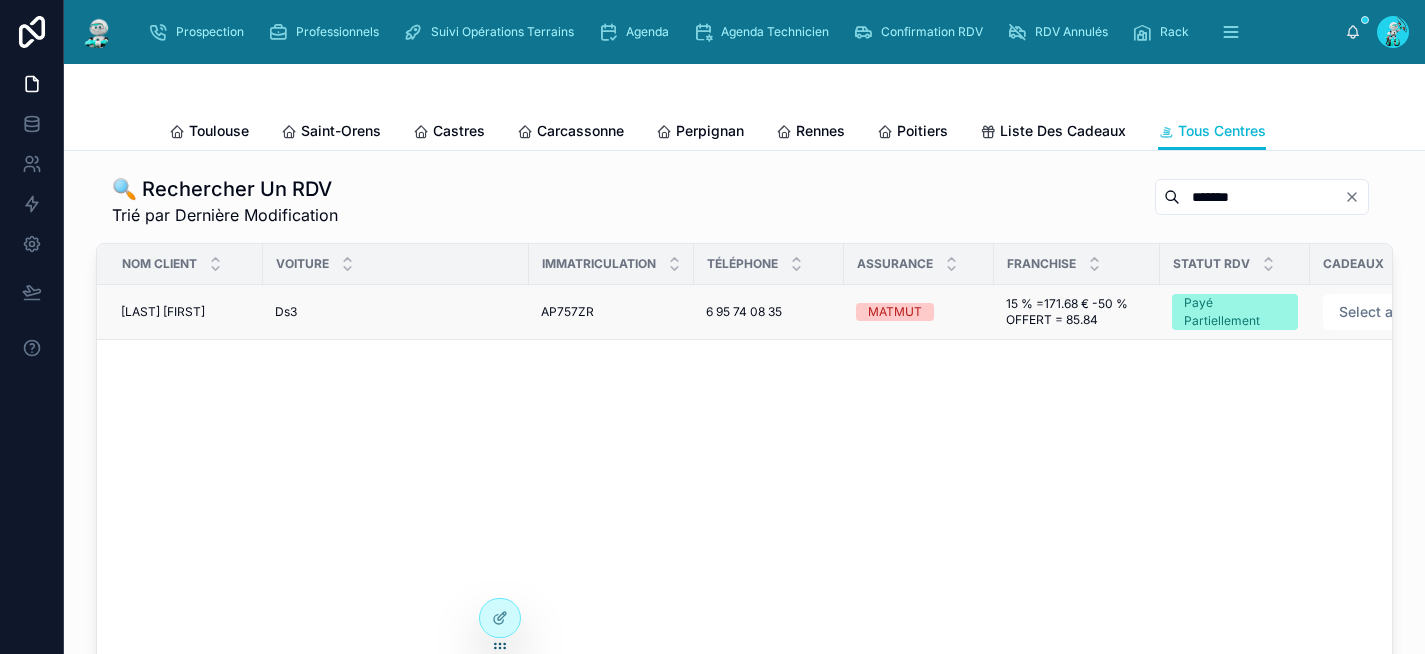 click on "6 95 74 08 35" at bounding box center (744, 312) 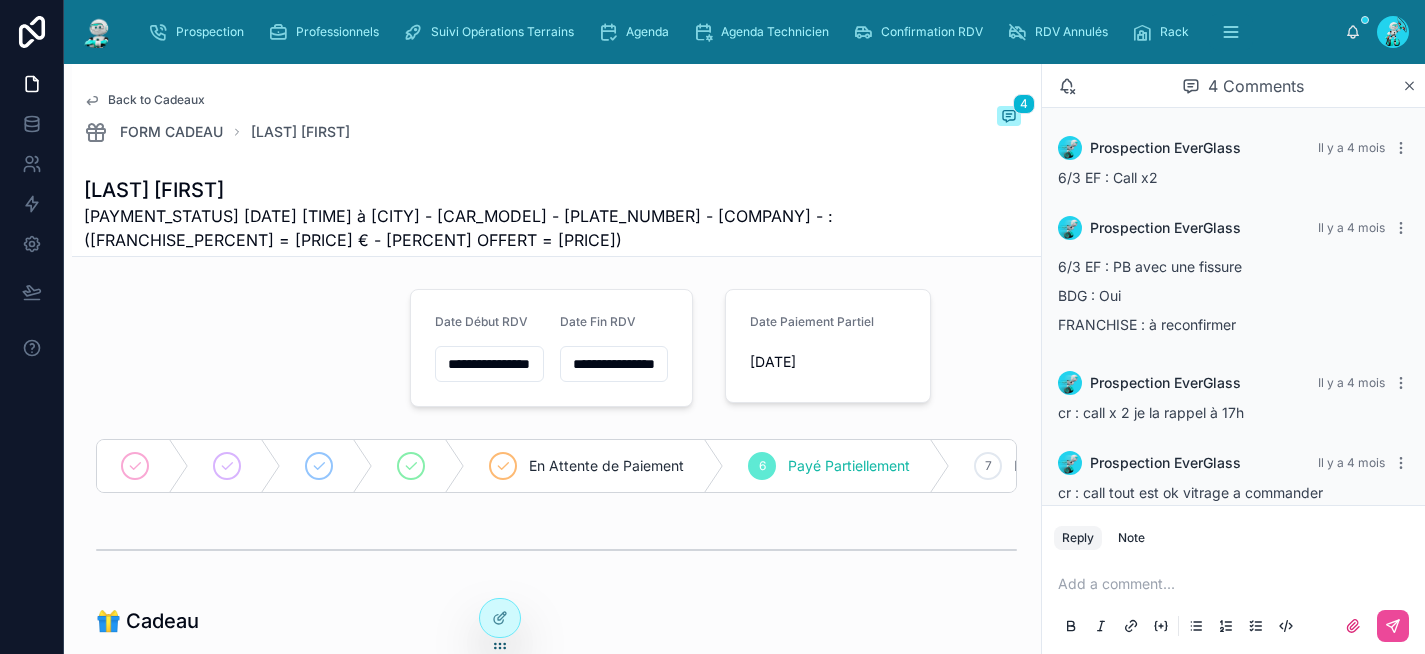 scroll, scrollTop: 26, scrollLeft: 0, axis: vertical 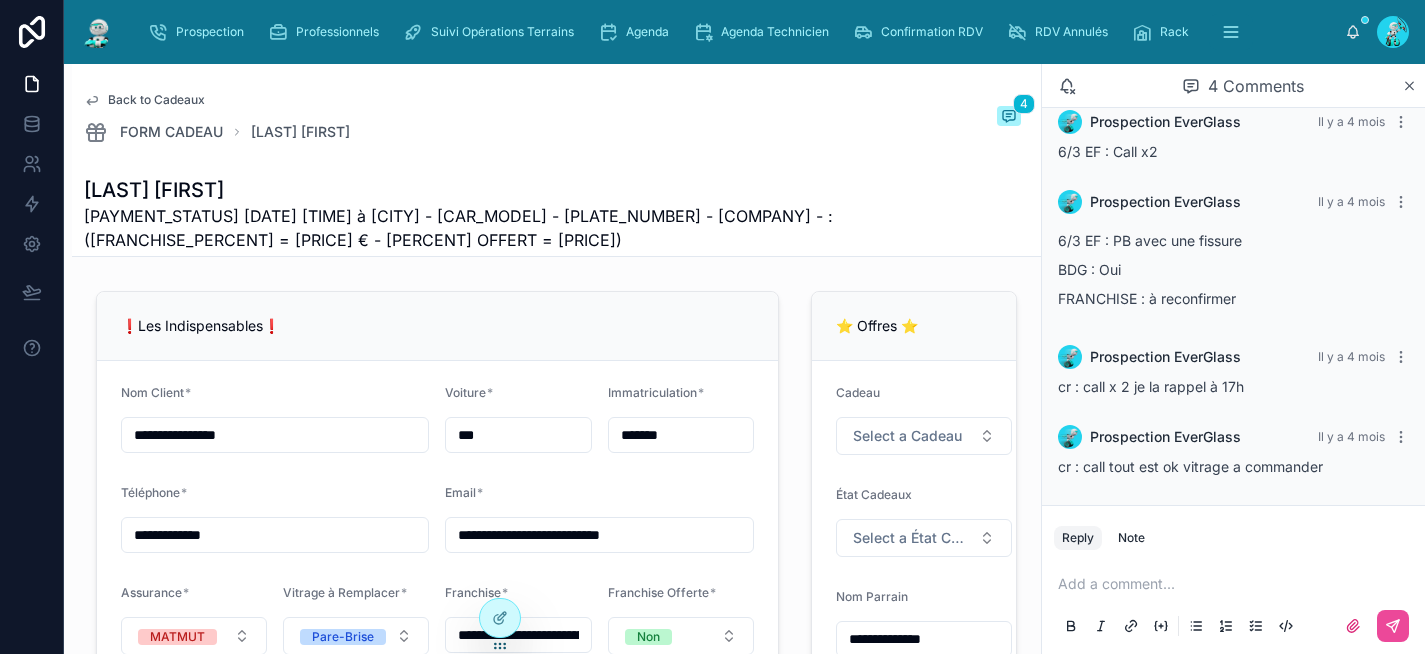 click on "Back to Cadeaux" at bounding box center [156, 100] 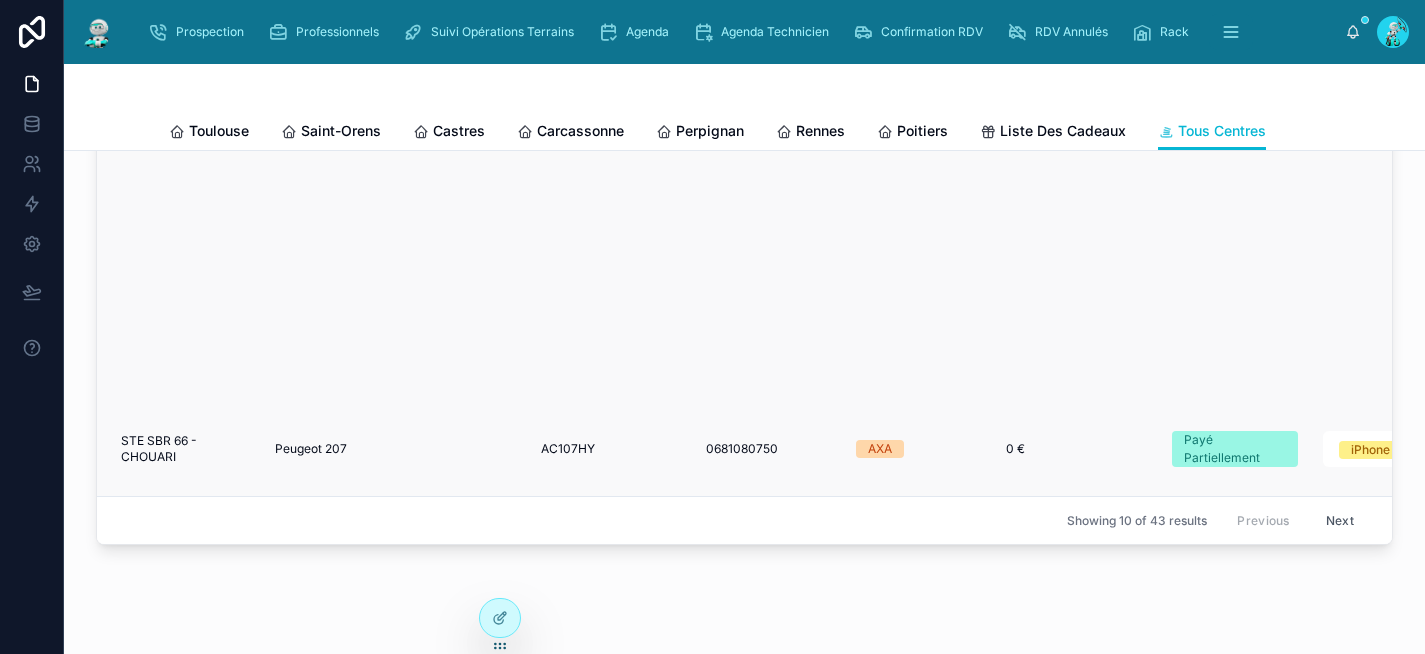scroll, scrollTop: 0, scrollLeft: 0, axis: both 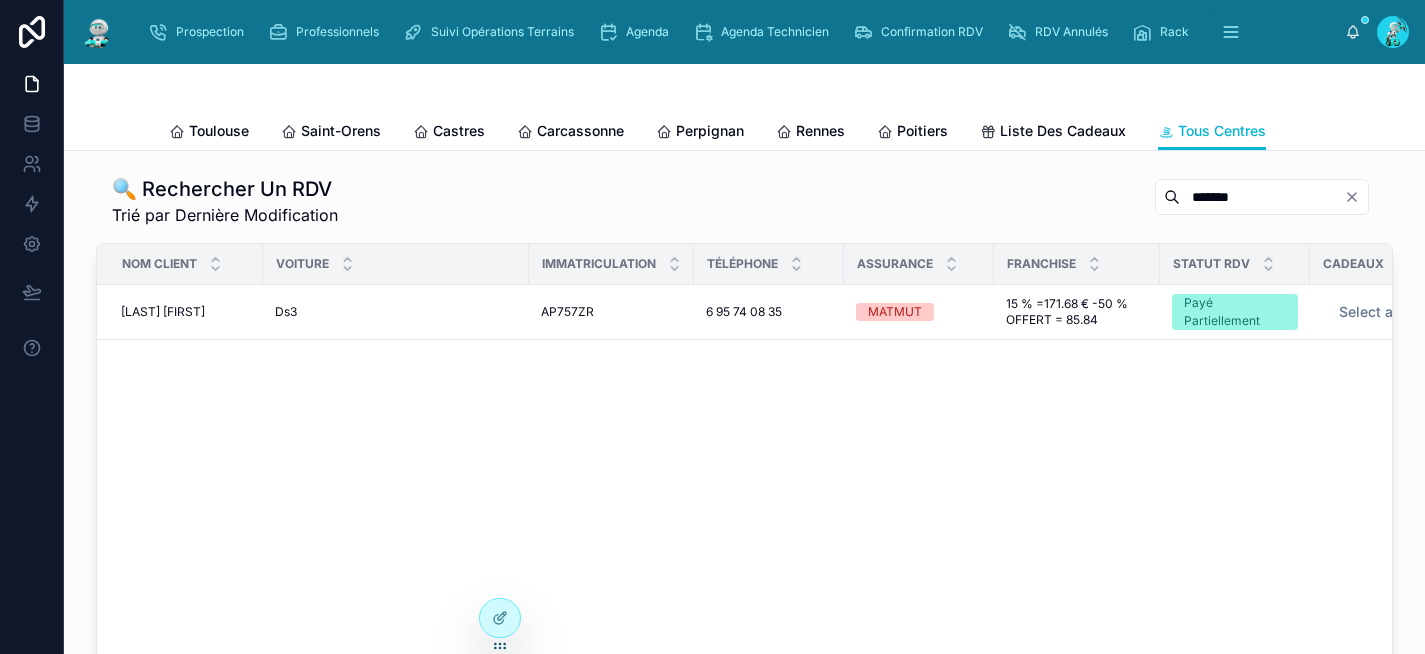 drag, startPoint x: 1240, startPoint y: 193, endPoint x: 1137, endPoint y: 194, distance: 103.00485 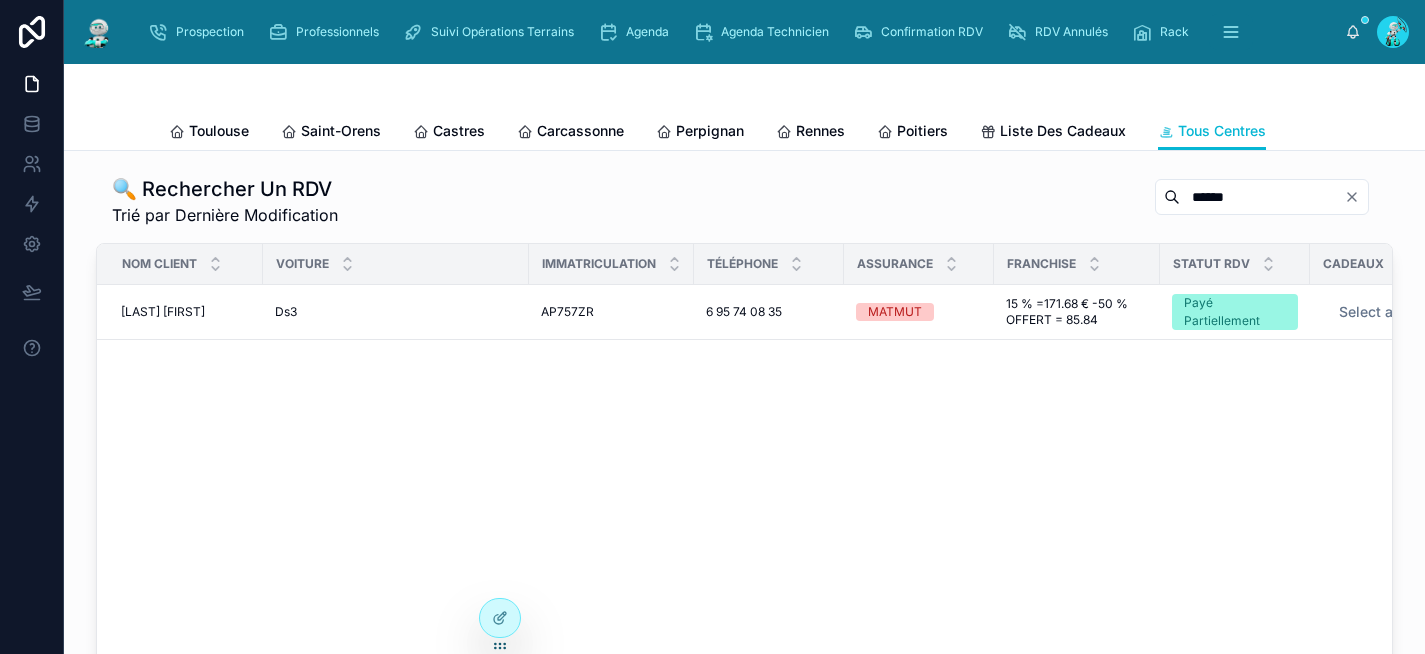 type on "******" 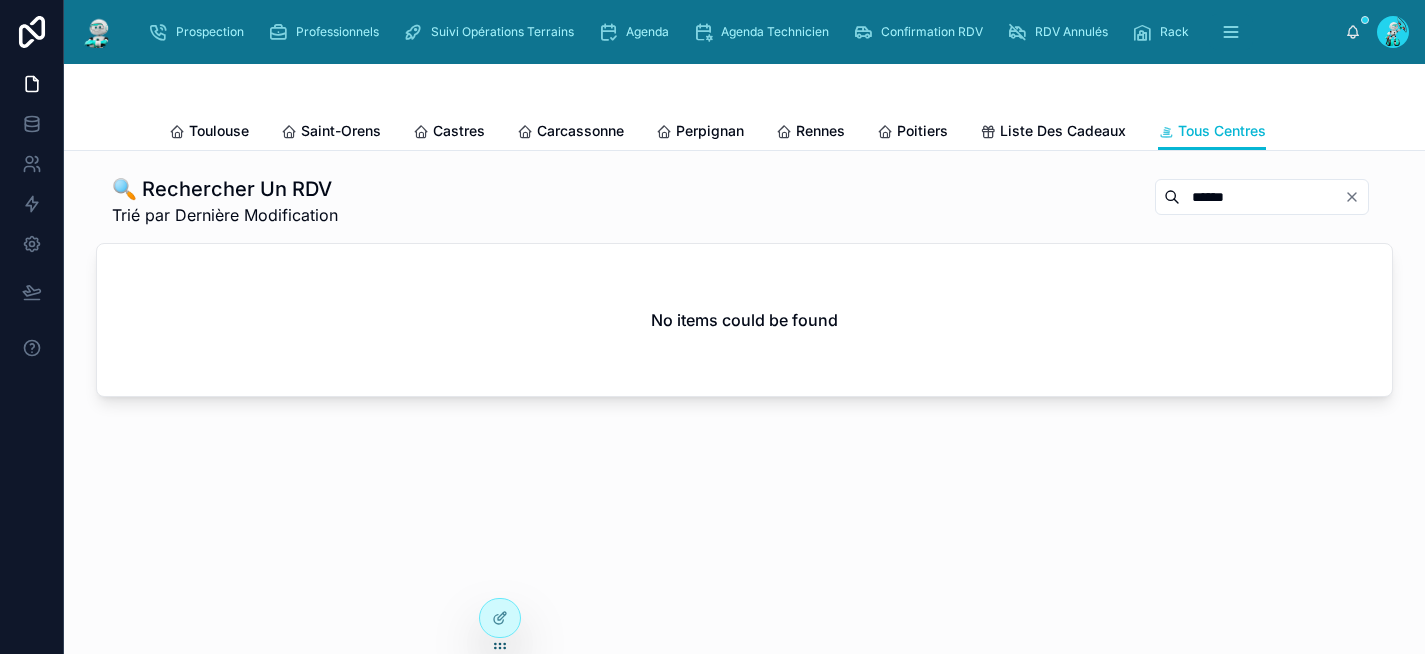 click 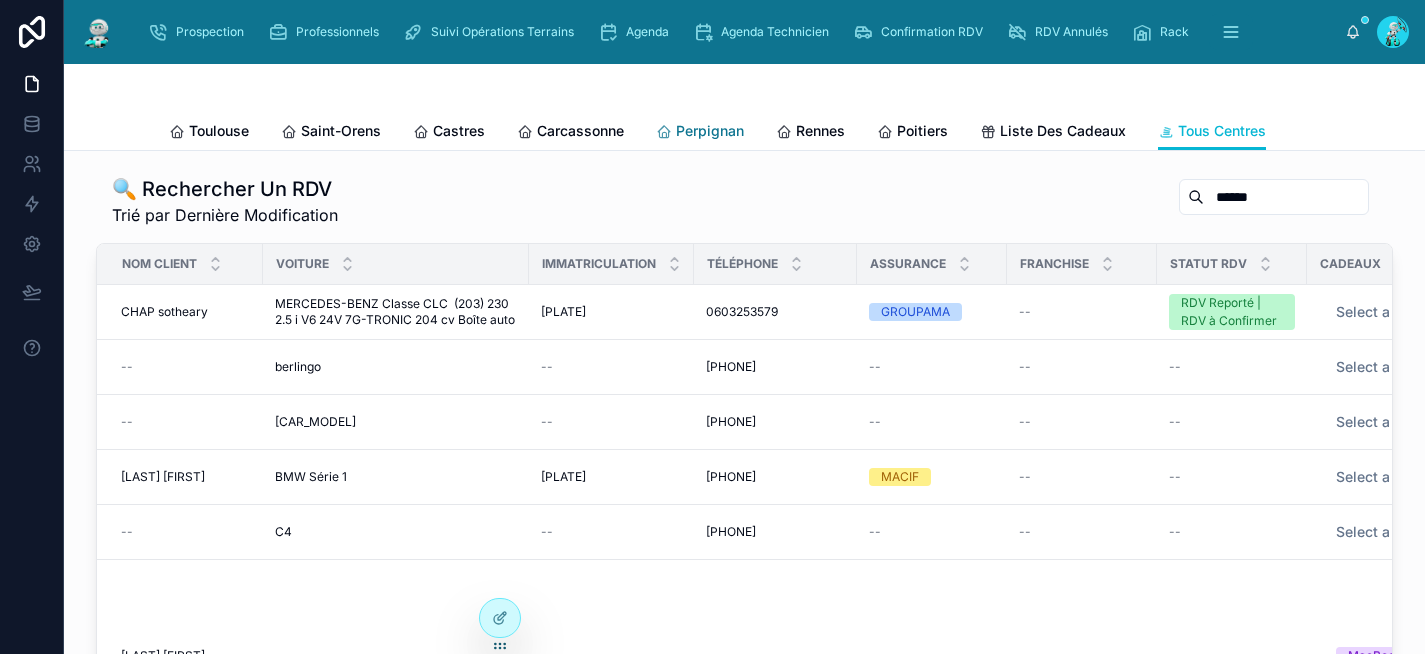 click on "Perpignan" at bounding box center (710, 131) 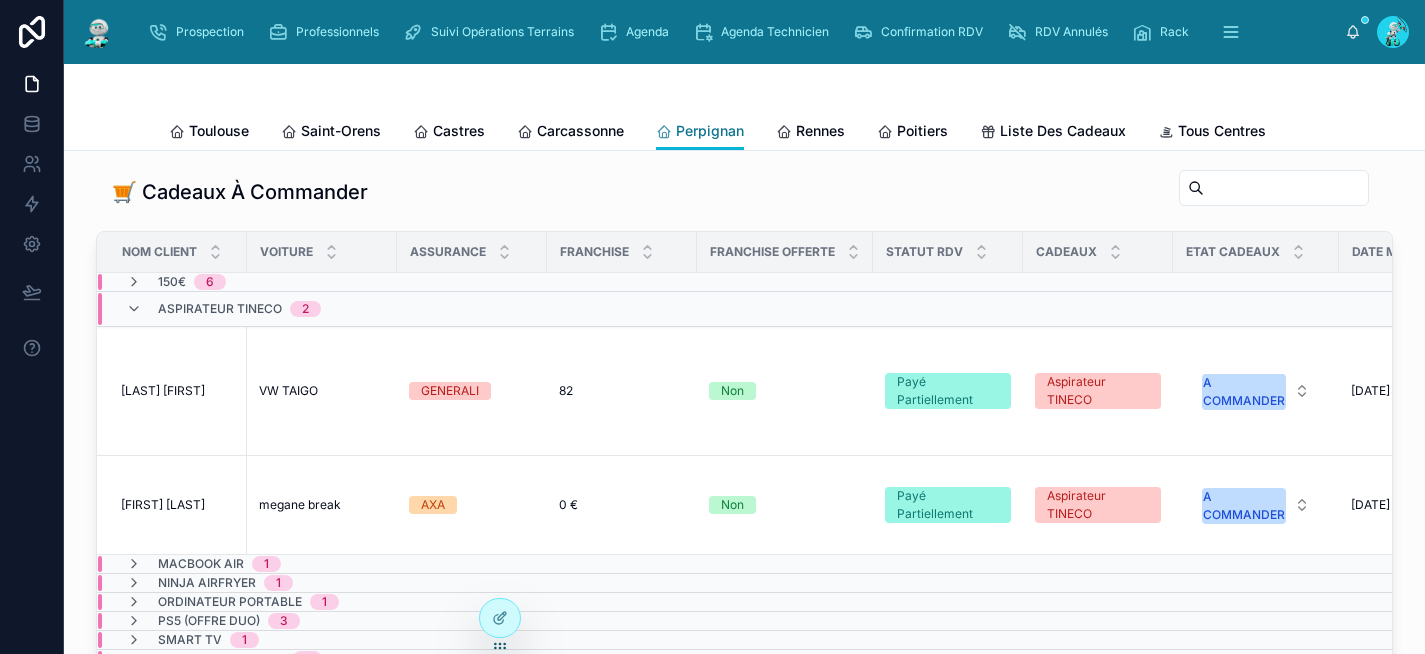scroll, scrollTop: 467, scrollLeft: 0, axis: vertical 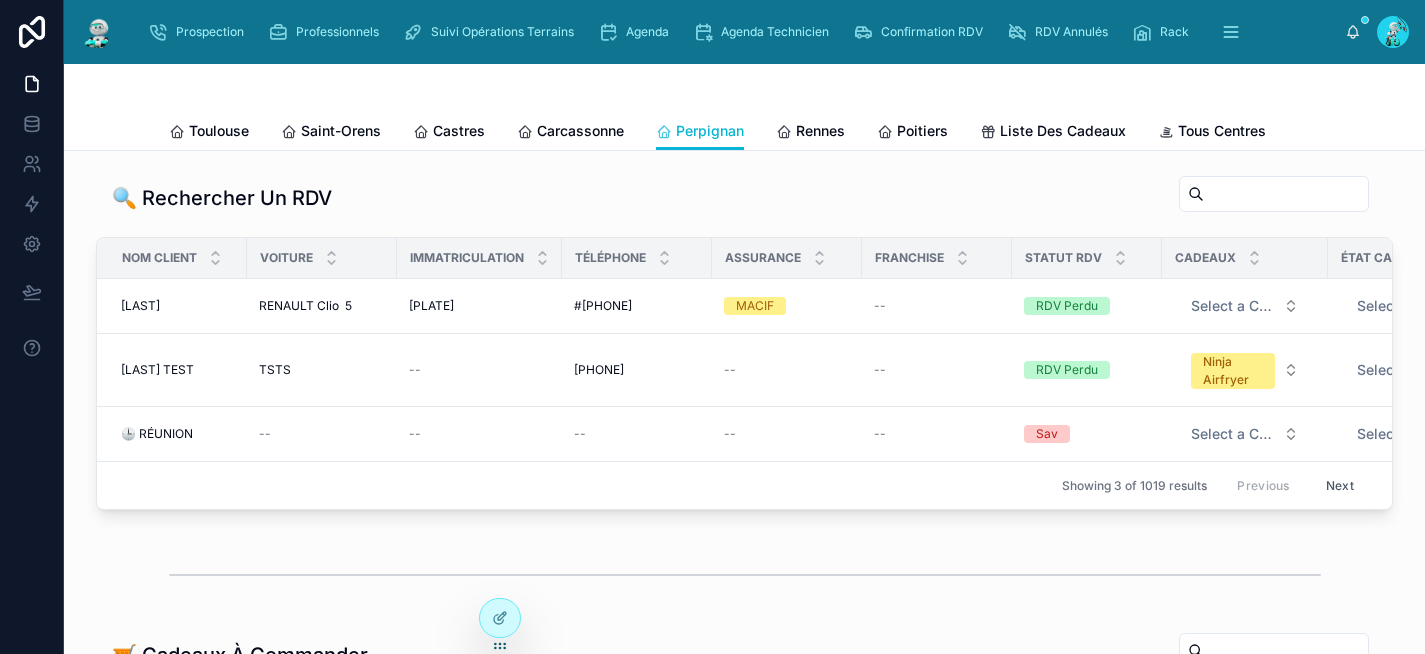 click at bounding box center [1286, 194] 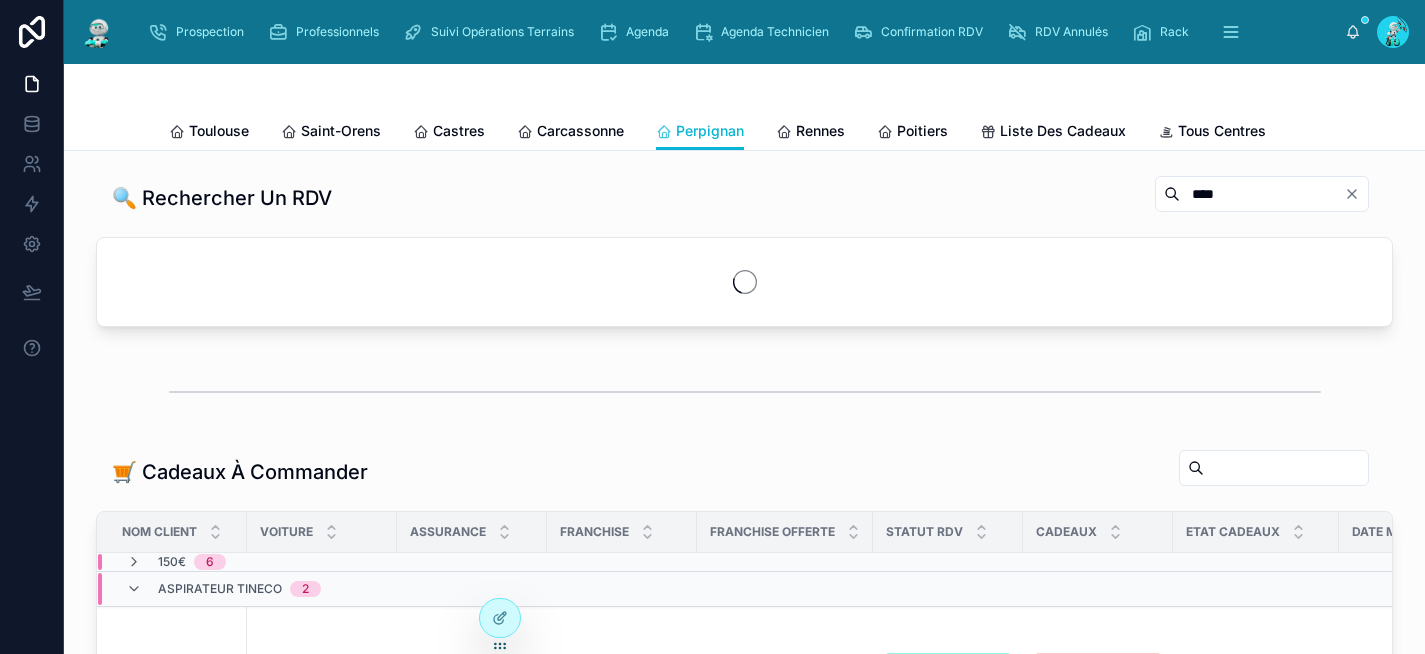 type on "****" 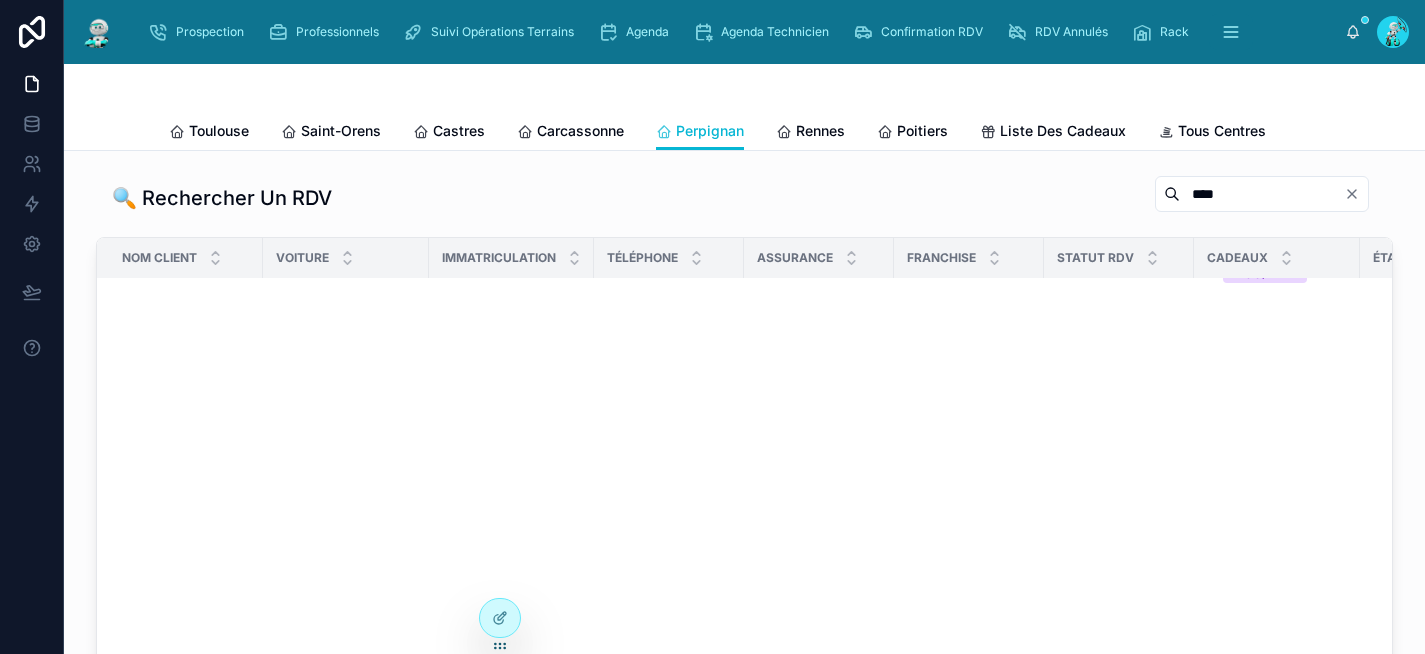 scroll, scrollTop: 1073, scrollLeft: 0, axis: vertical 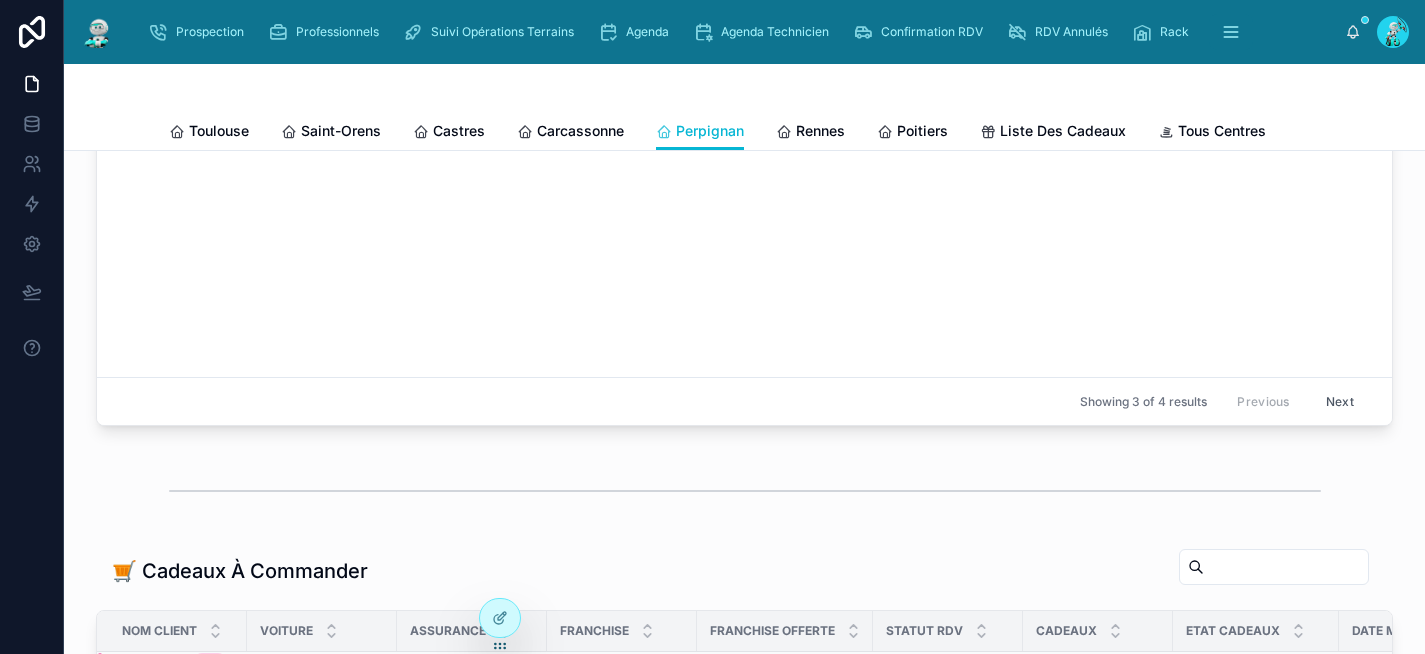 click on "Next" at bounding box center (1340, 401) 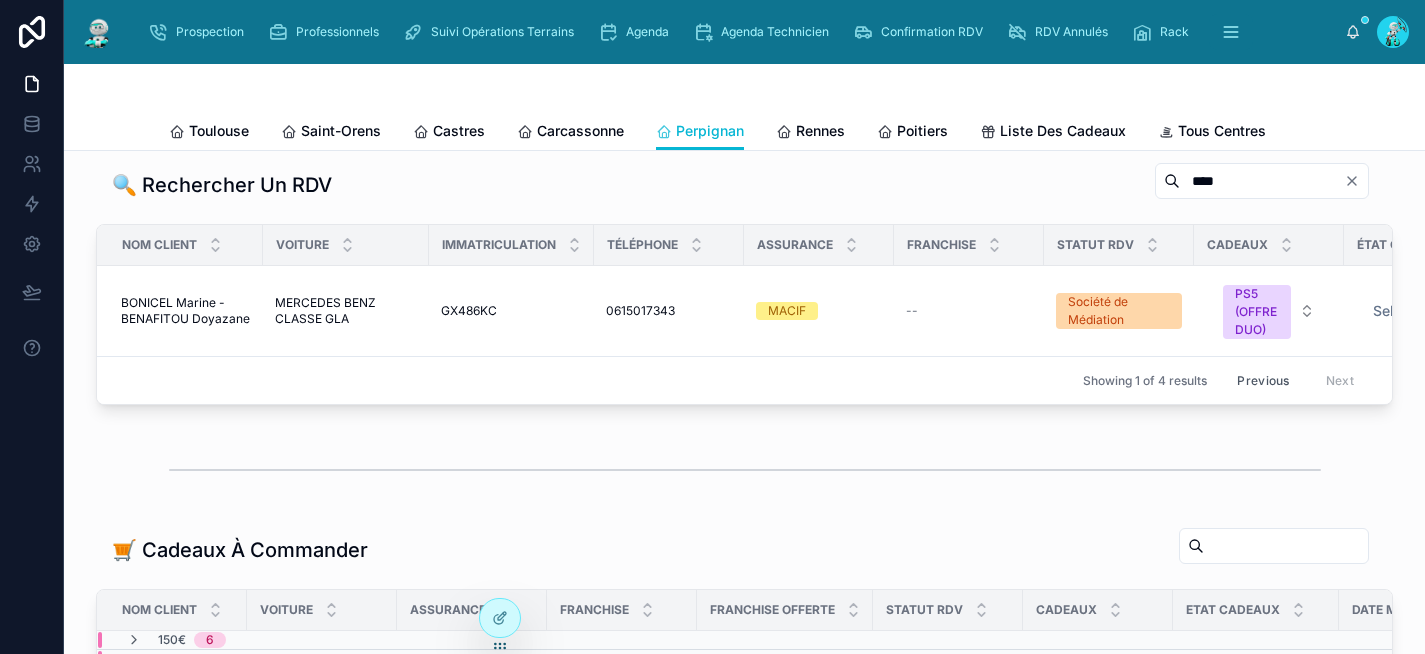 scroll, scrollTop: 0, scrollLeft: 0, axis: both 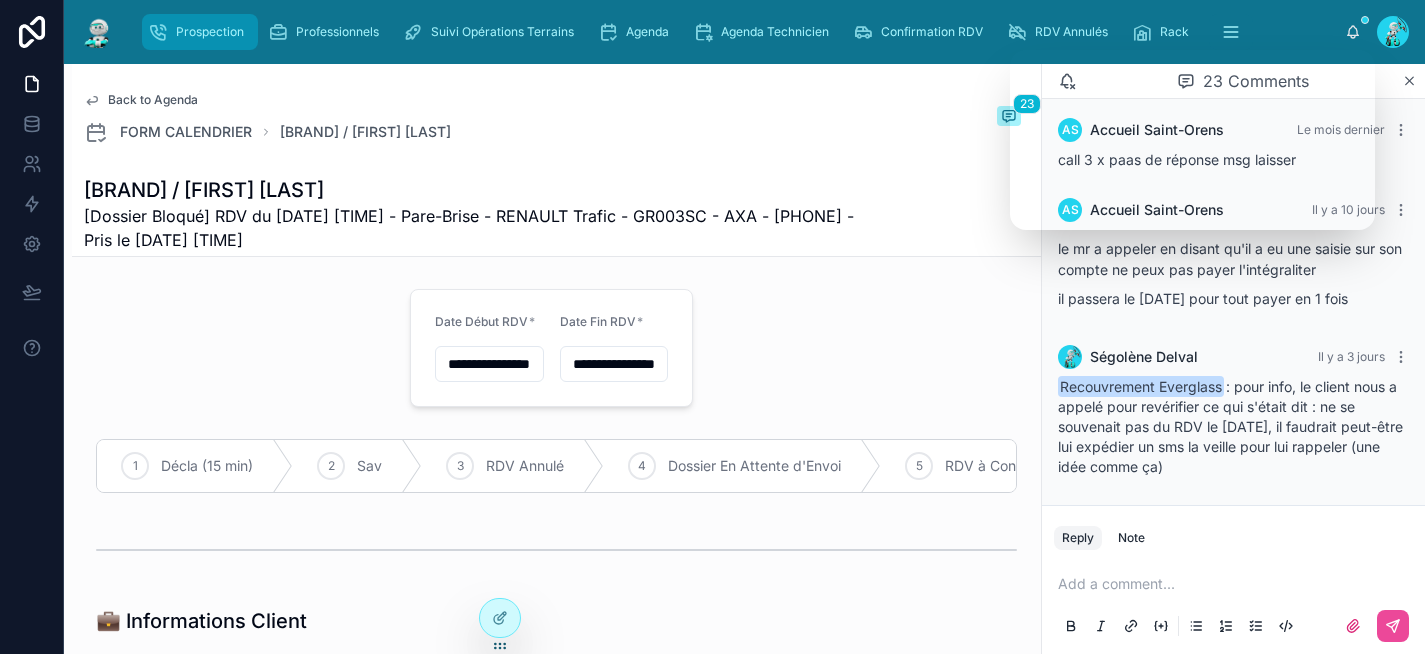 click on "Prospection" at bounding box center [210, 32] 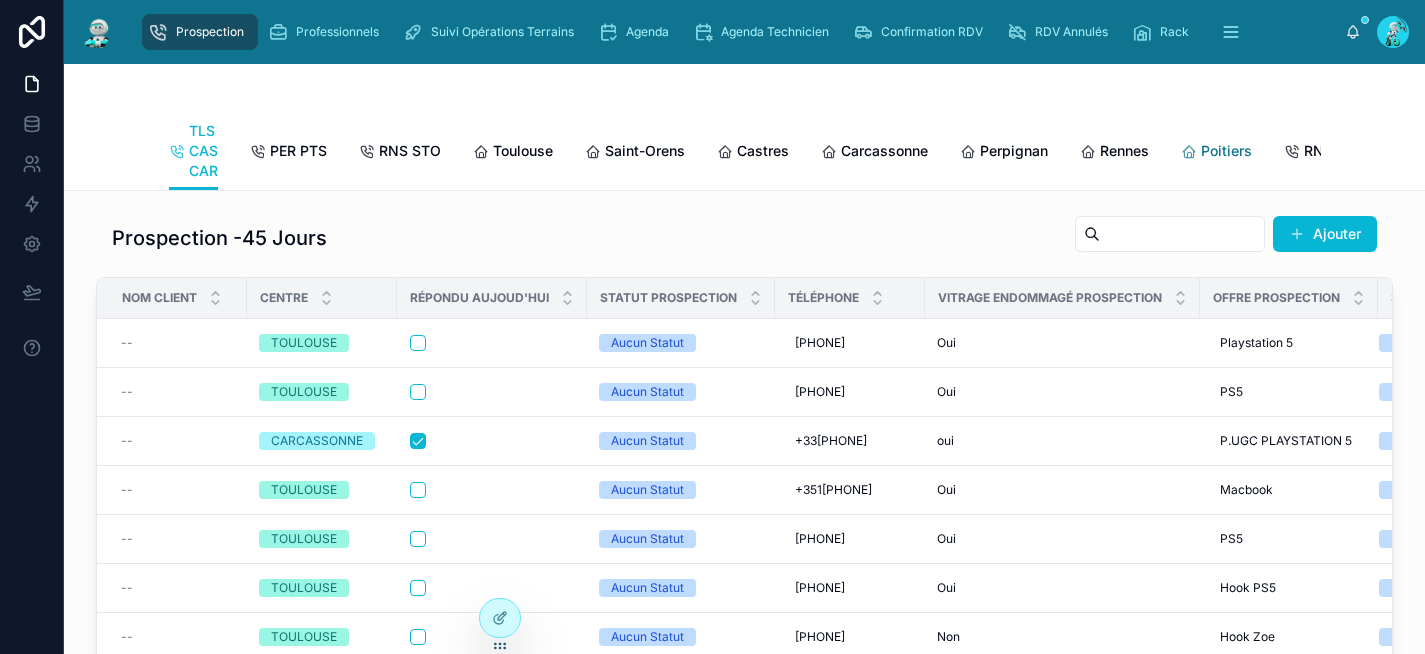 click on "Poitiers" at bounding box center (1226, 151) 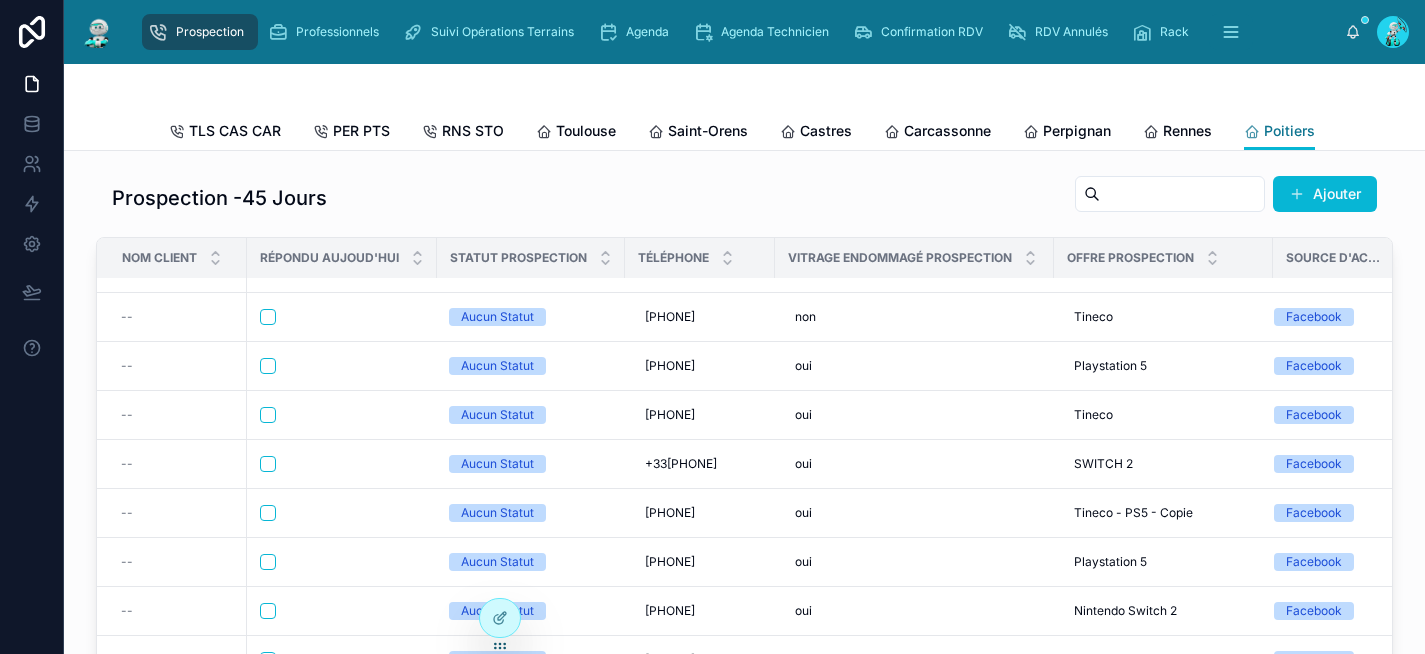 scroll, scrollTop: 50, scrollLeft: 0, axis: vertical 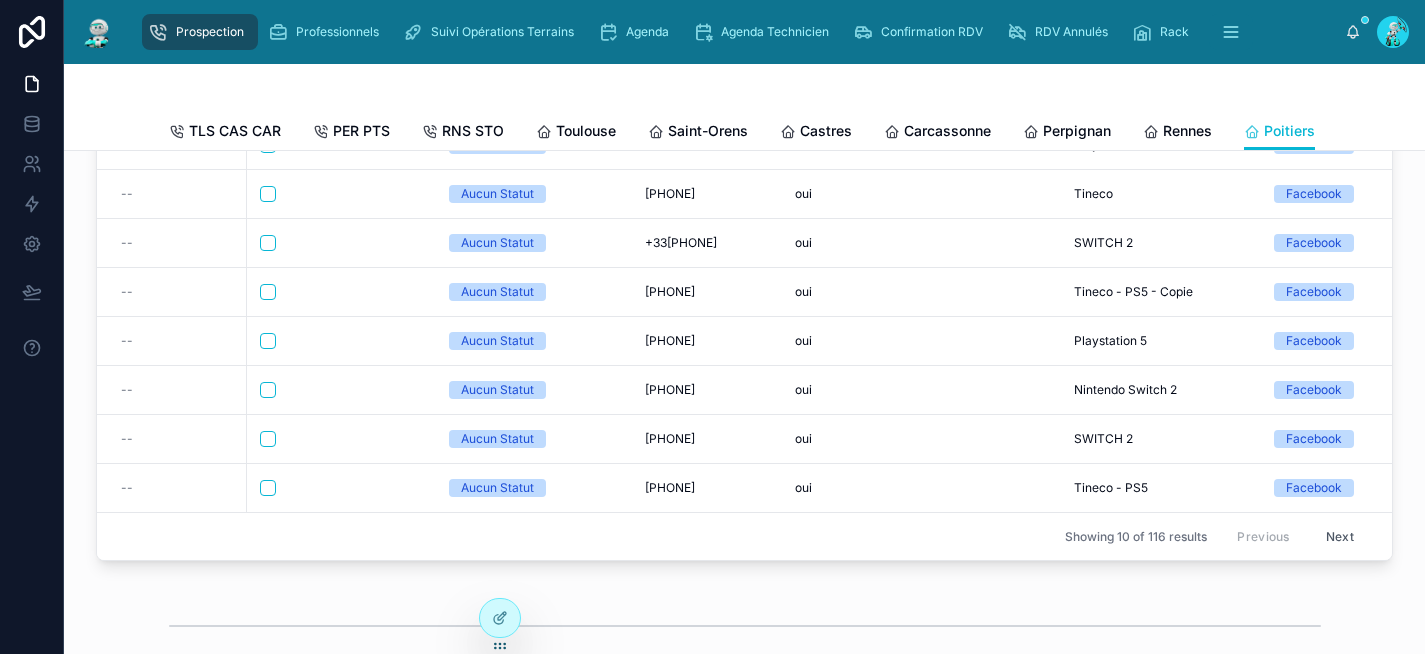 click on "Next" at bounding box center (1340, 536) 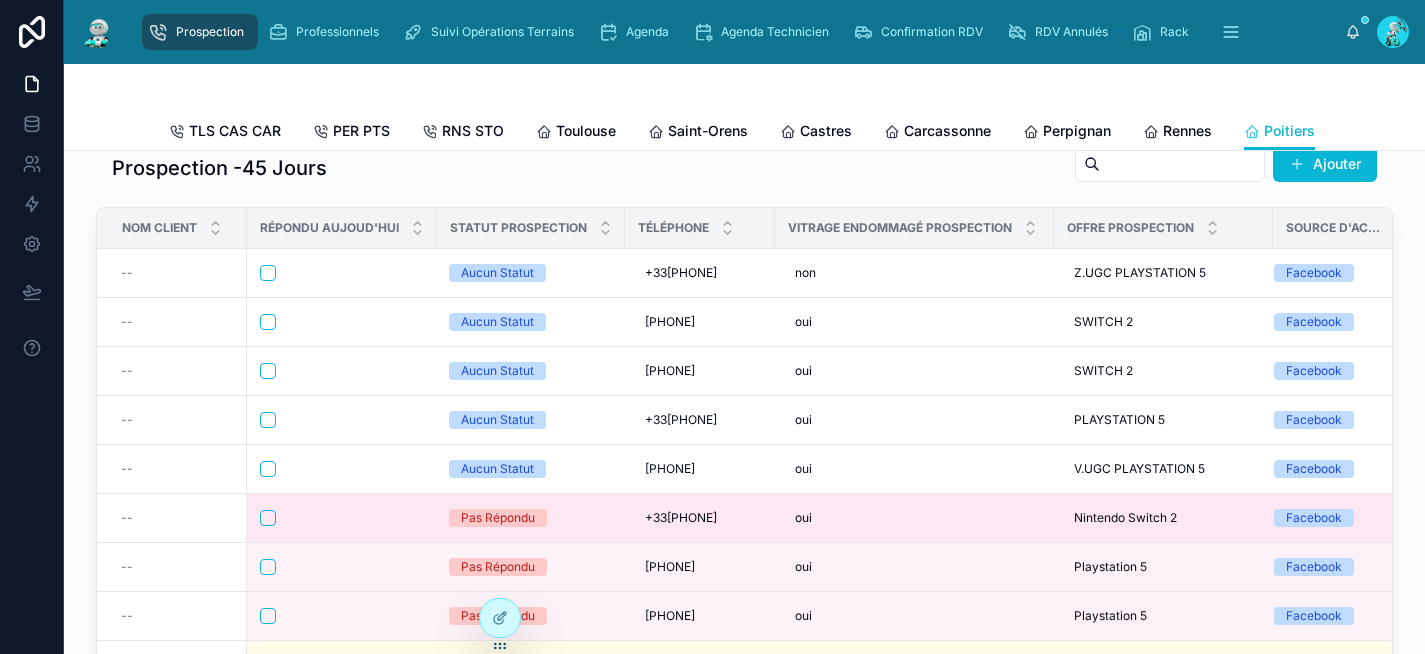 scroll, scrollTop: 0, scrollLeft: 0, axis: both 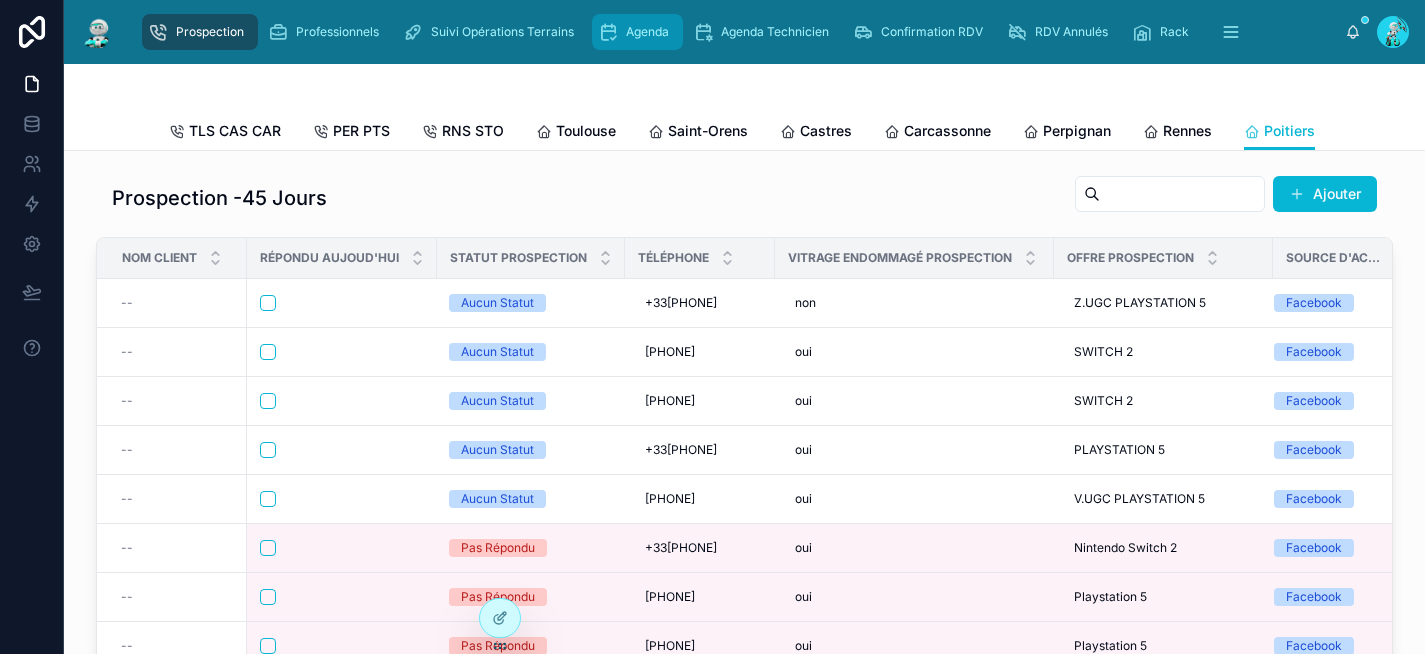 click on "Agenda" at bounding box center (637, 32) 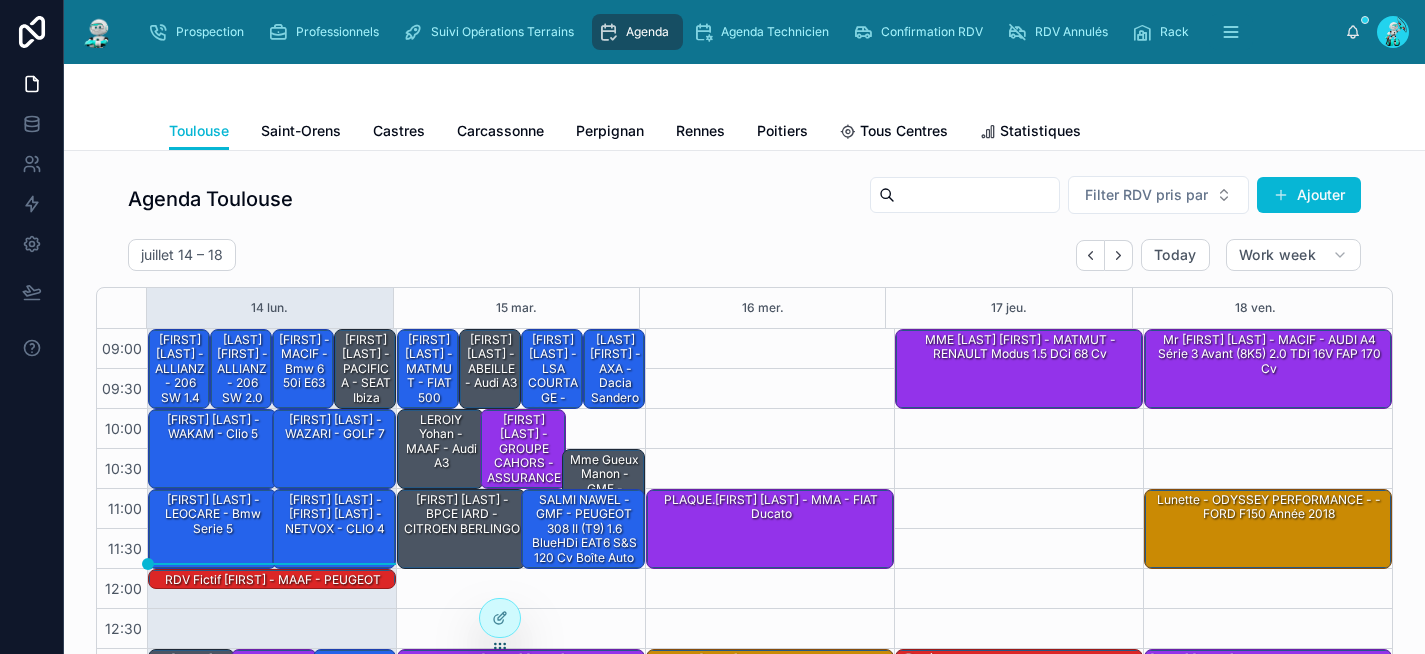 scroll, scrollTop: 332, scrollLeft: 0, axis: vertical 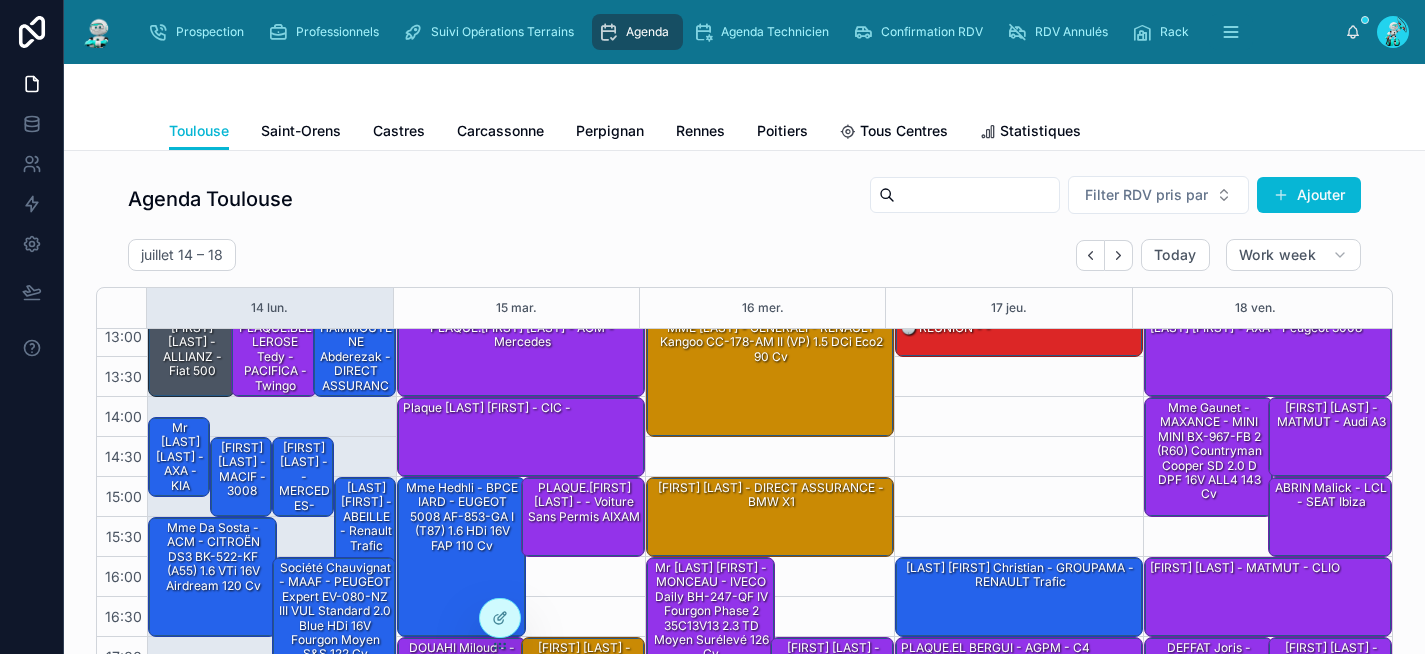 click at bounding box center (977, 195) 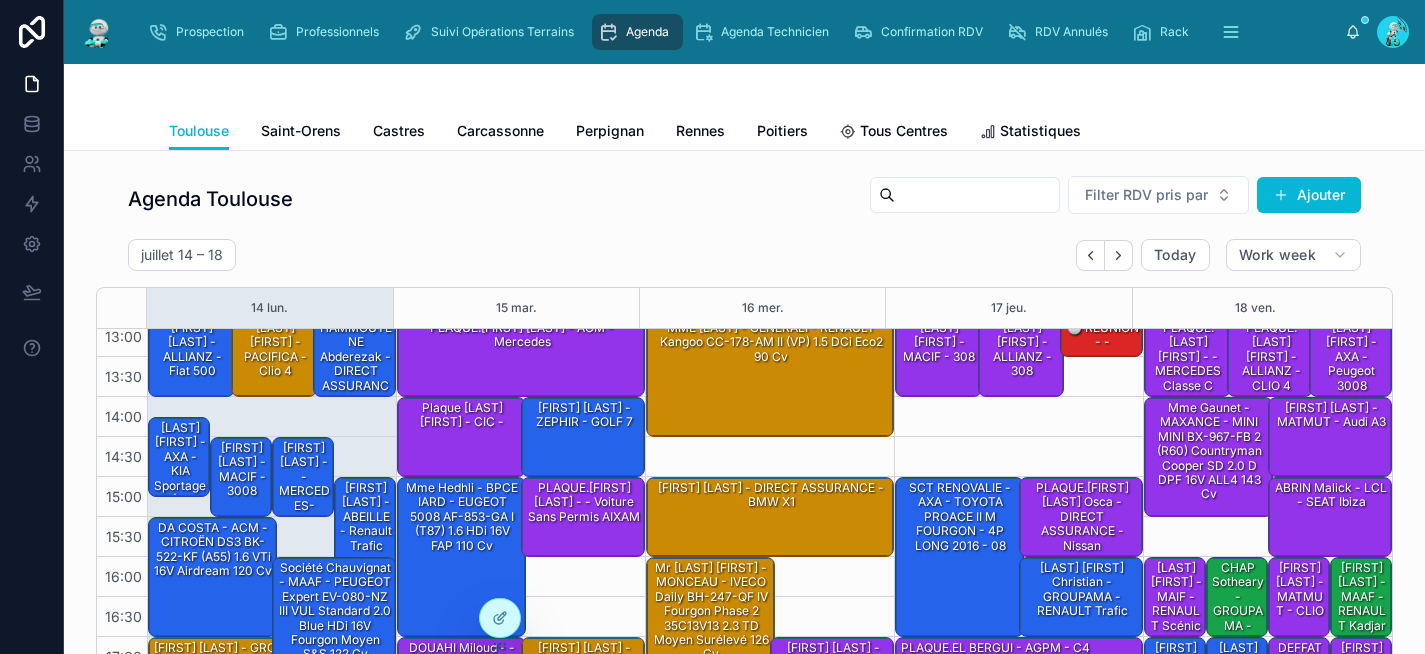 paste on "**********" 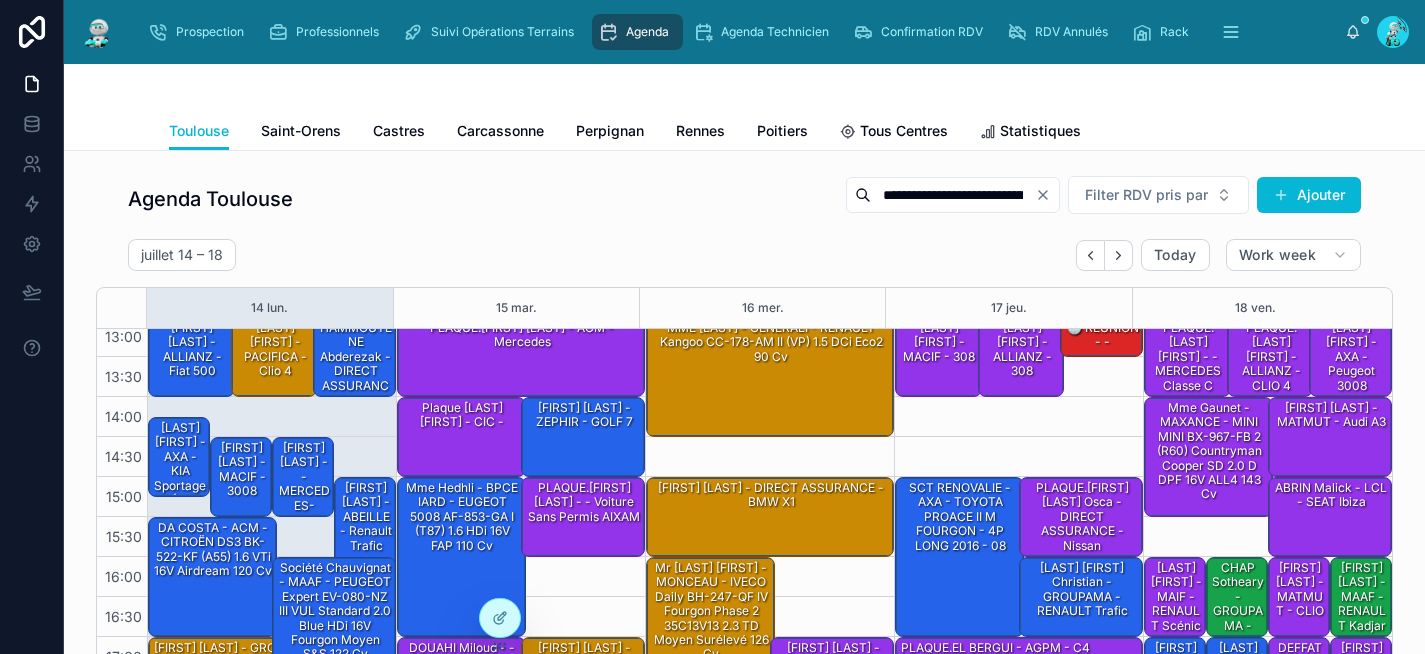 scroll, scrollTop: 0, scrollLeft: 4223, axis: horizontal 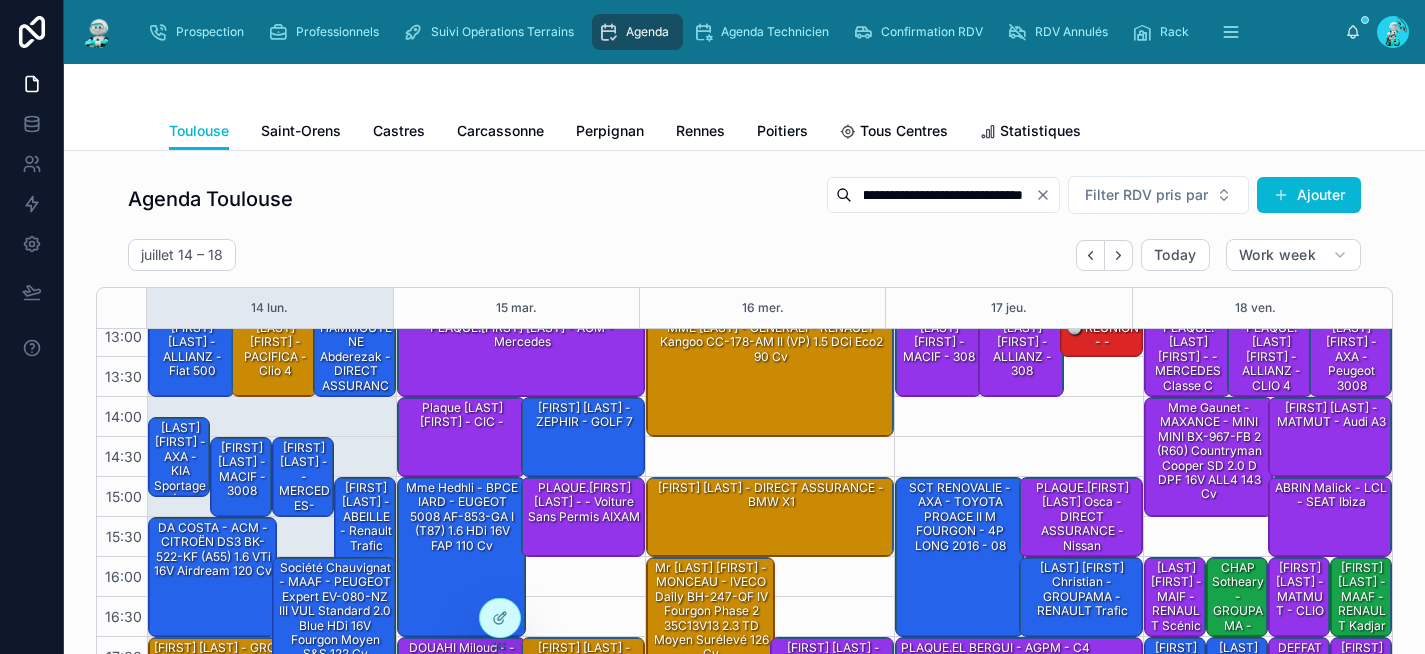 type on "**********" 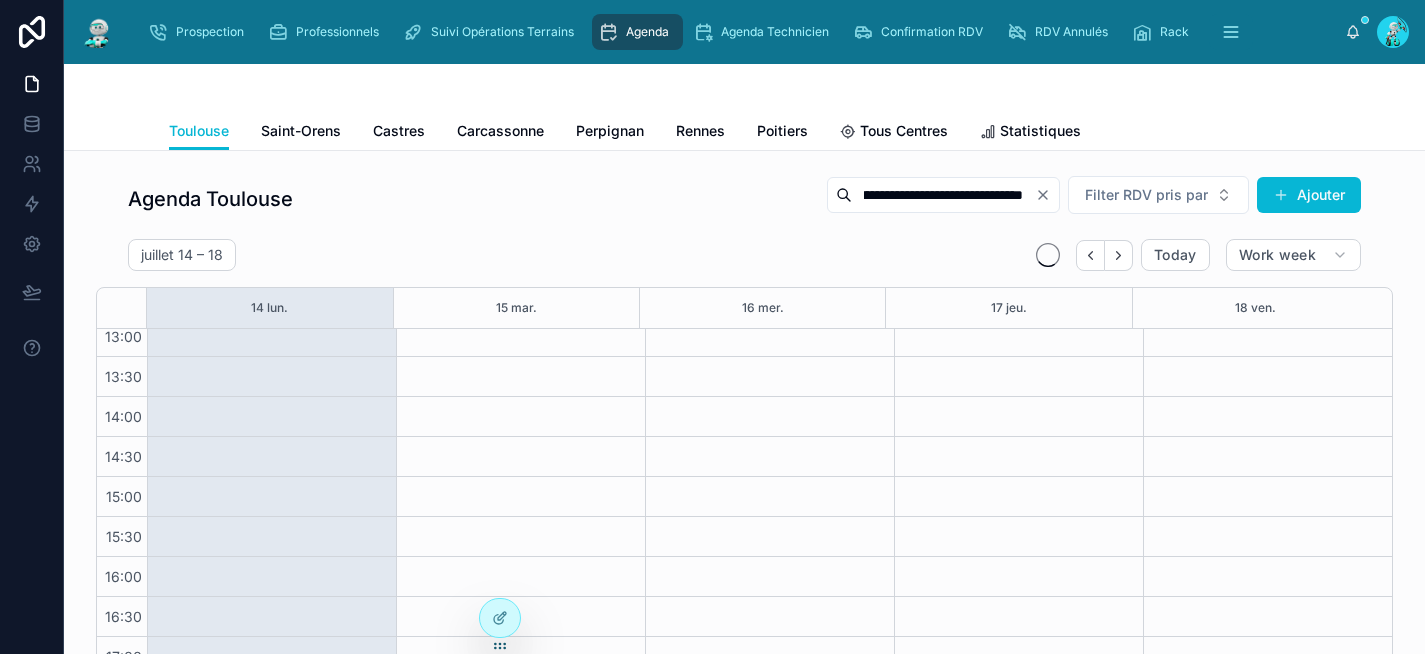 scroll, scrollTop: 0, scrollLeft: 0, axis: both 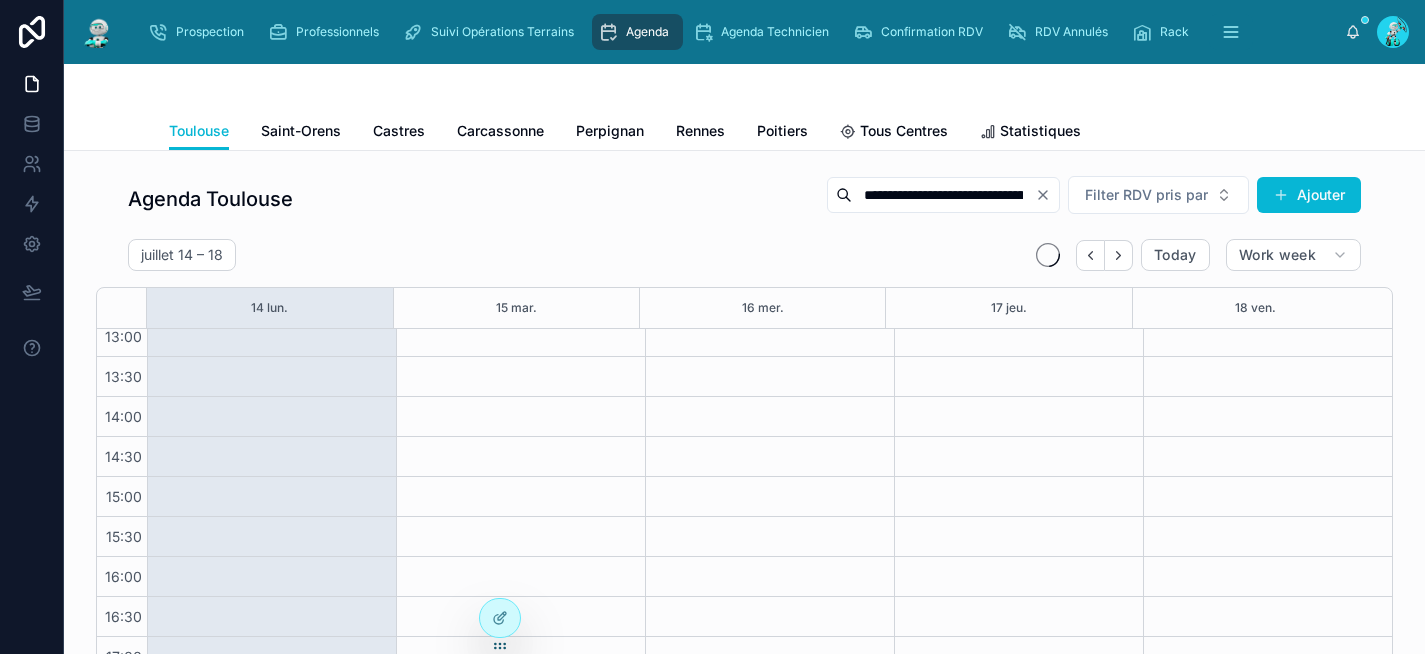 drag, startPoint x: 1021, startPoint y: 193, endPoint x: 663, endPoint y: 156, distance: 359.90692 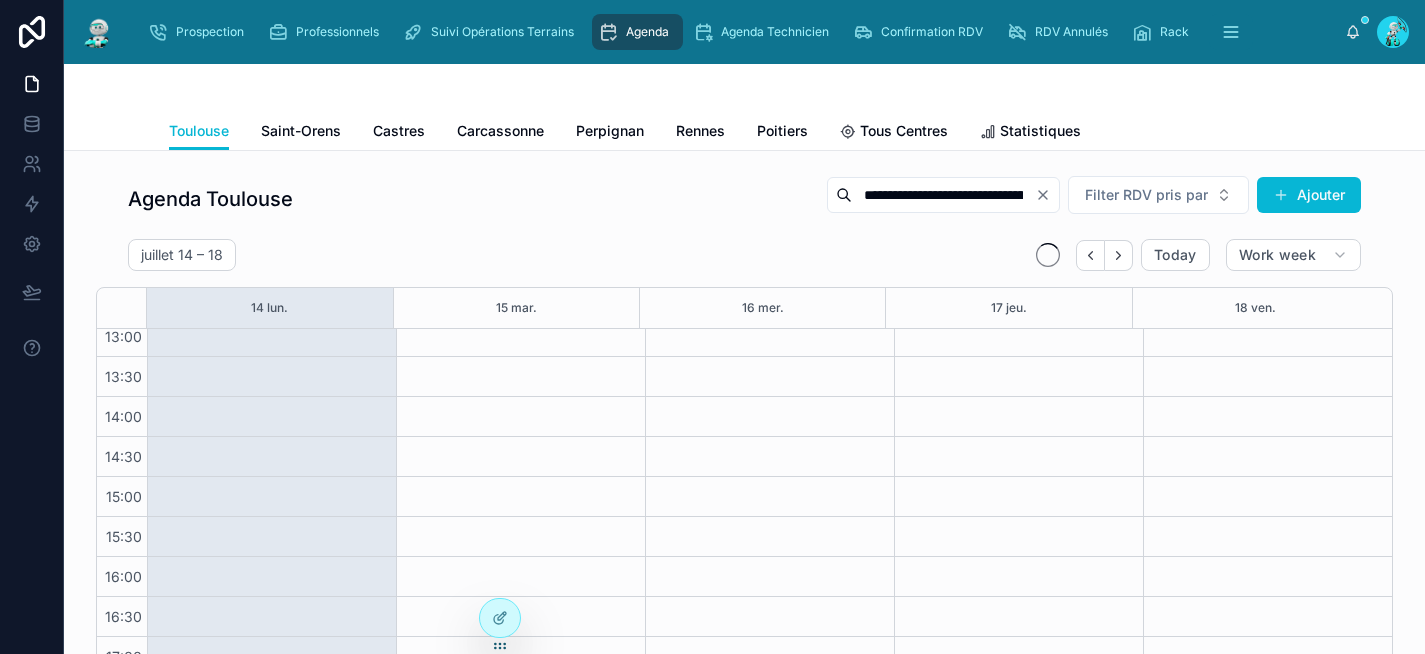 click on "**********" at bounding box center (744, 692) 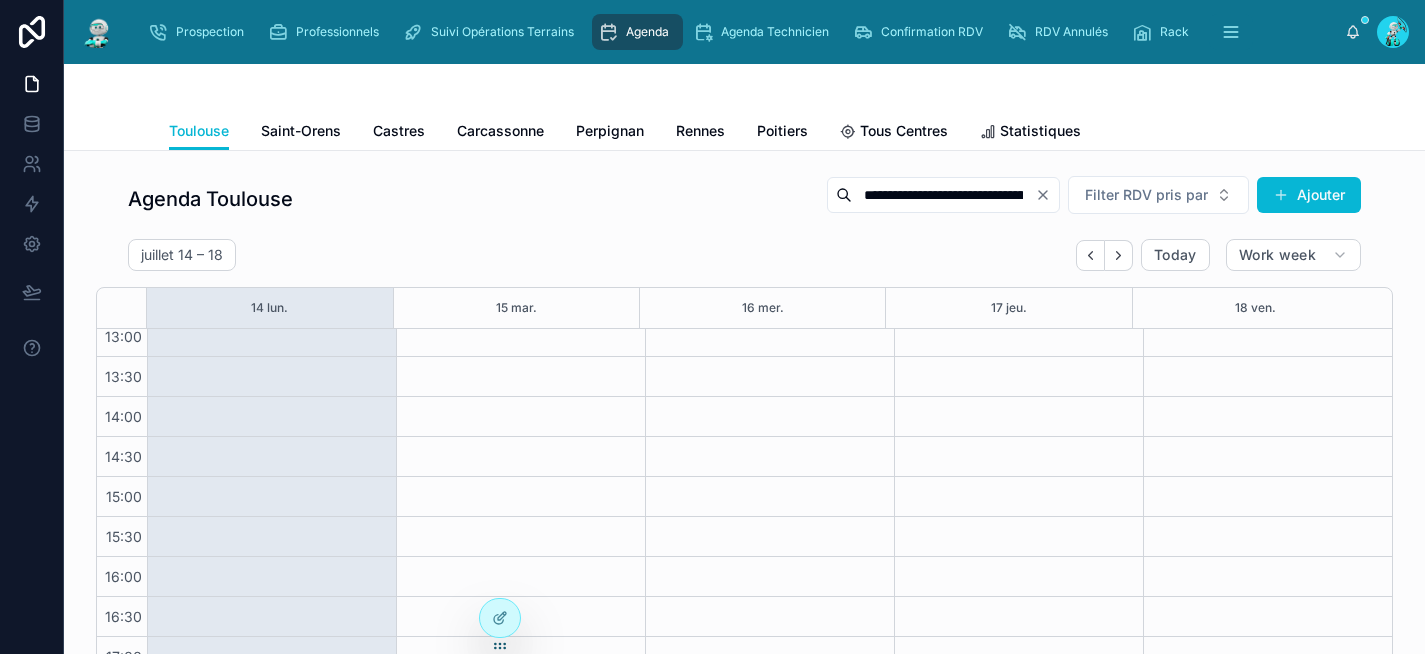 click 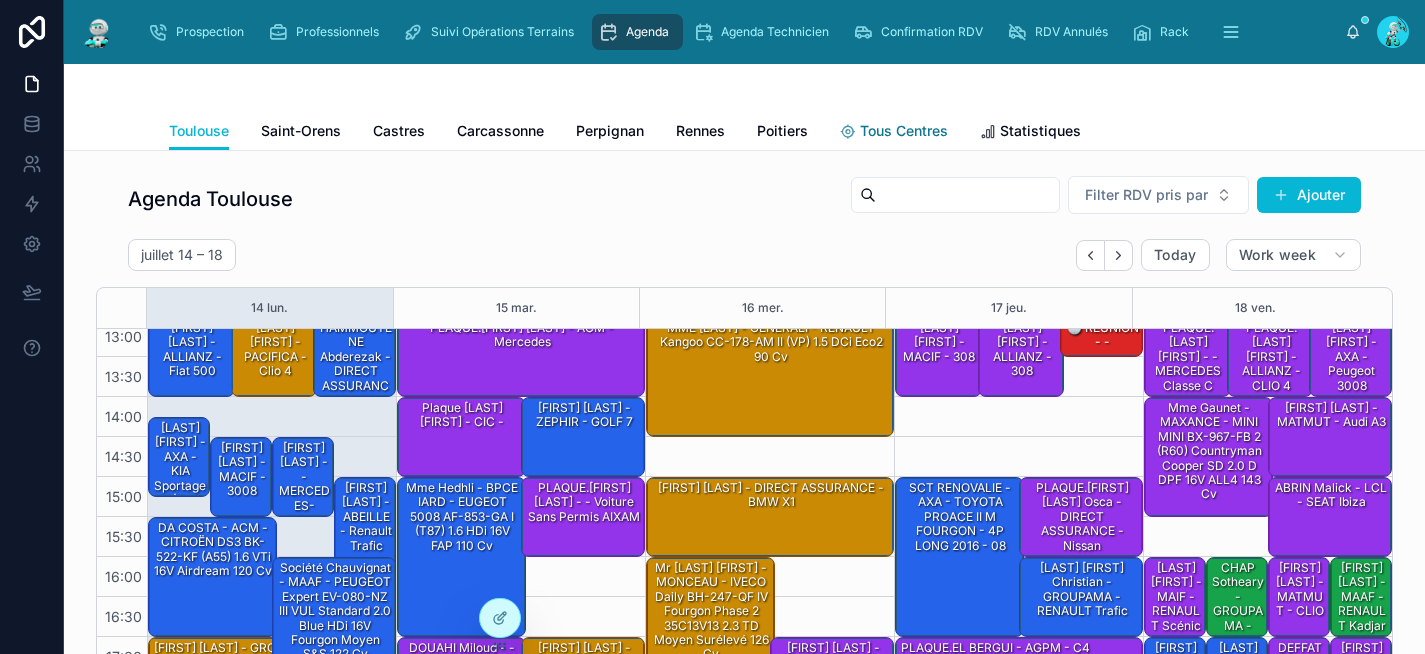 click on "Tous Centres" at bounding box center [904, 131] 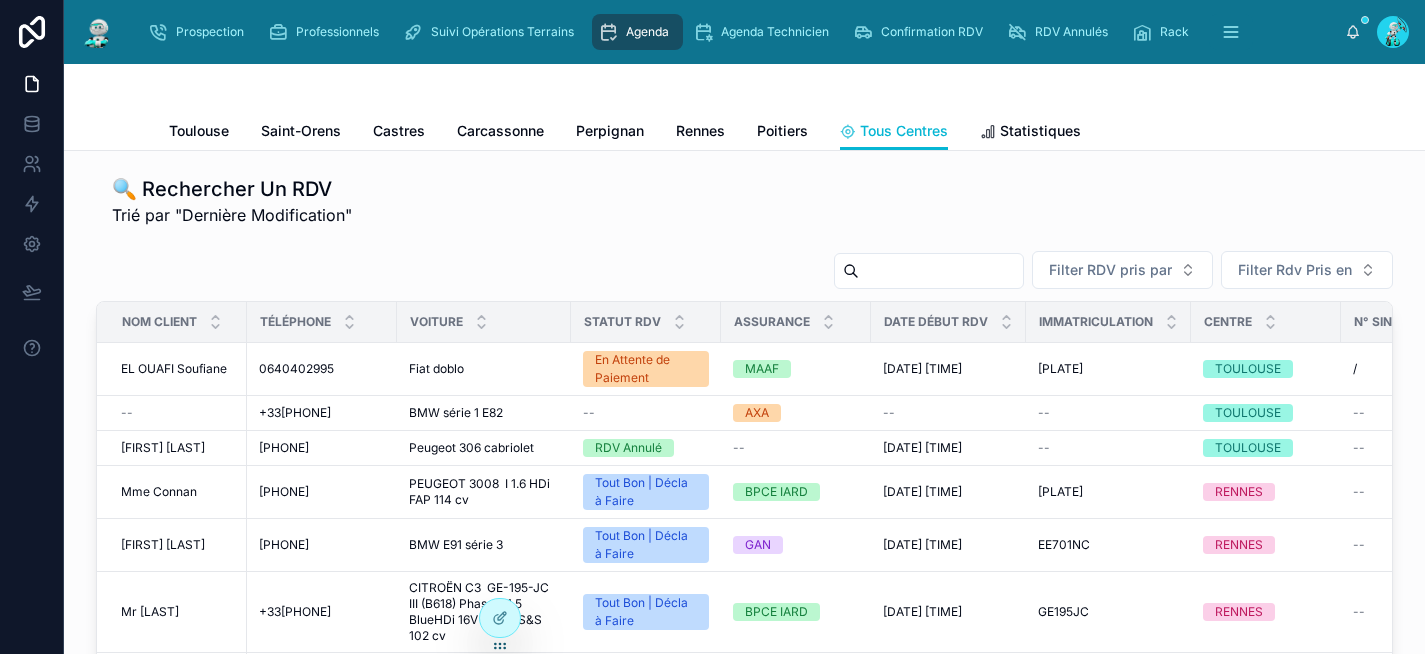 click at bounding box center [941, 271] 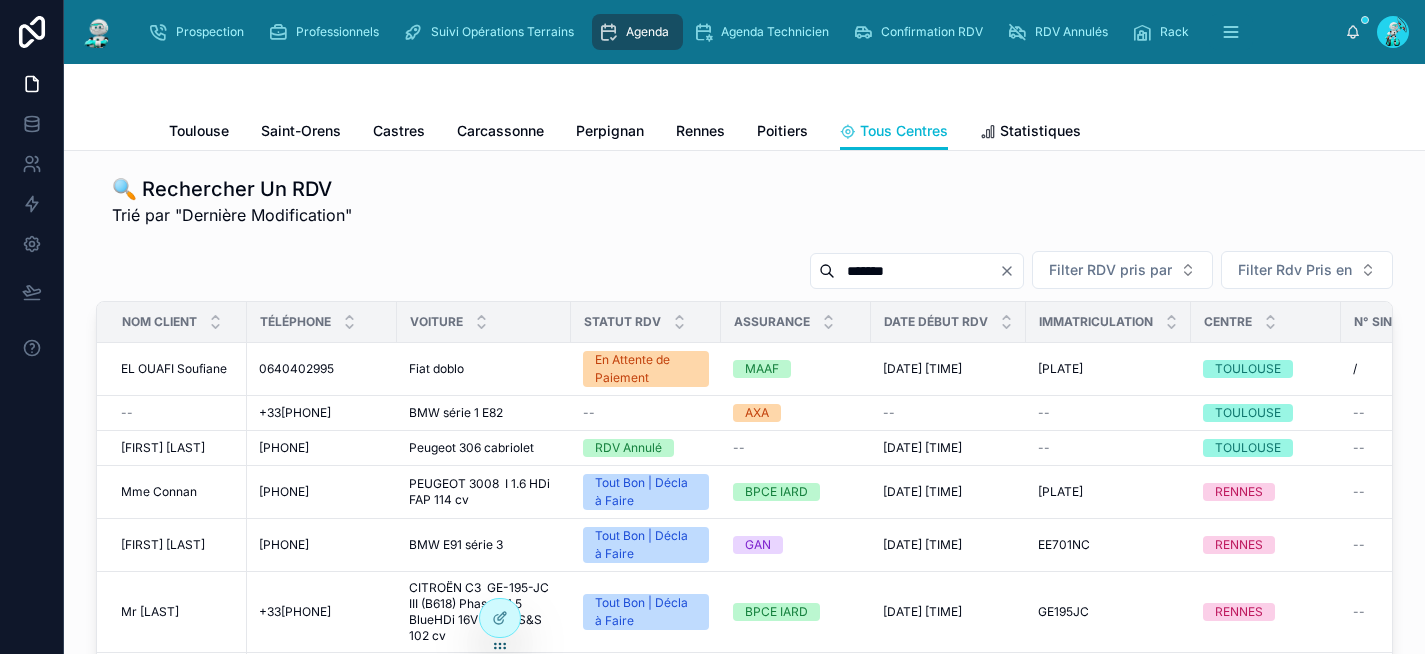 type on "*******" 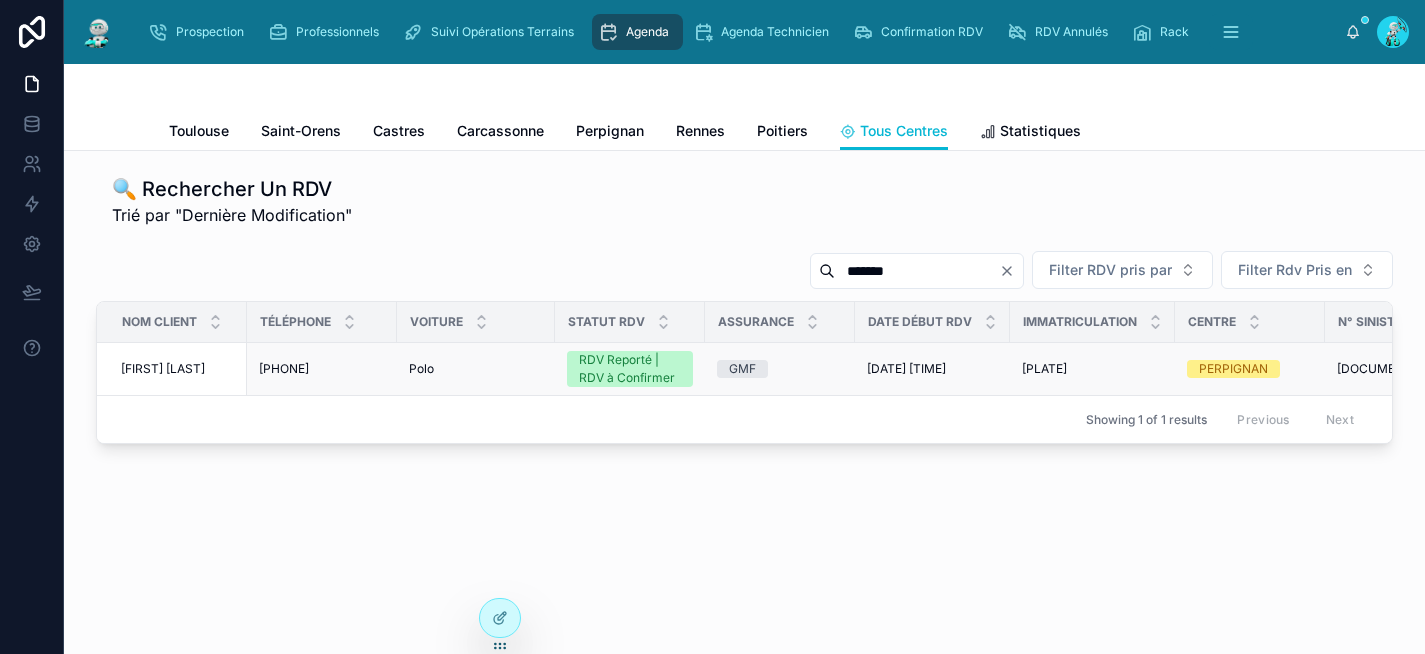 click on "GMF" at bounding box center [780, 369] 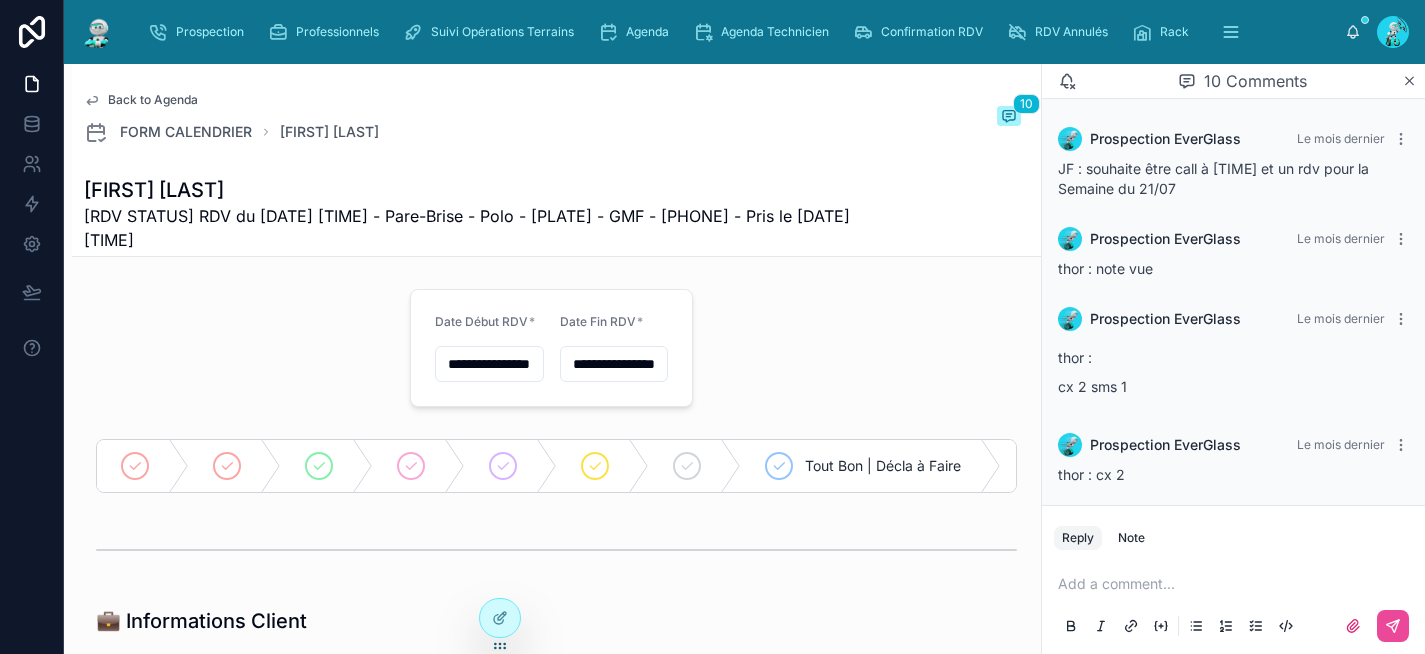scroll, scrollTop: 1001, scrollLeft: 0, axis: vertical 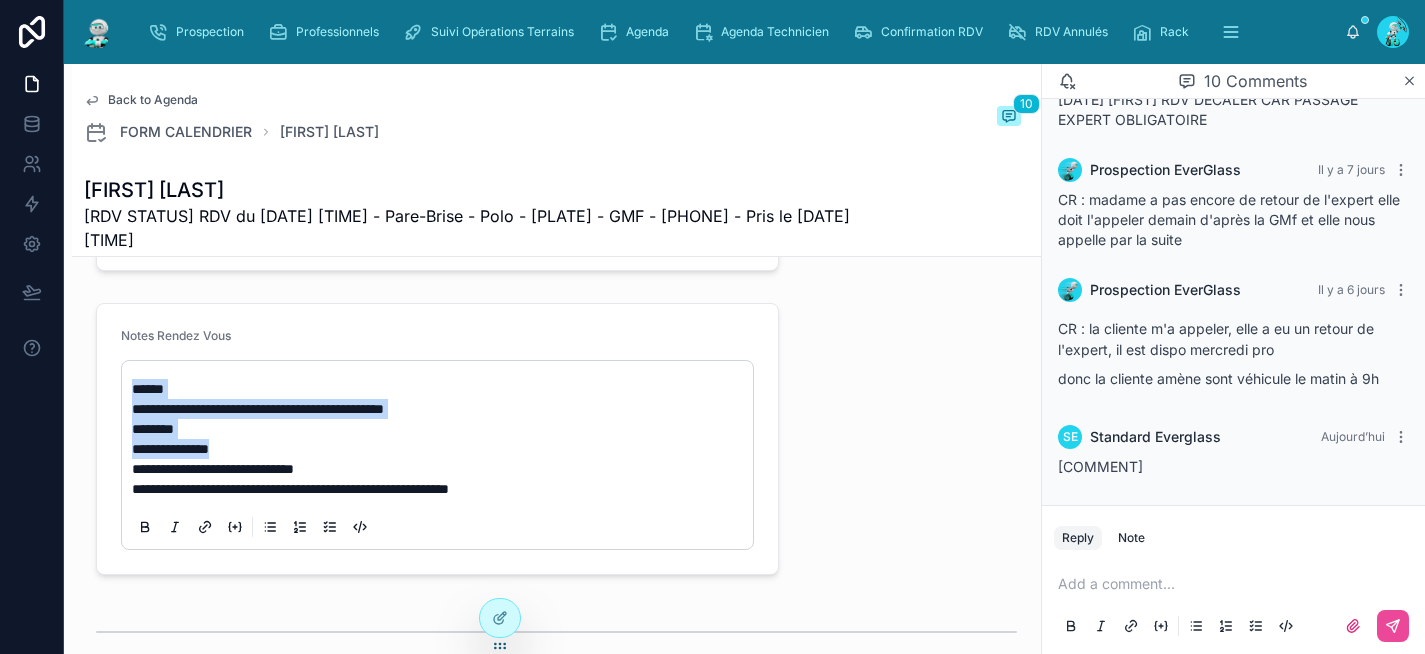 drag, startPoint x: 245, startPoint y: 461, endPoint x: 95, endPoint y: 398, distance: 162.69296 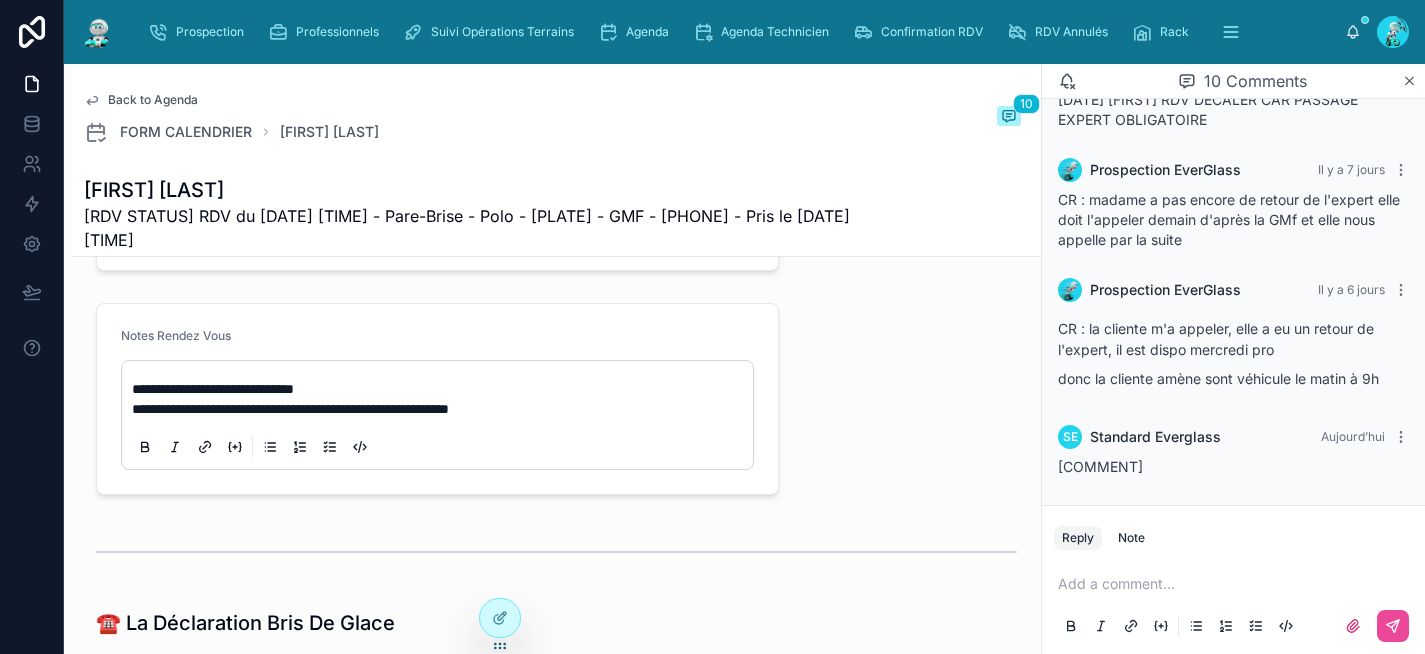 click at bounding box center (1237, 584) 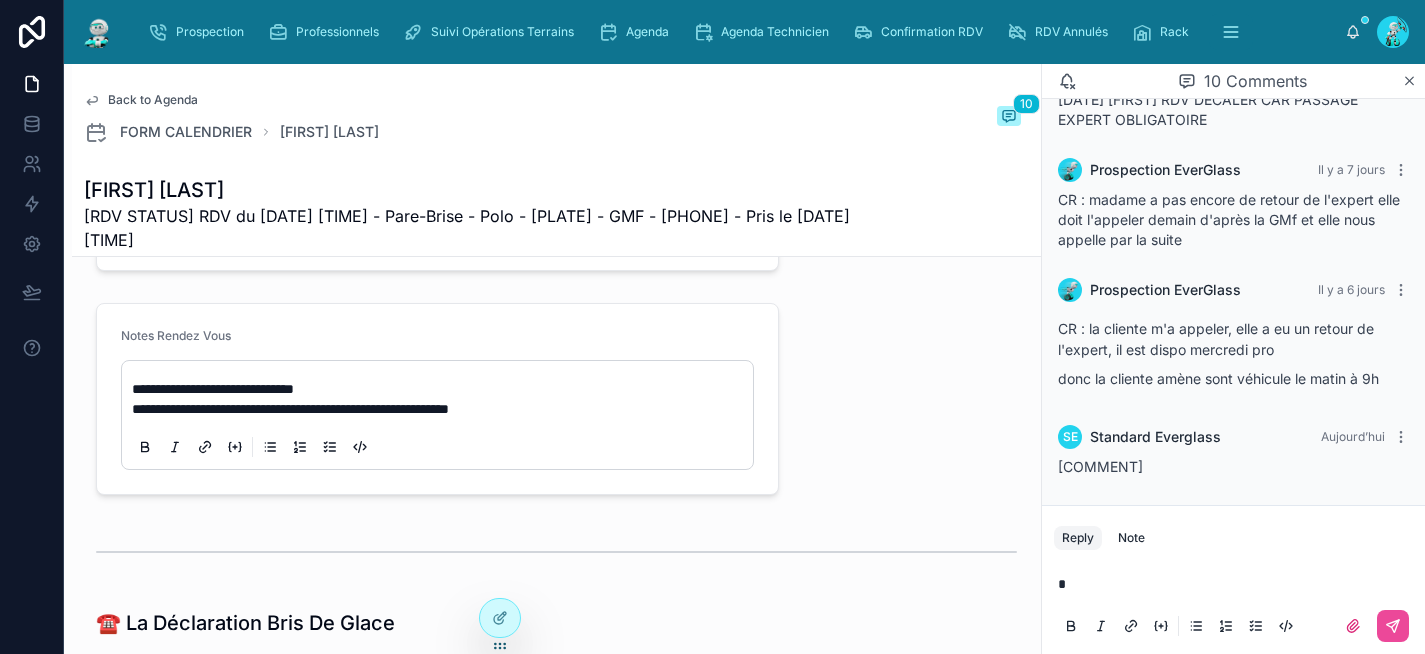 type 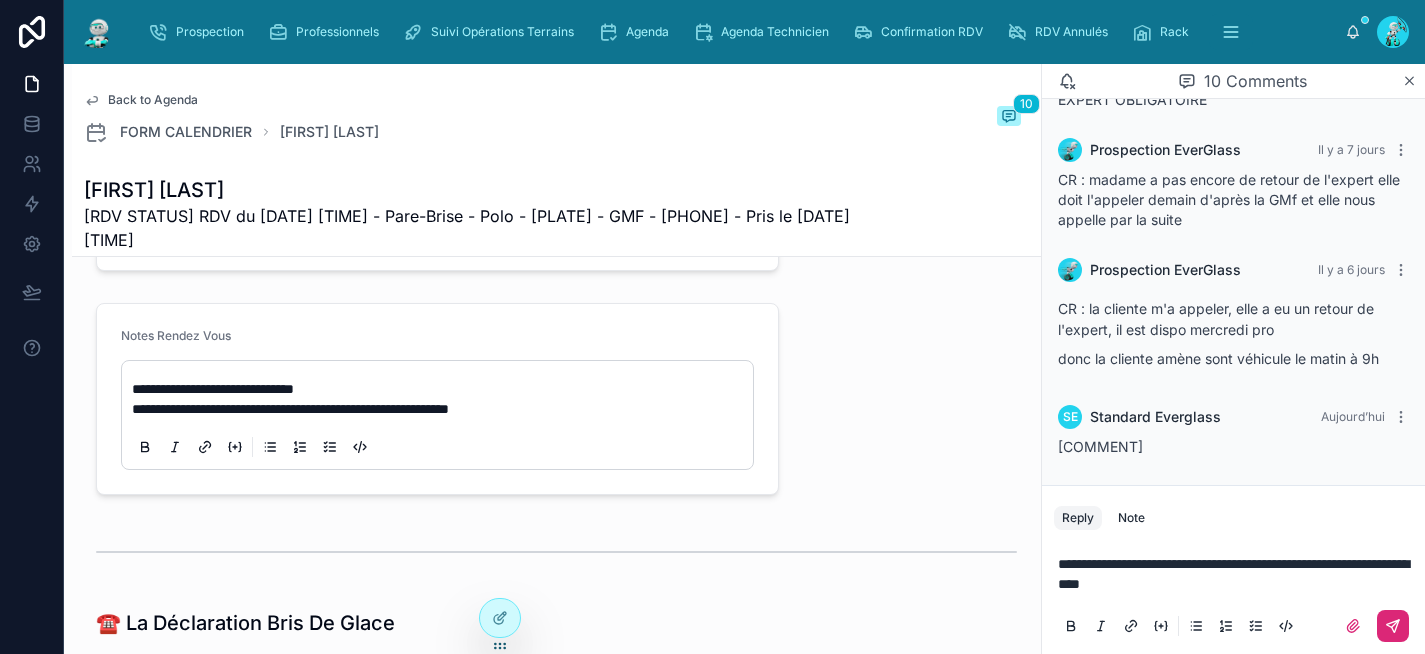 click 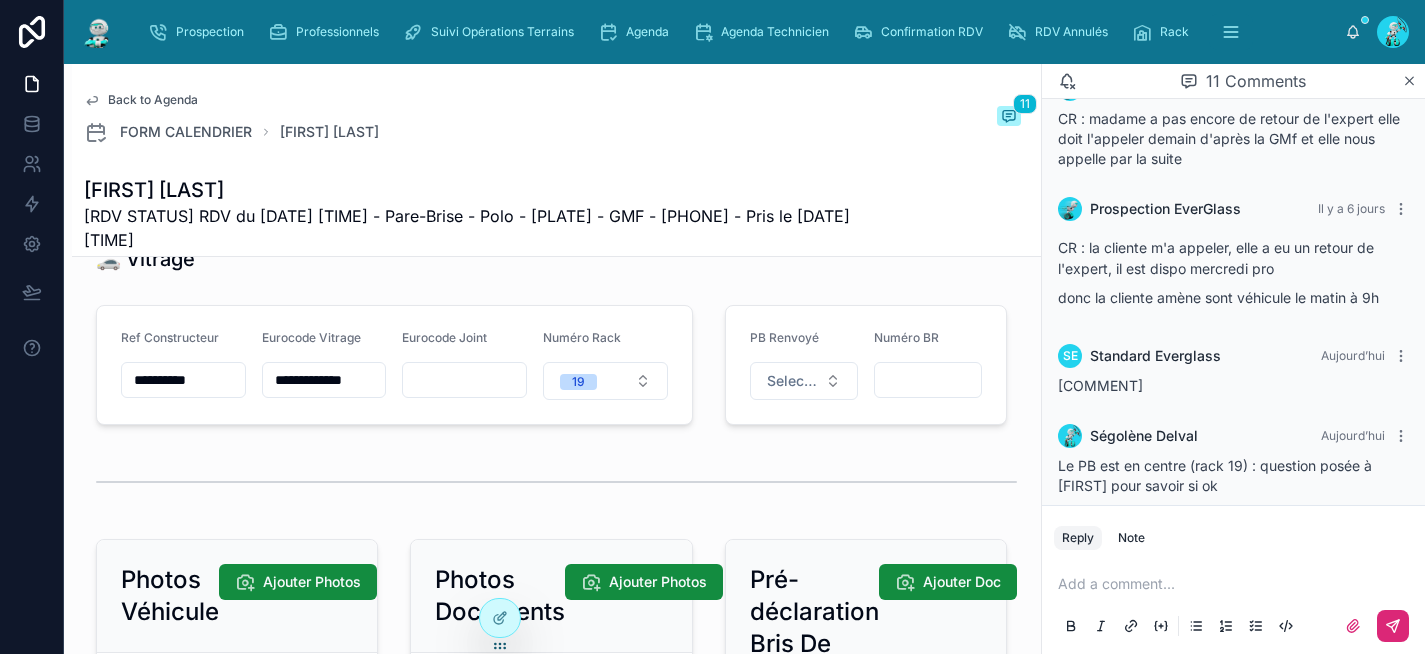scroll, scrollTop: 2734, scrollLeft: 0, axis: vertical 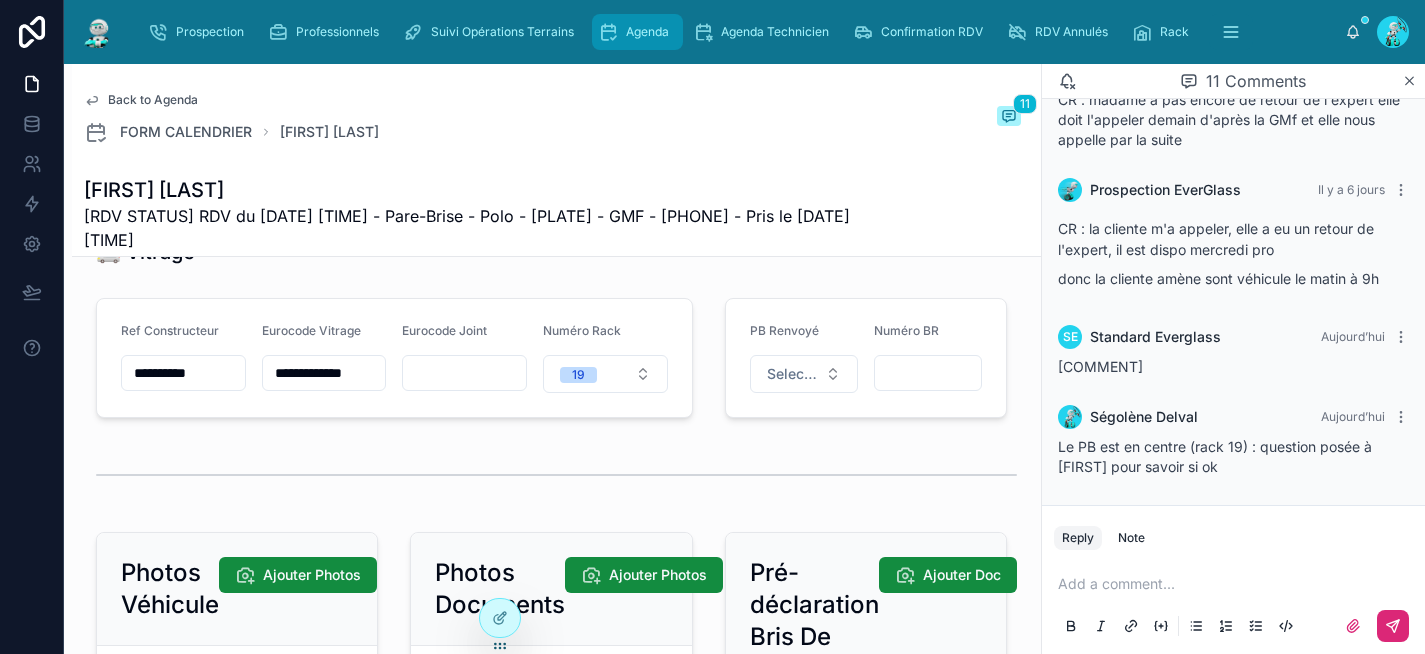click on "Agenda" at bounding box center [637, 32] 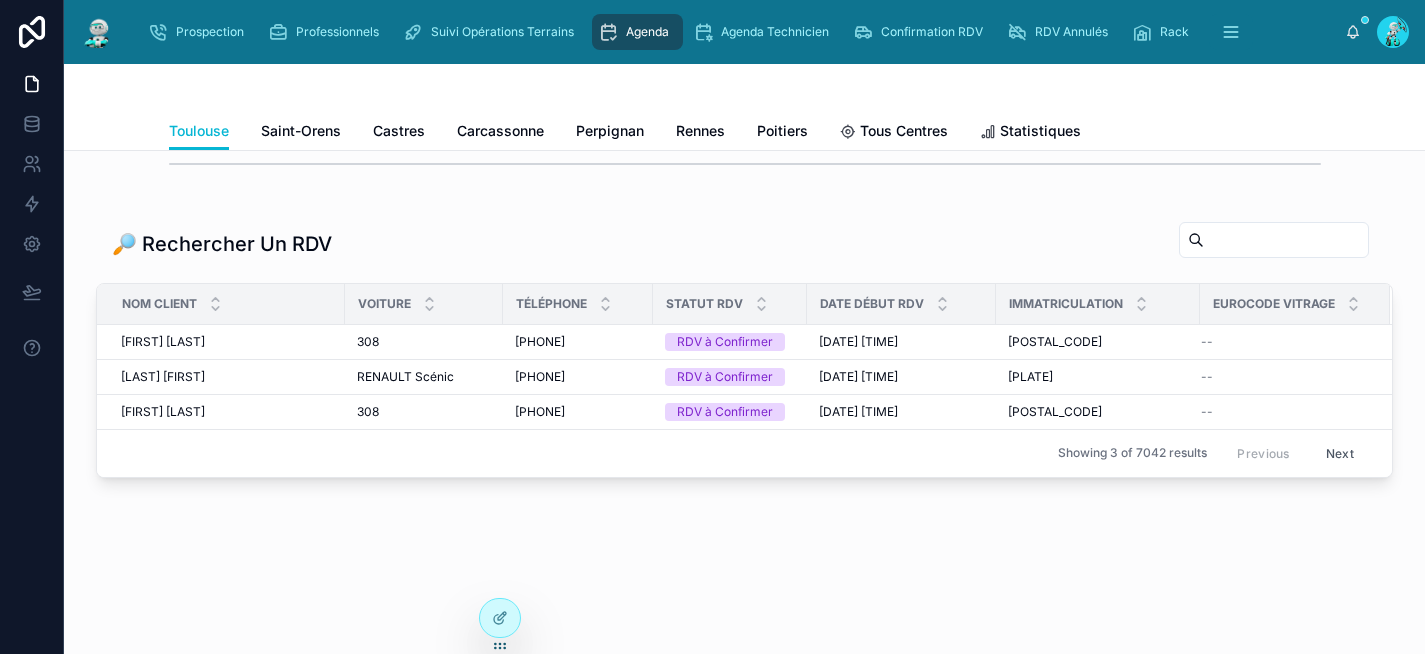scroll, scrollTop: 0, scrollLeft: 0, axis: both 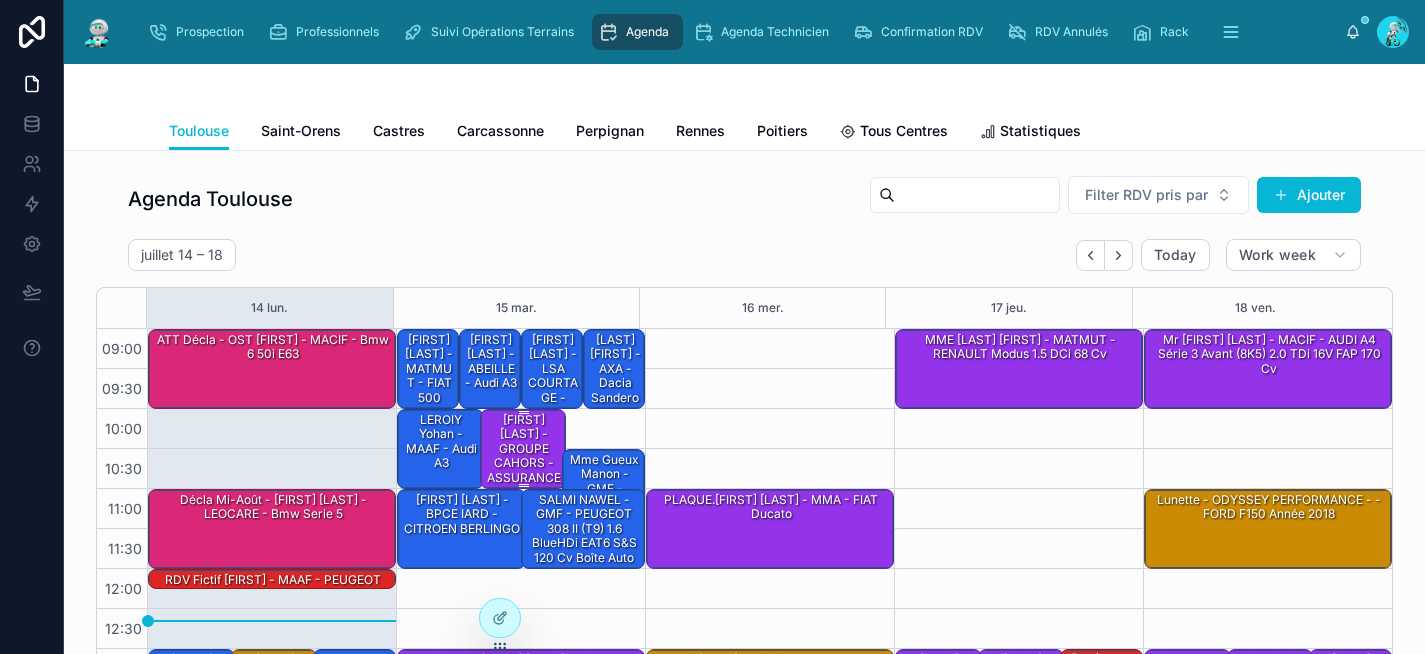 click on "[LAST] [FIRST] - GROUPE CAHORS - ASSURANCE EXTERNE (CONTACT DIRECT) - yaris cross" at bounding box center [524, 478] 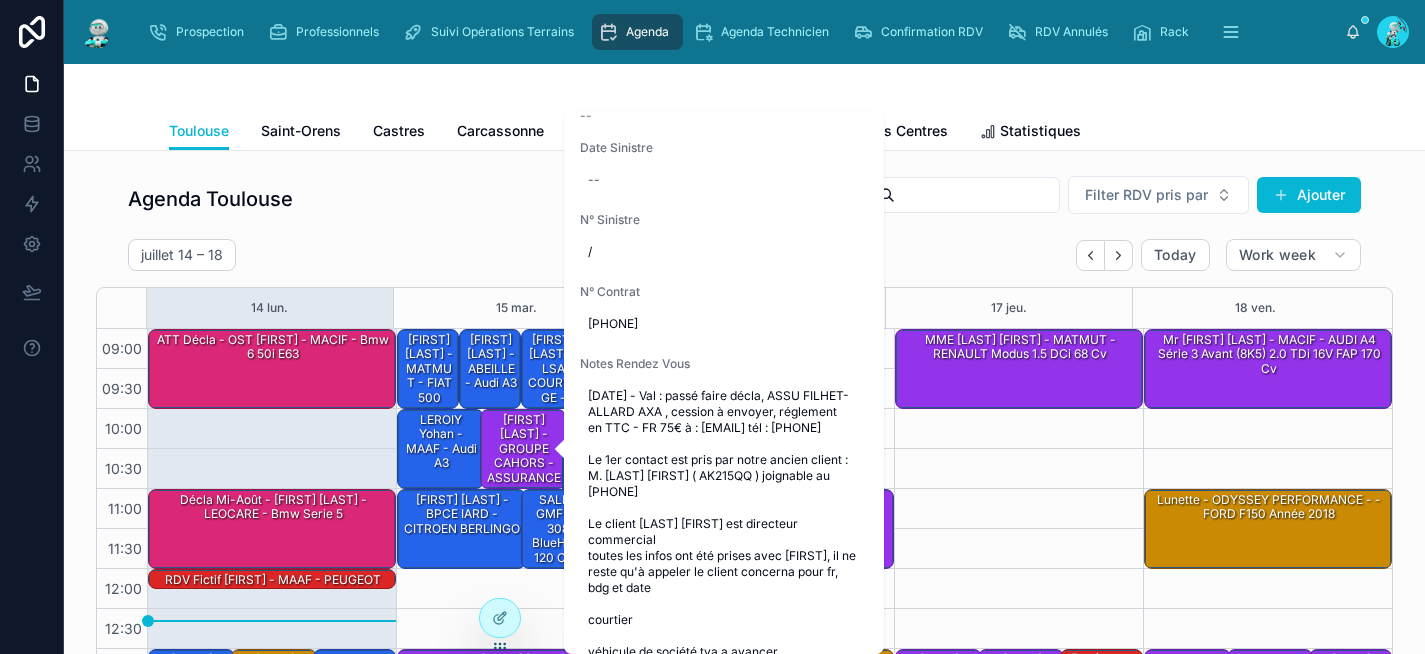 scroll, scrollTop: 1597, scrollLeft: 0, axis: vertical 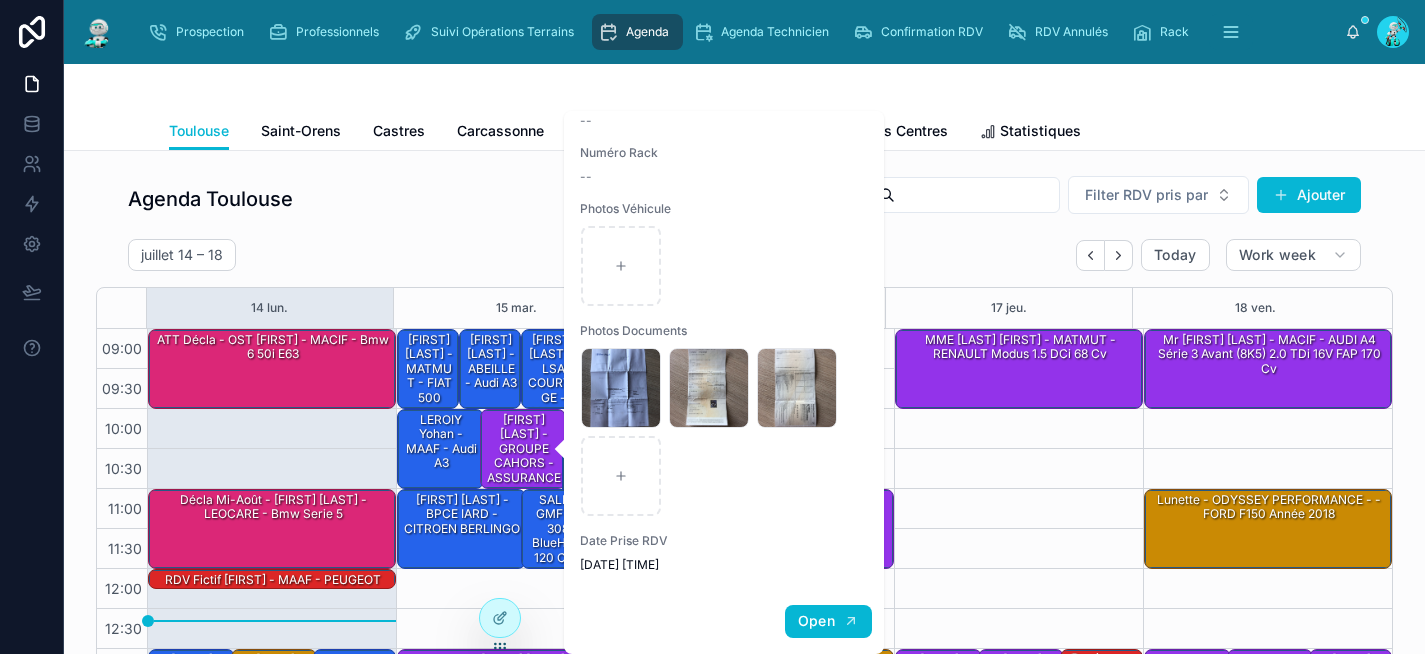 click on "Open" at bounding box center [828, 621] 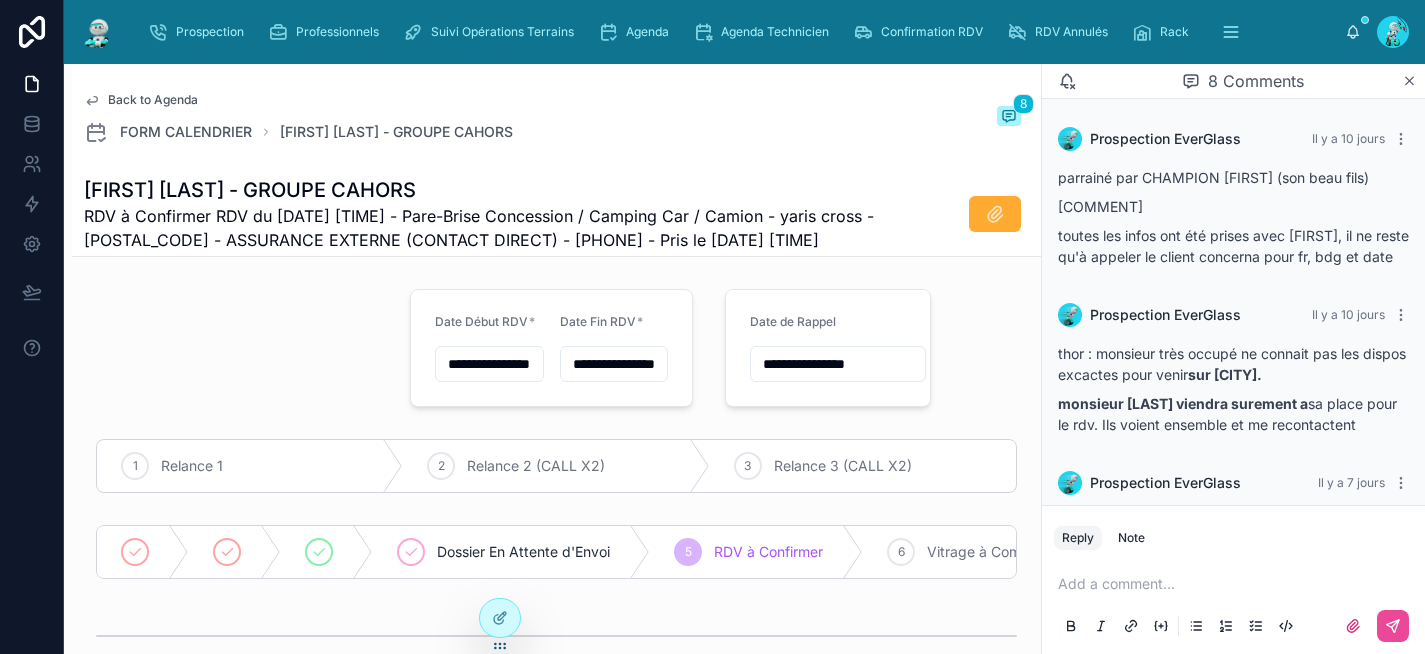 scroll, scrollTop: 614, scrollLeft: 0, axis: vertical 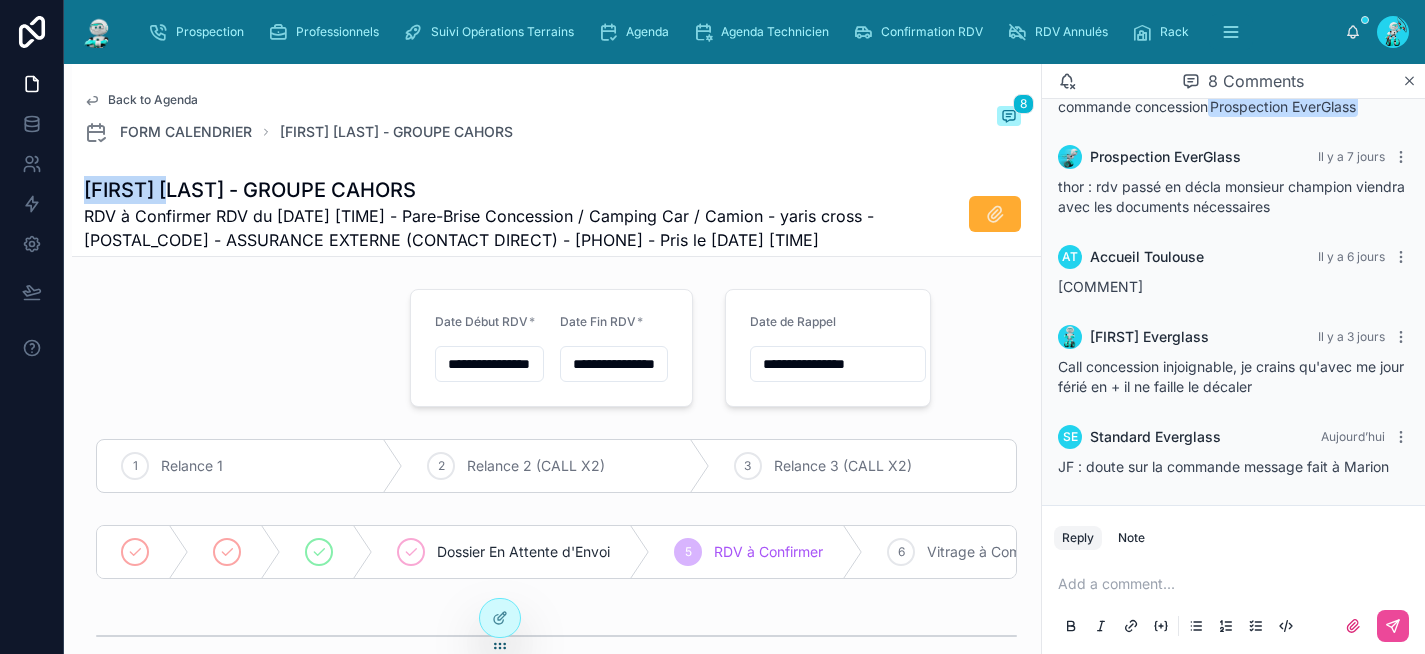 drag, startPoint x: 187, startPoint y: 189, endPoint x: 73, endPoint y: 190, distance: 114.00439 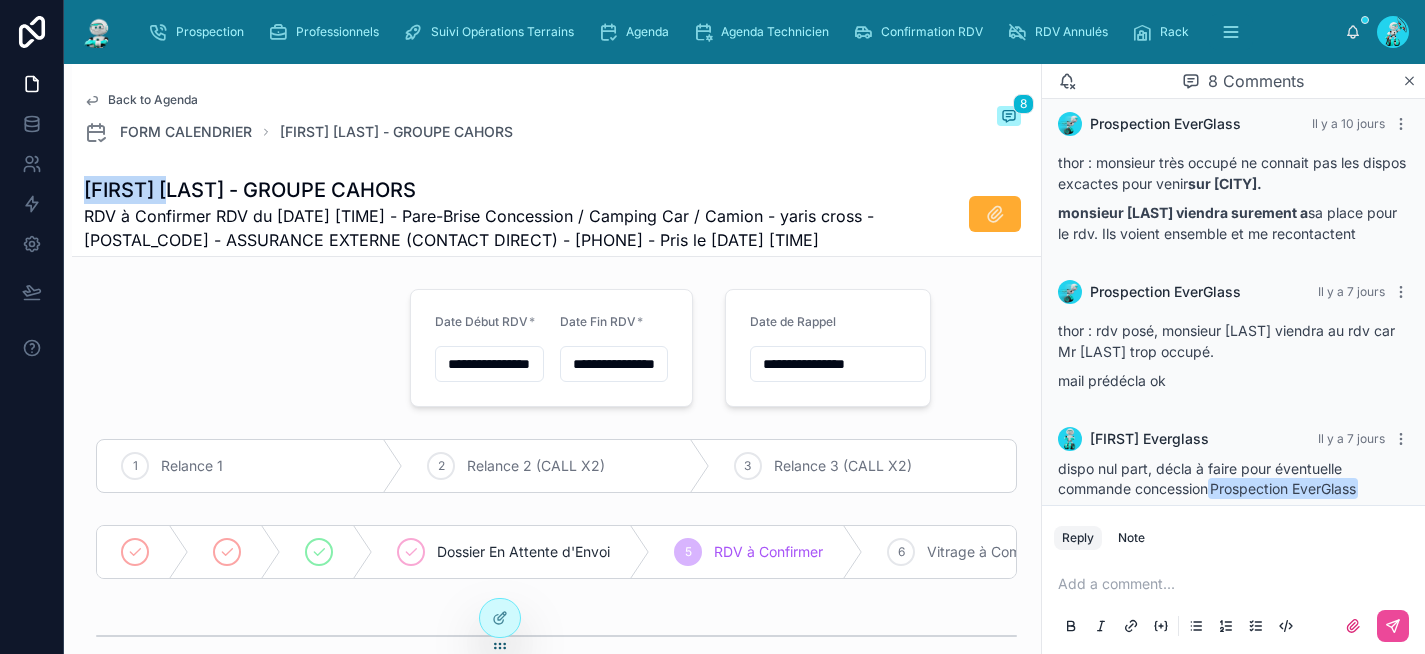 scroll, scrollTop: 614, scrollLeft: 0, axis: vertical 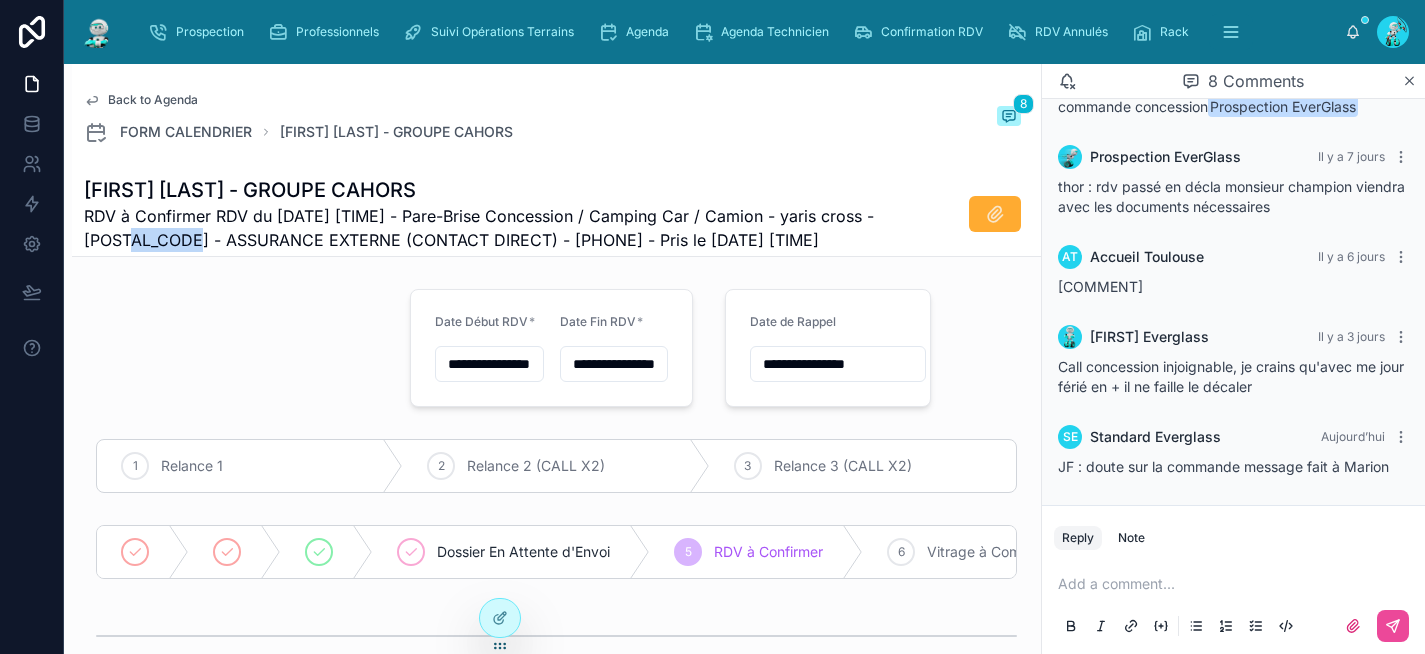 drag, startPoint x: 214, startPoint y: 241, endPoint x: 146, endPoint y: 234, distance: 68.359344 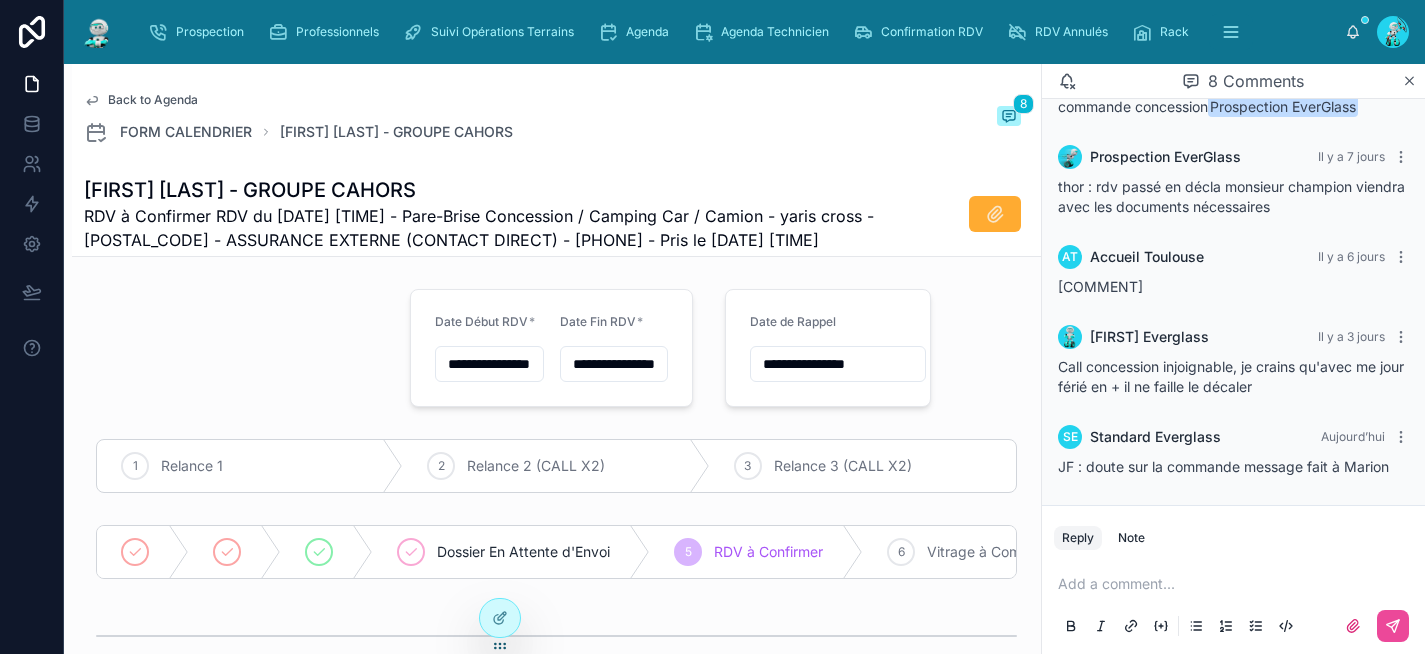 click at bounding box center [1237, 584] 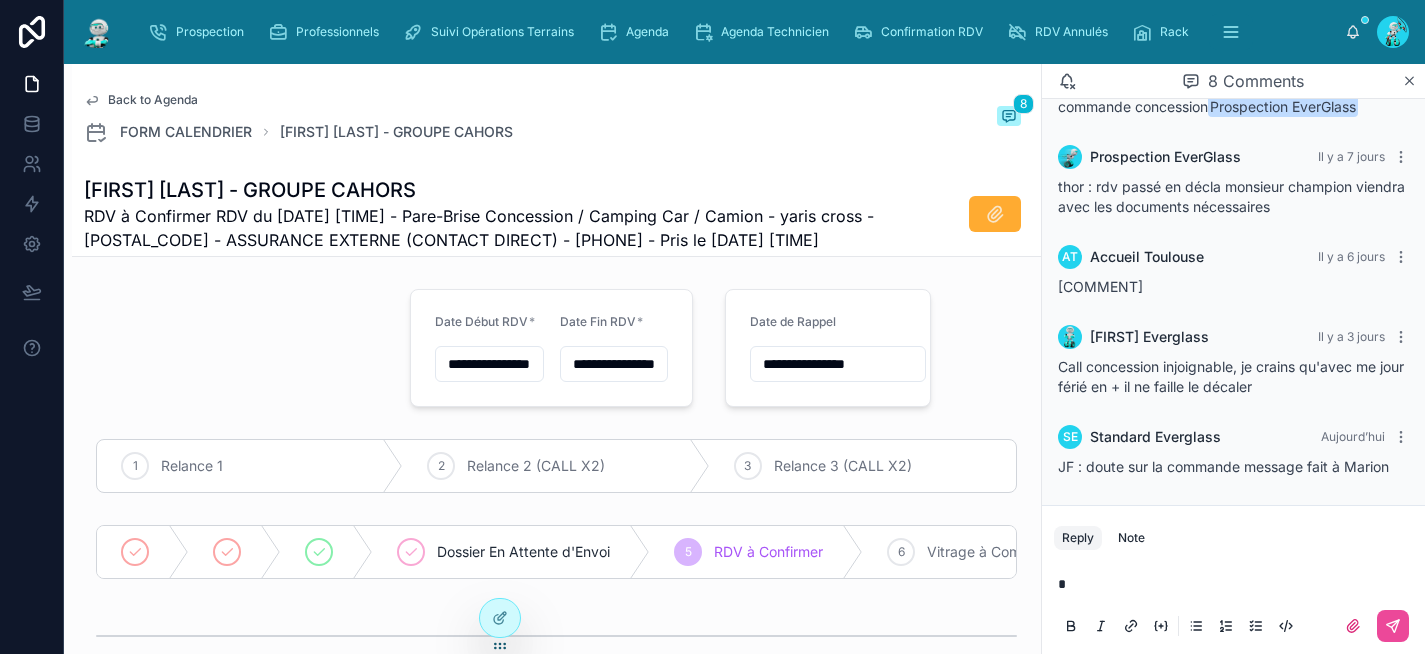 type 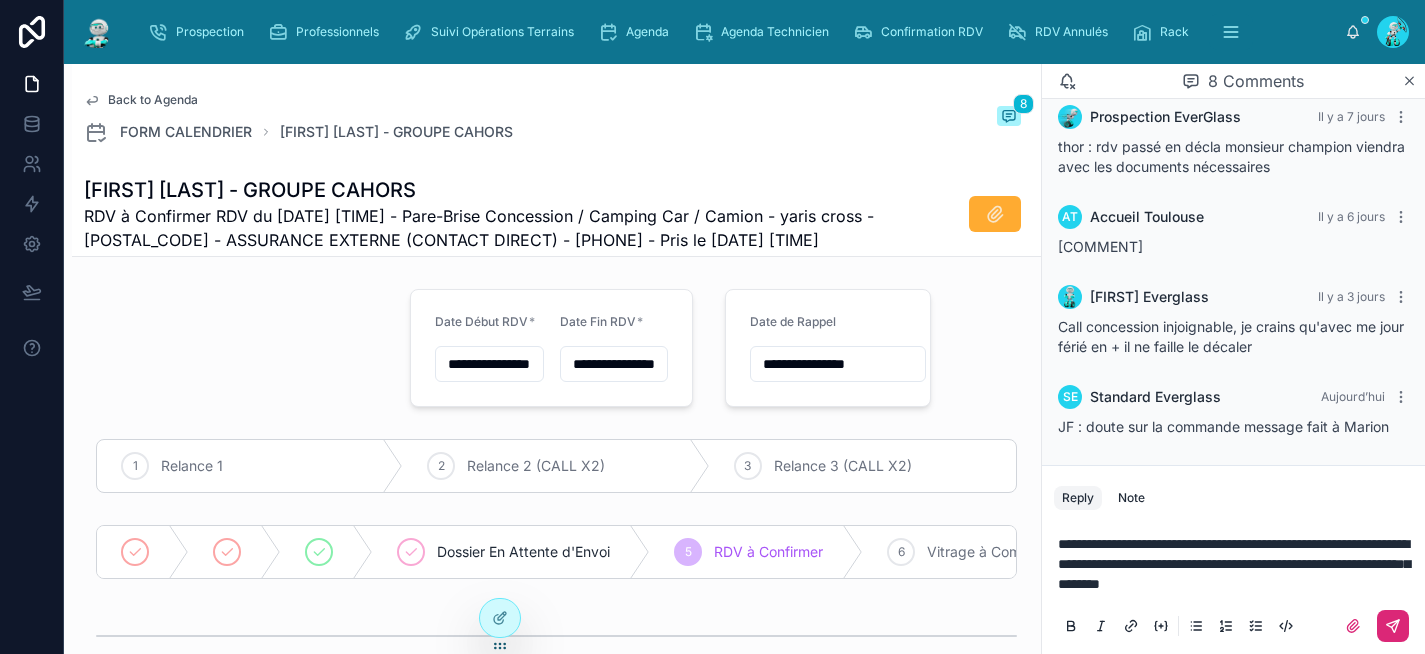 click 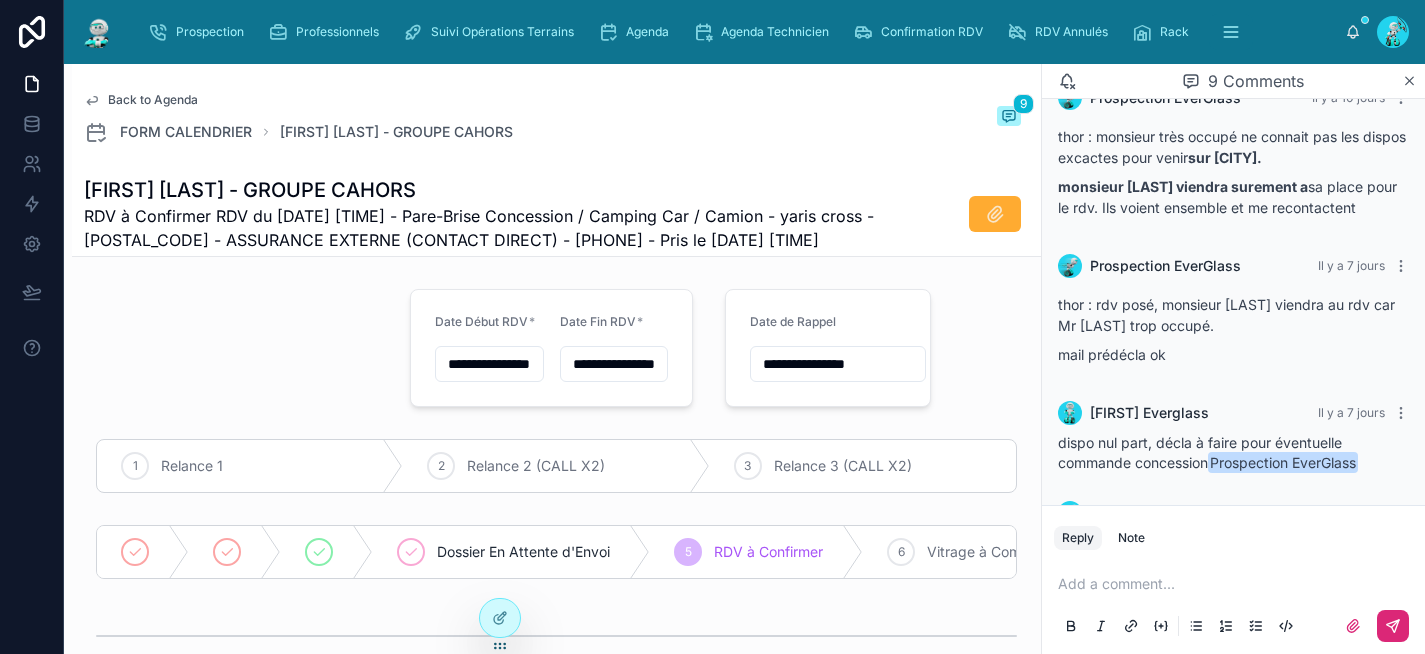 scroll, scrollTop: 754, scrollLeft: 0, axis: vertical 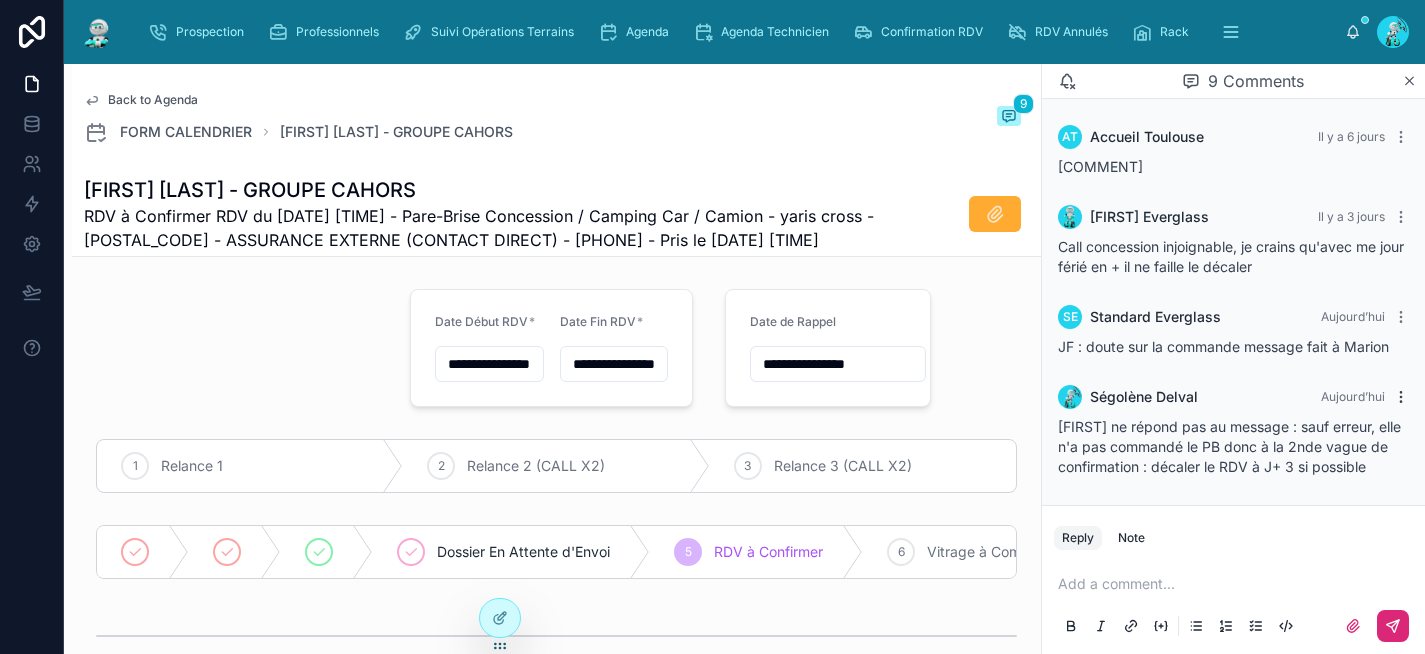 click 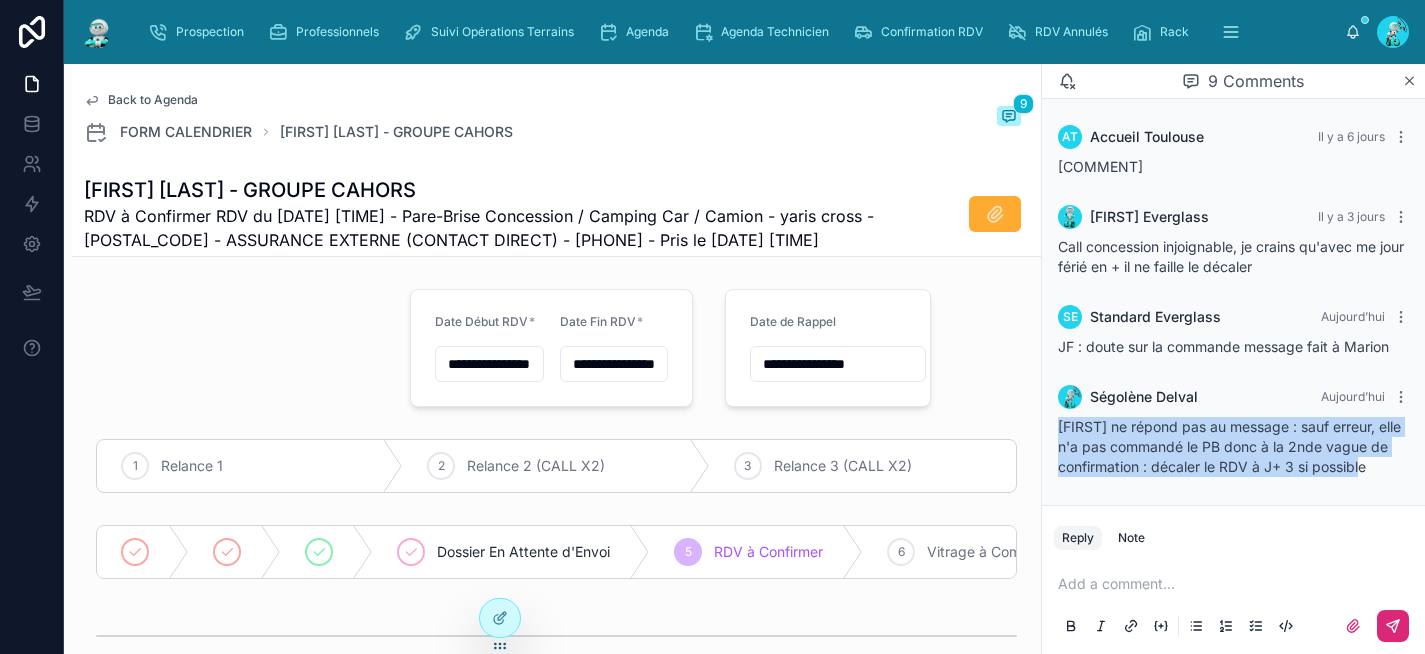 drag, startPoint x: 1157, startPoint y: 465, endPoint x: 1054, endPoint y: 406, distance: 118.70131 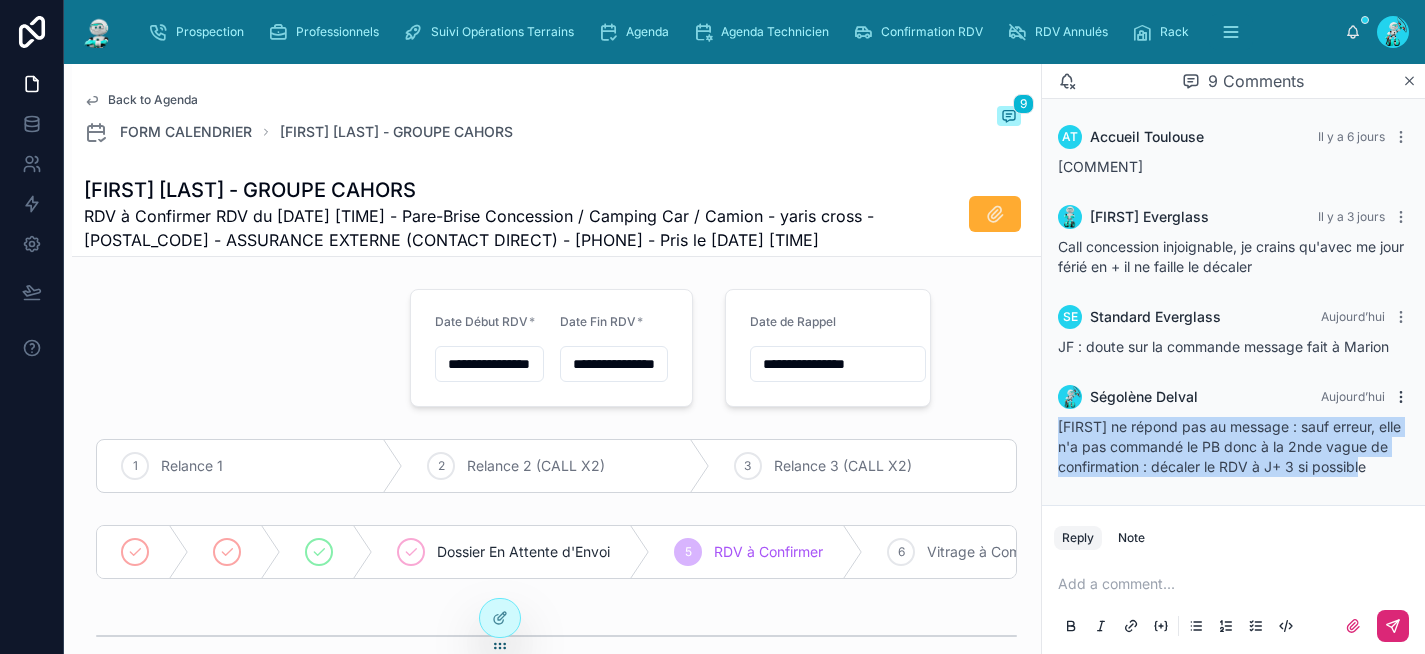 click 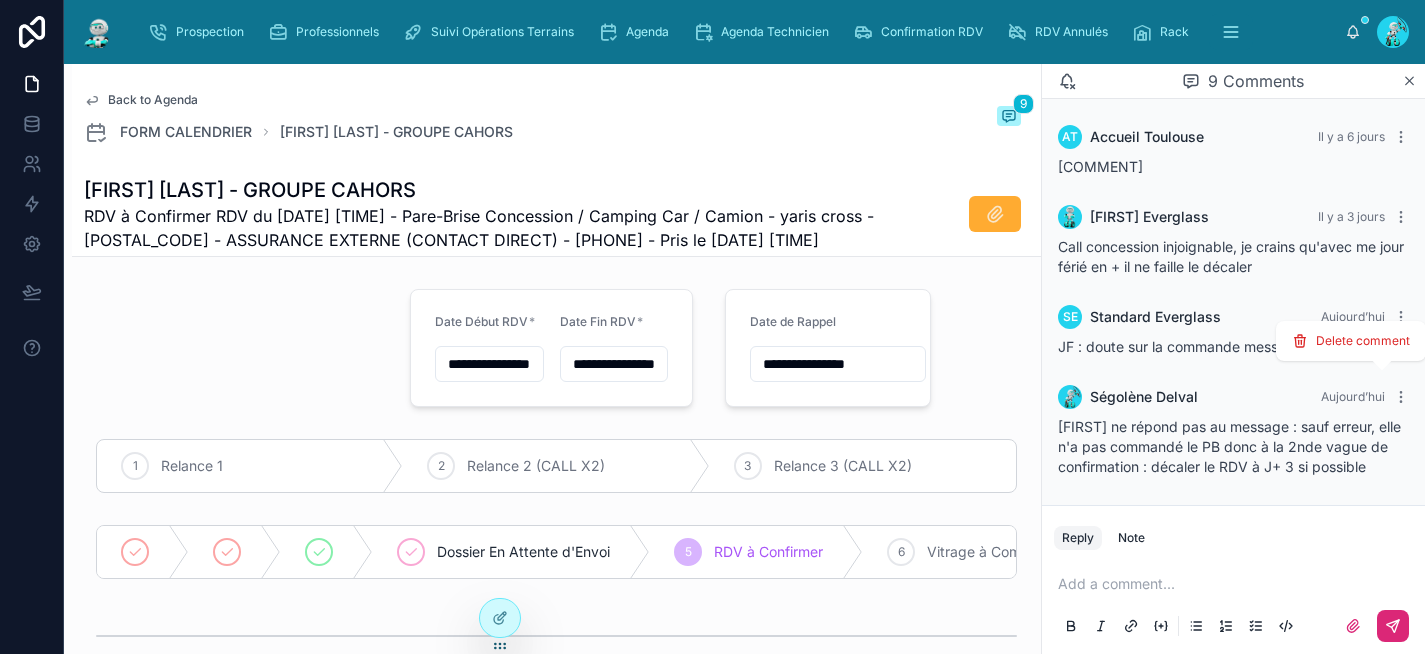 click at bounding box center (1382, 359) 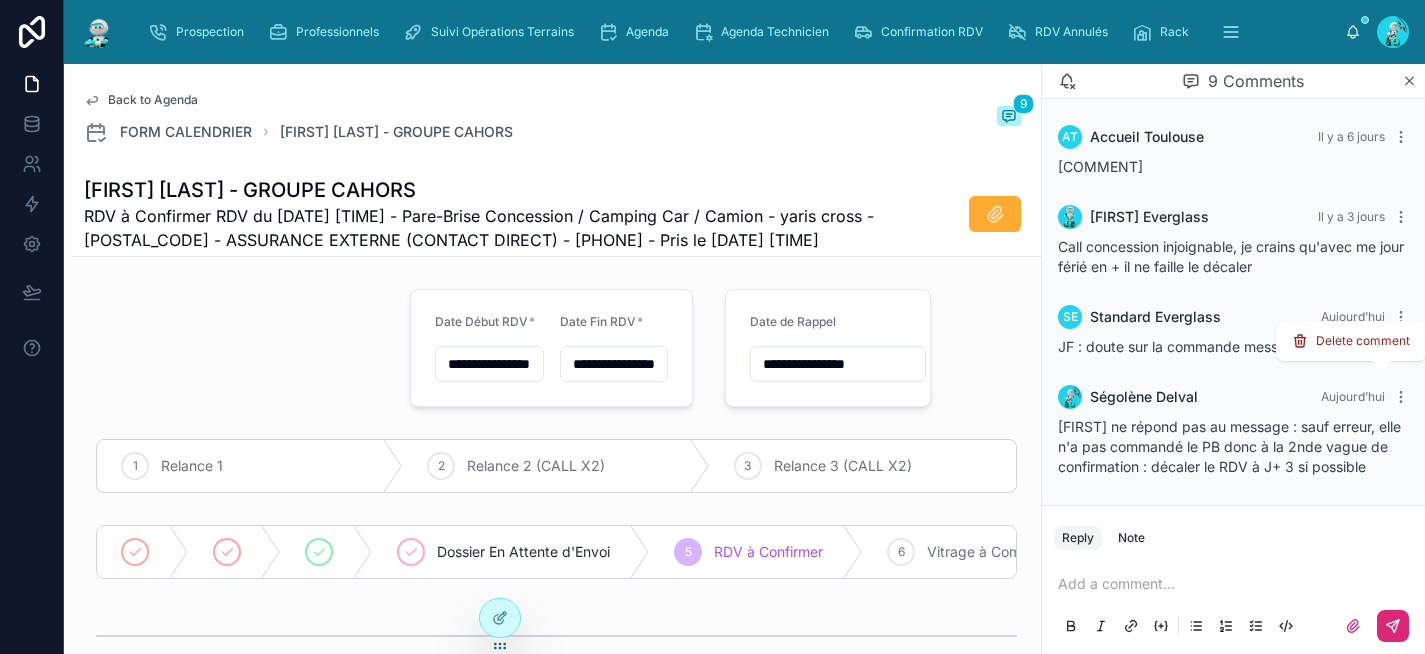 click on "Delete comment" at bounding box center (1363, 341) 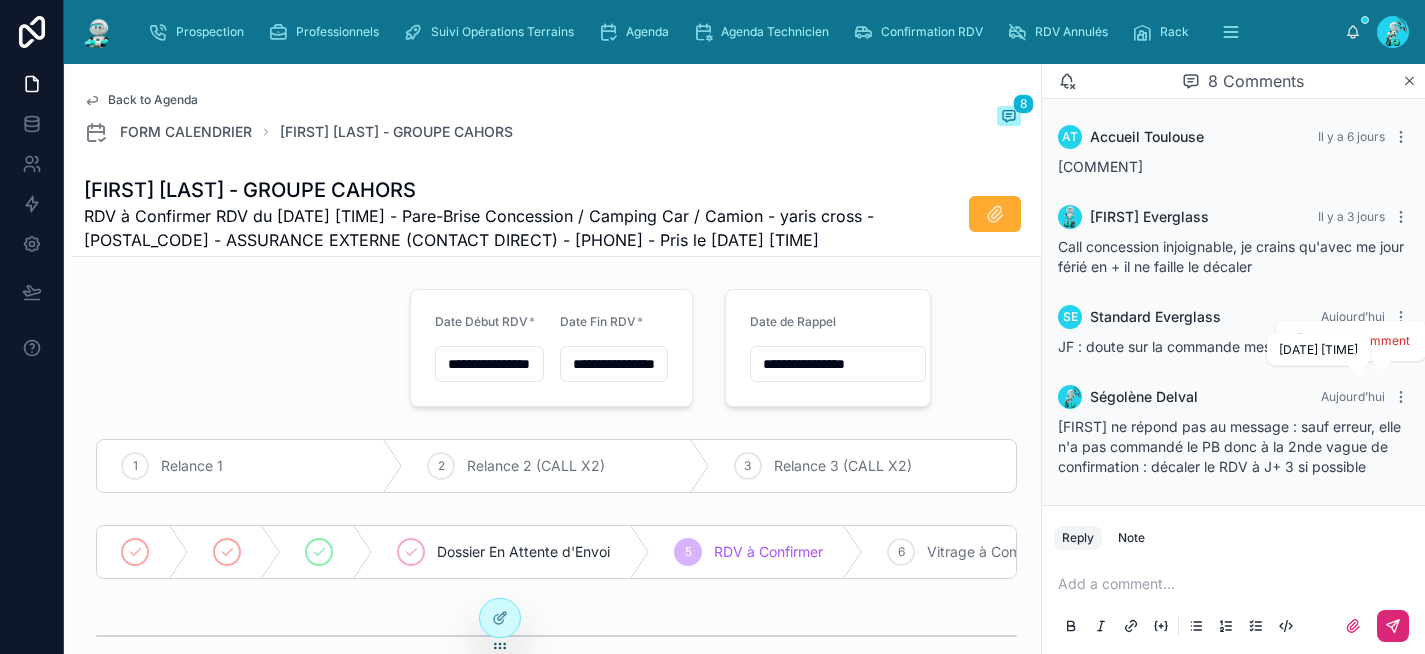 scroll, scrollTop: 614, scrollLeft: 0, axis: vertical 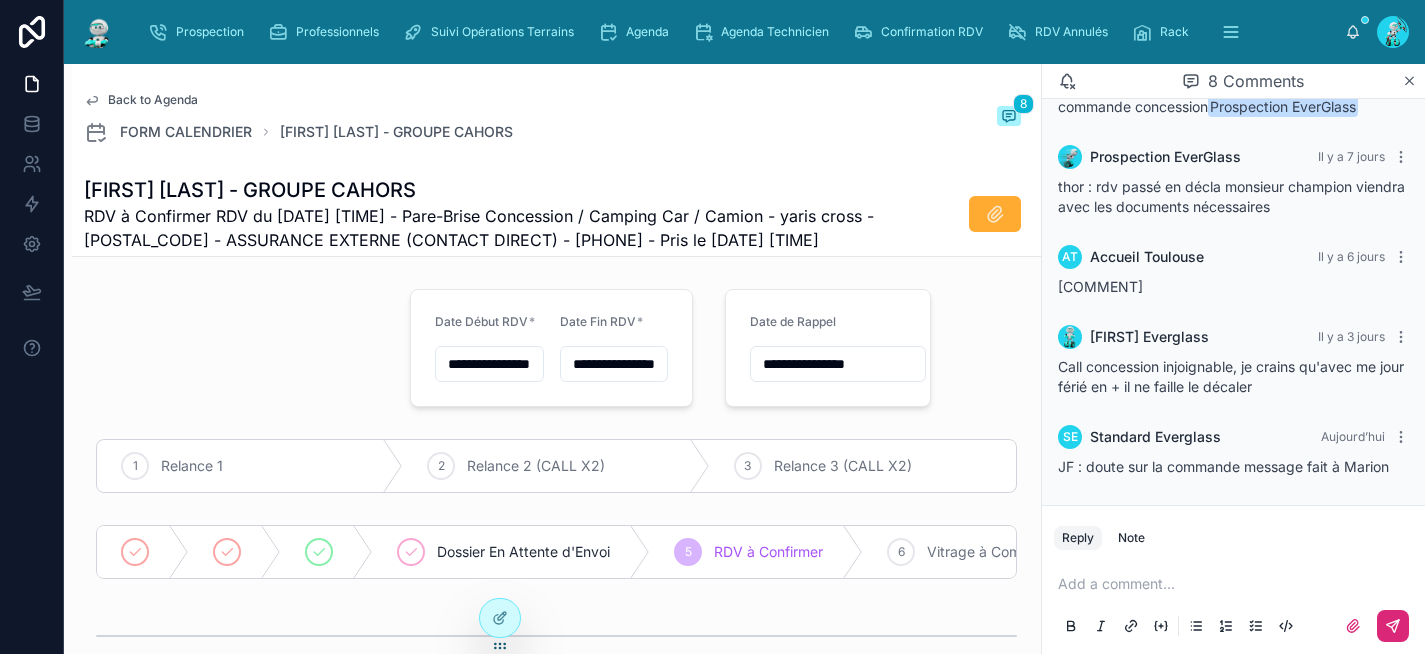 click at bounding box center (1237, 584) 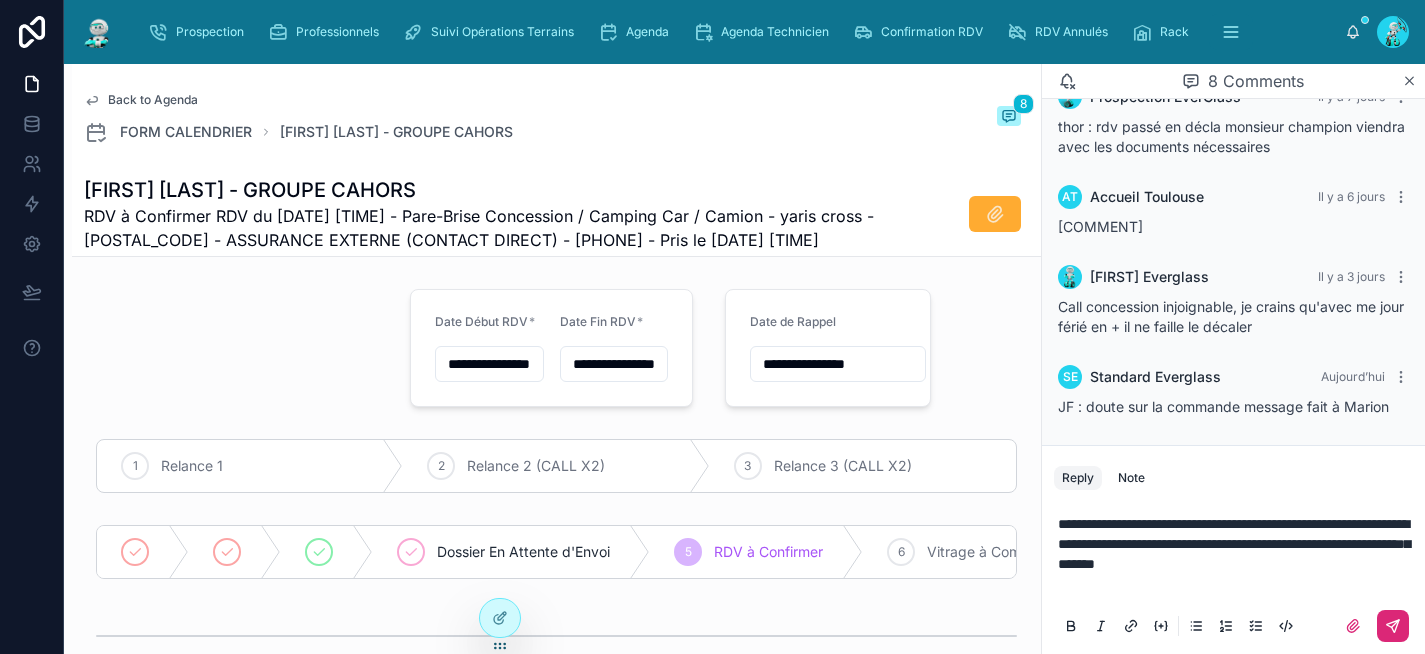 scroll, scrollTop: 694, scrollLeft: 0, axis: vertical 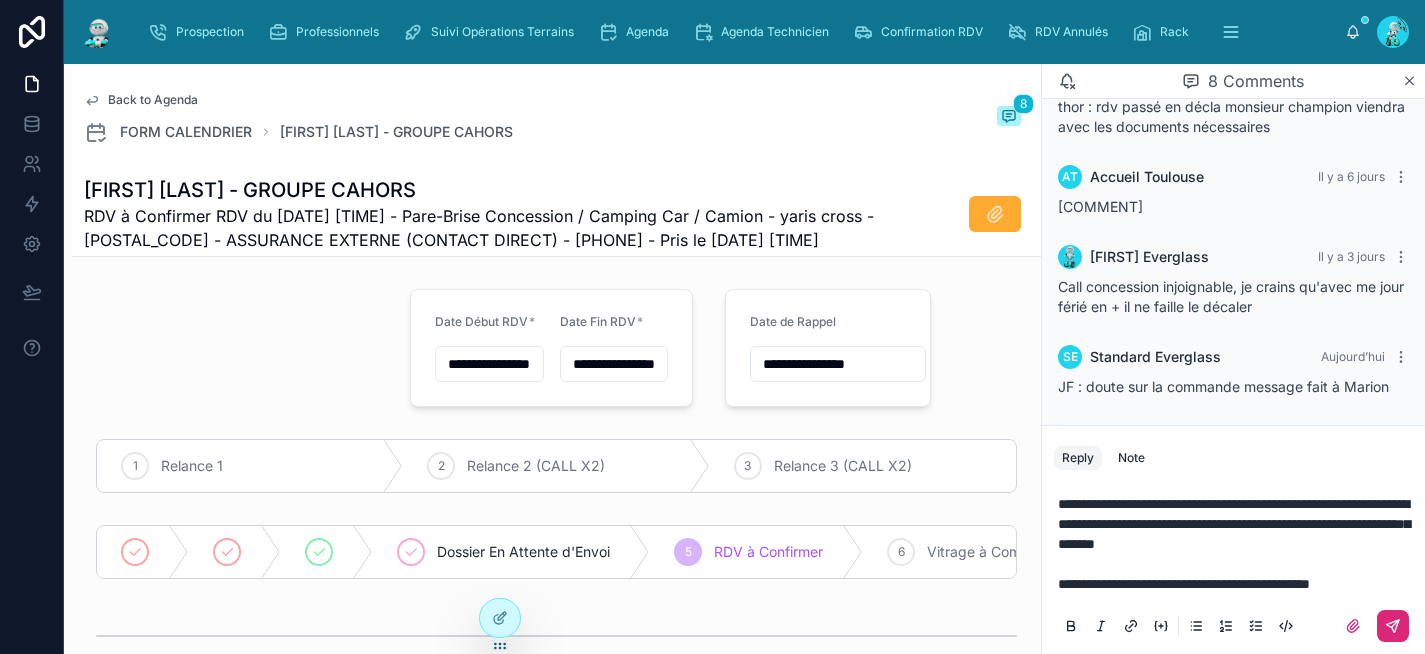 click at bounding box center (1393, 626) 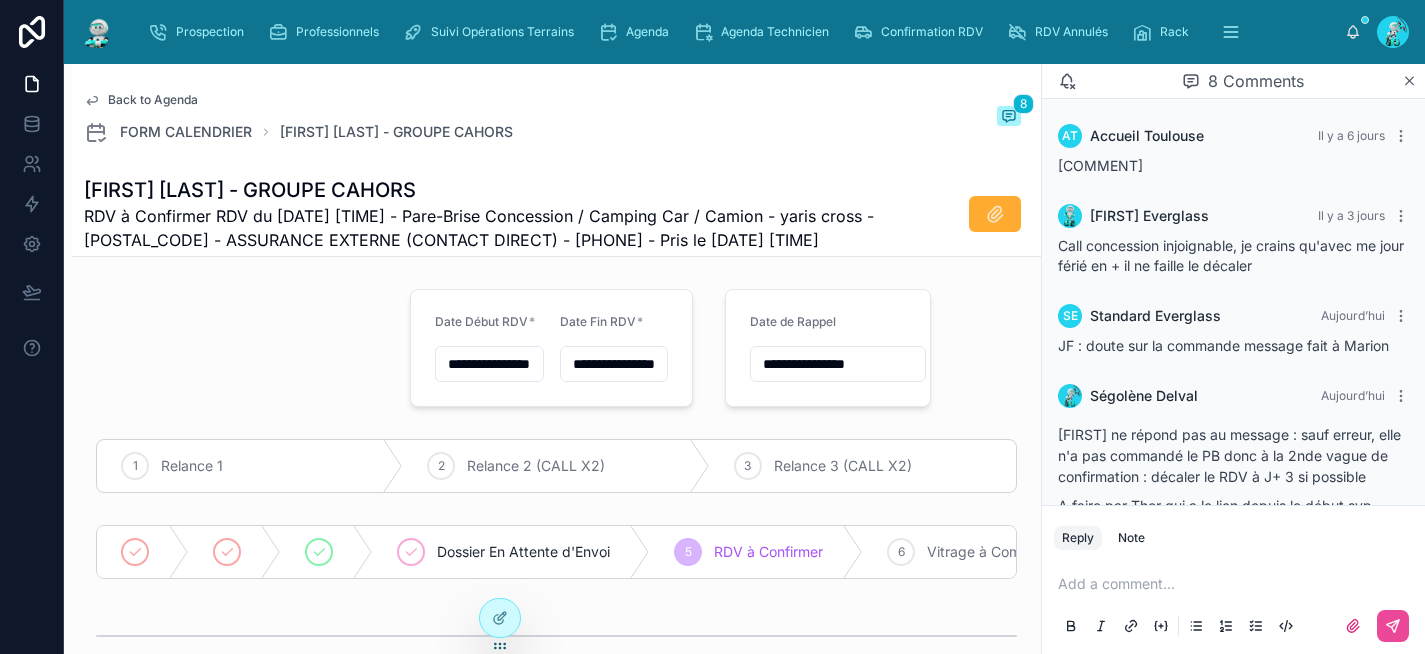 scroll, scrollTop: 754, scrollLeft: 0, axis: vertical 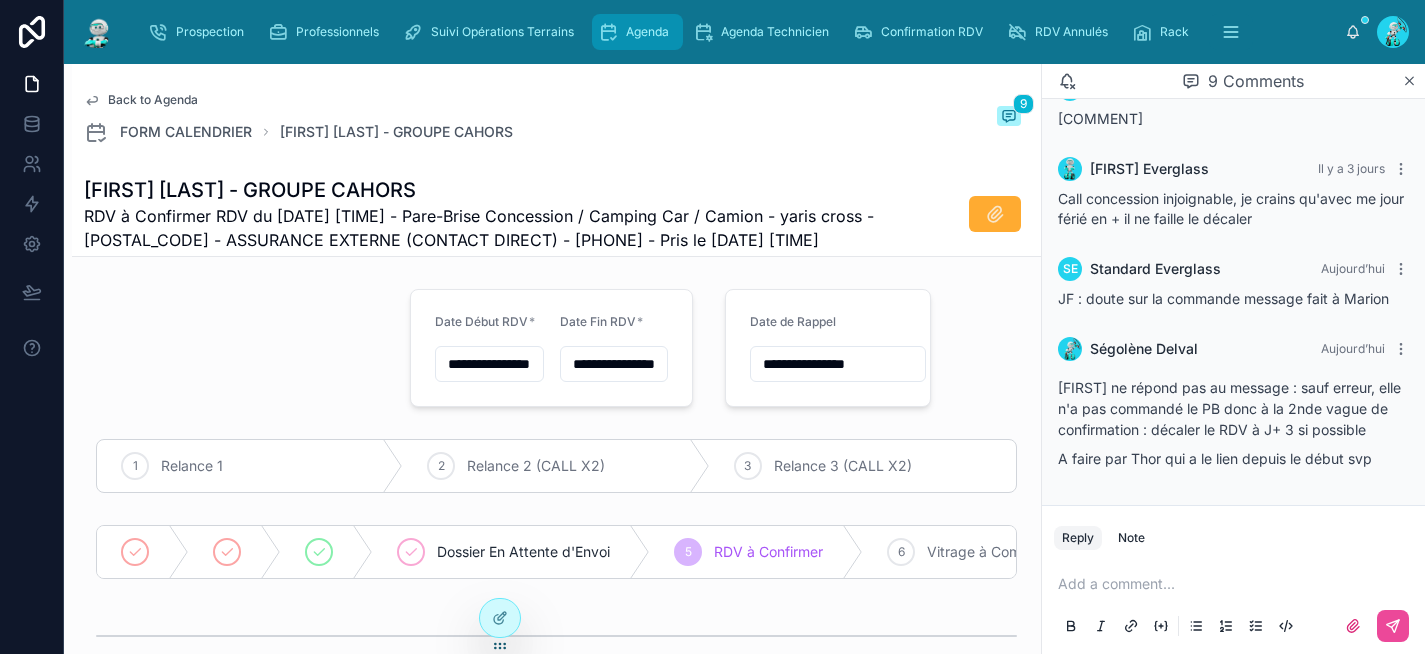 click on "Agenda" at bounding box center [637, 32] 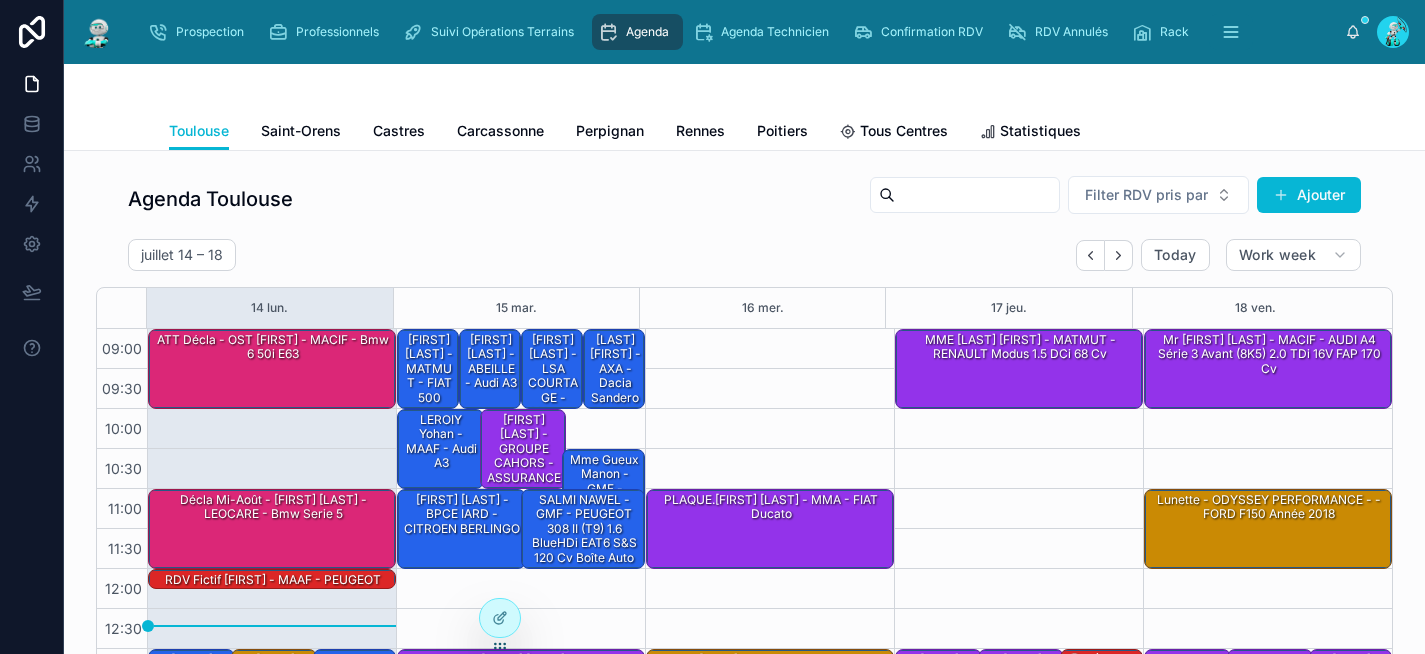 scroll, scrollTop: 332, scrollLeft: 0, axis: vertical 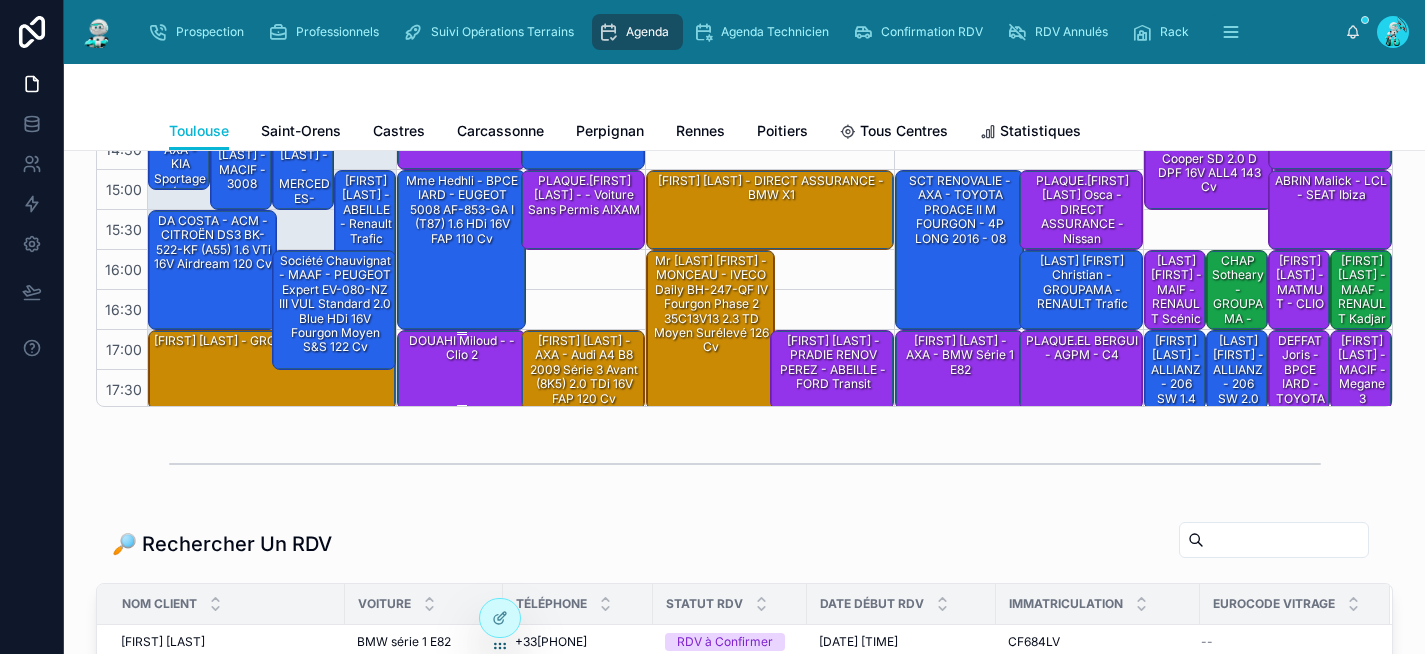 click on "DOUAHI Miloud -  - Clio 2" at bounding box center (462, 348) 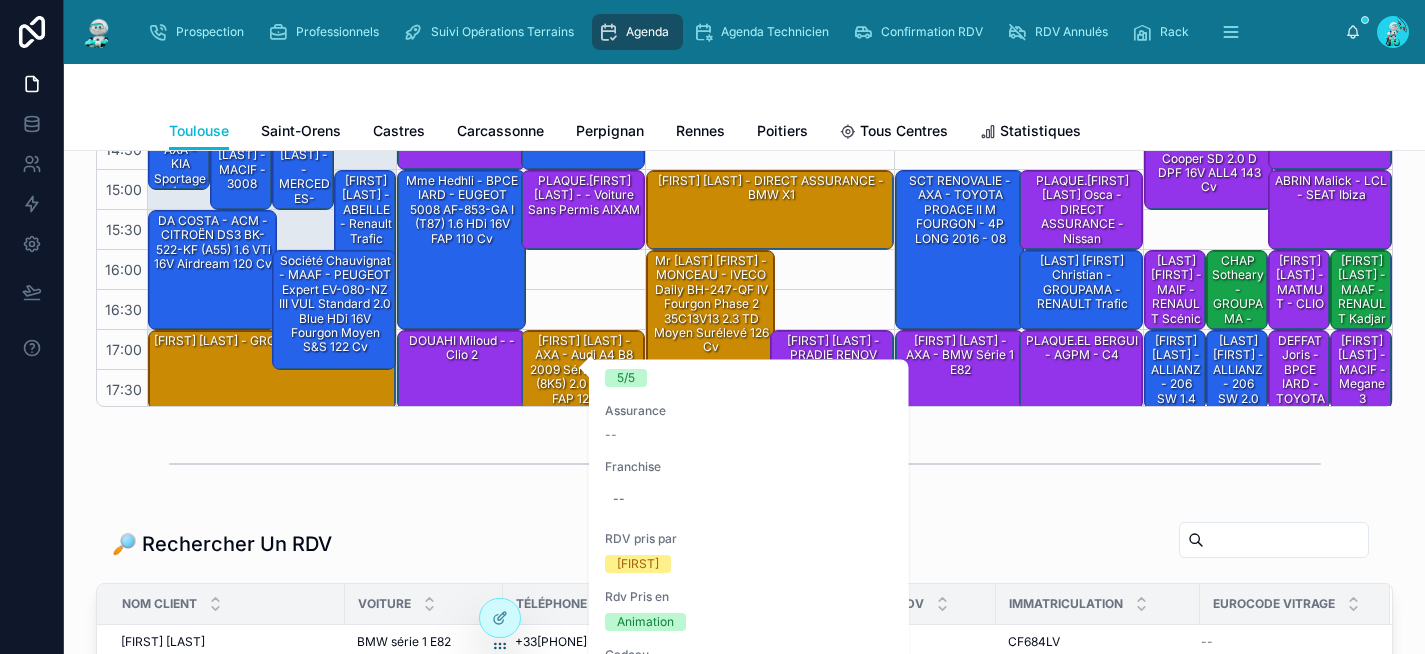 scroll, scrollTop: 536, scrollLeft: 0, axis: vertical 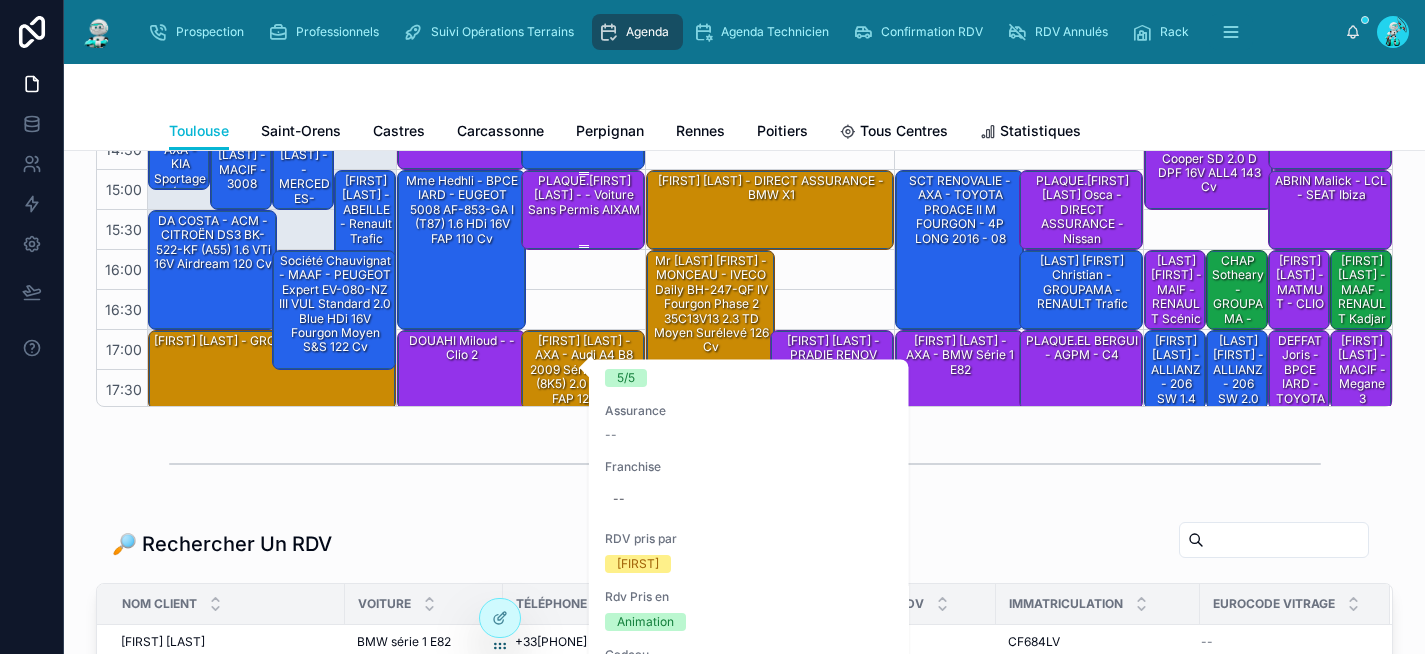 click on "PLAQUE. [LAST] [FIRST]  -  - Voiture sans permis AIXAM" at bounding box center [584, 195] 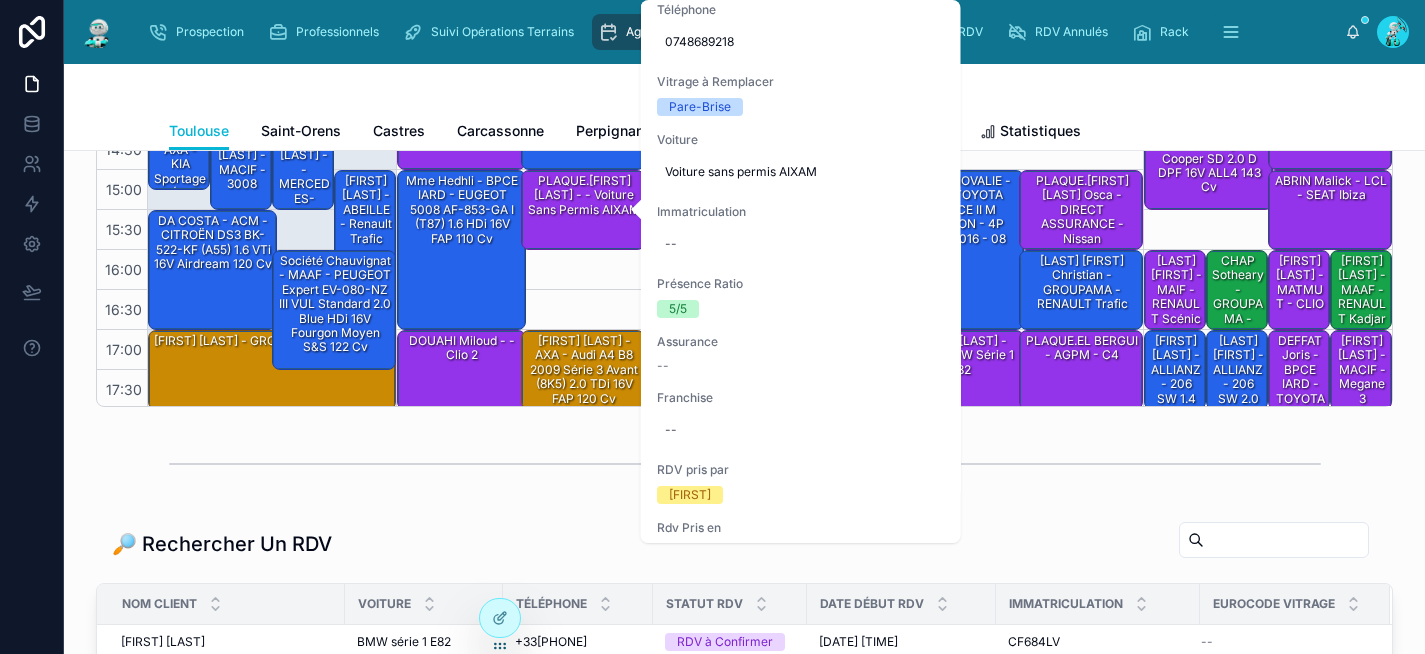 scroll, scrollTop: 271, scrollLeft: 0, axis: vertical 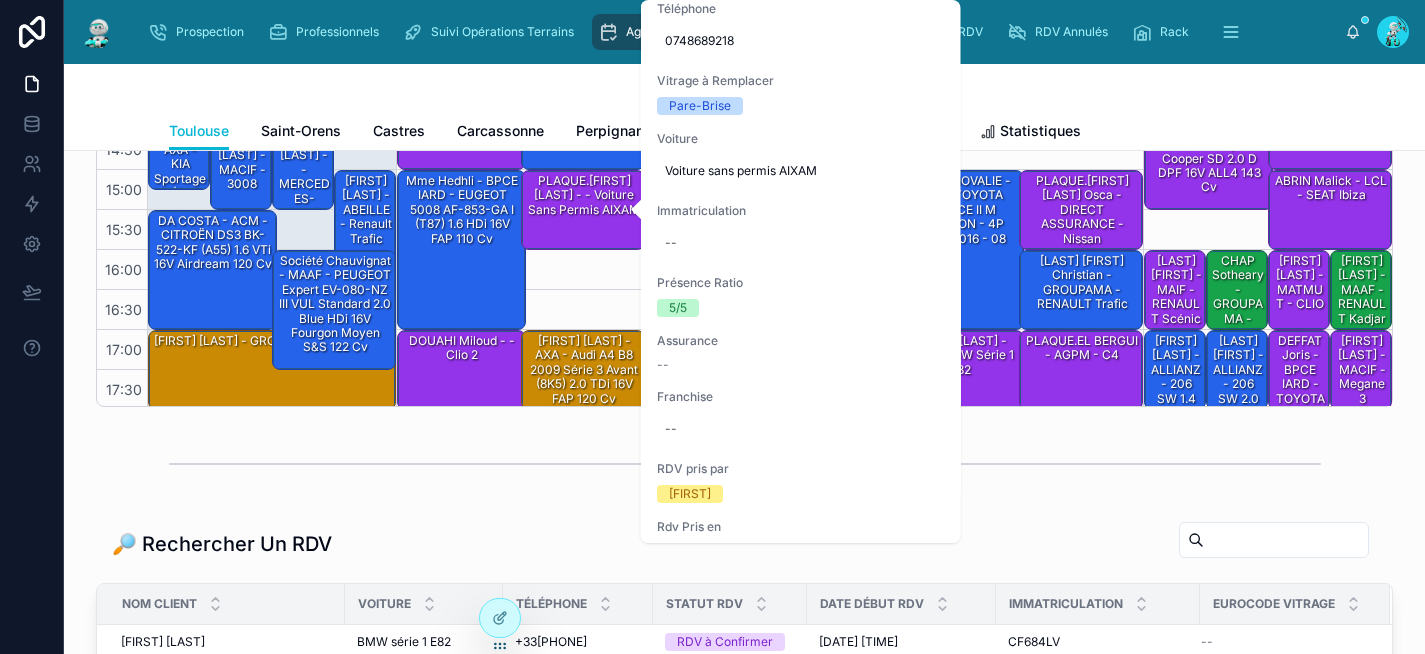click on "09:00 – 10:00 ARRAR Sophia - MATMUT - FIAT 500 10:00 – 11:00 LEROIY Yohan - MAAF - Audi A3 09:00 – 10:00 Caliman Erwan - ABEILLE - audi A3 10:00 – 11:00 ELZBICIAK Georges - GROUPE CAHORS - ASSURANCE EXTERNE (CONTACT DIRECT) - yaris cross 09:00 – 10:00 SOLER Antony - LSA COURTAGE - Mégane 3 10:30 – 11:30 Mme Gueux Manon - GMF - CITROËN DS3  AW-468-DA  (A55) 1.6 VTi 16V Airdream 120 cv 09:00 – 10:00 Lebeke Louis - AXA -  Dacia Sandero stepway 11:00 – 12:00 Crouzier Estelle  - BPCE IARD - CITROEN BERLINGO 13:00 – 14:00 PLAQUE.HARAGA Hassan - ACM - Mercedes  11:00 – 12:00 SALMI NAWEL - GMF - PEUGEOT 308  II (T9) 1.6 BlueHDi EAT6 S&S 120 cv Boîte auto 14:00 – 15:00 Plaque Vefour Jonathan  - CIC -  15:00 – 17:00 Mme Hedhli  - BPCE IARD - EUGEOT 5008  AF-853-GA  I (T87) 1.6 HDi 16V FAP 110 cv 14:00 – 15:00 BELMEHDI Mohamed  - ZEPHIR - GOLF 7 15:00 – 16:00 PLAQUE.STANCA Yassif  -  - Voiture sans permis AIXAM 17:00 – 18:00 DOUAHI Miloud -  - Clio 2  17:00 – 18:00" at bounding box center (520, 50) 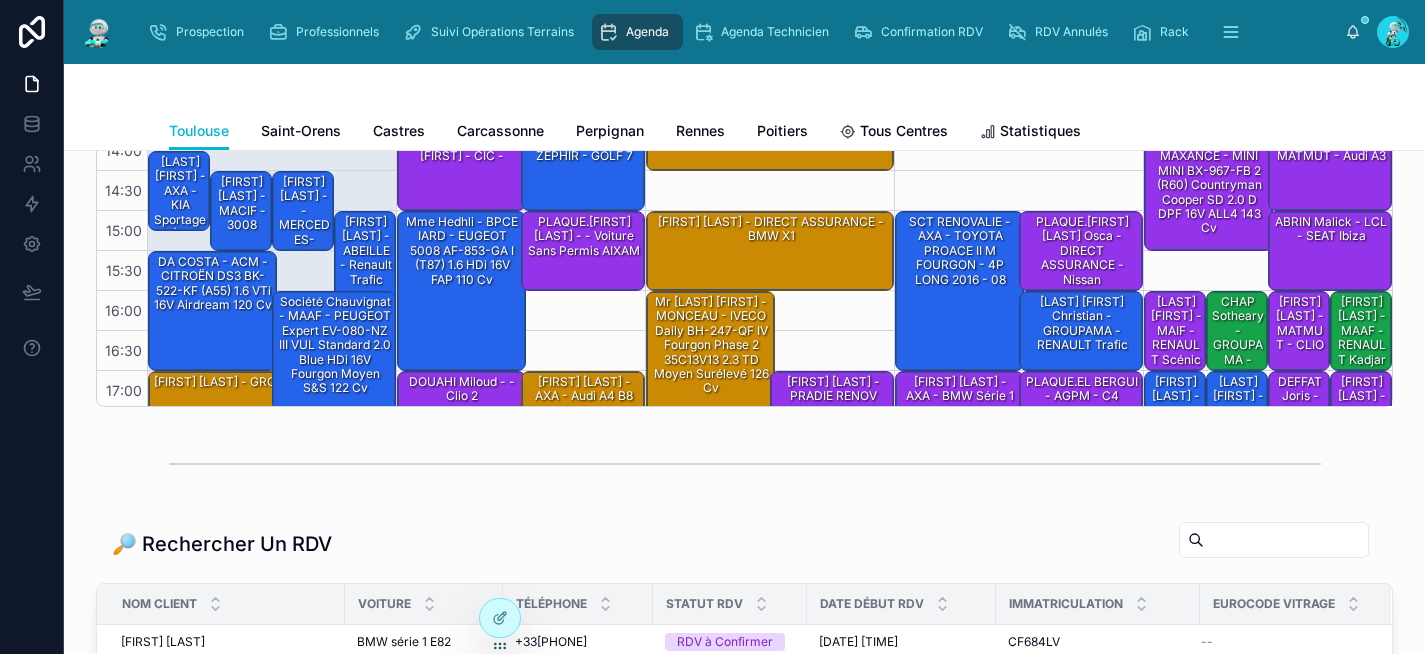 scroll, scrollTop: 197, scrollLeft: 0, axis: vertical 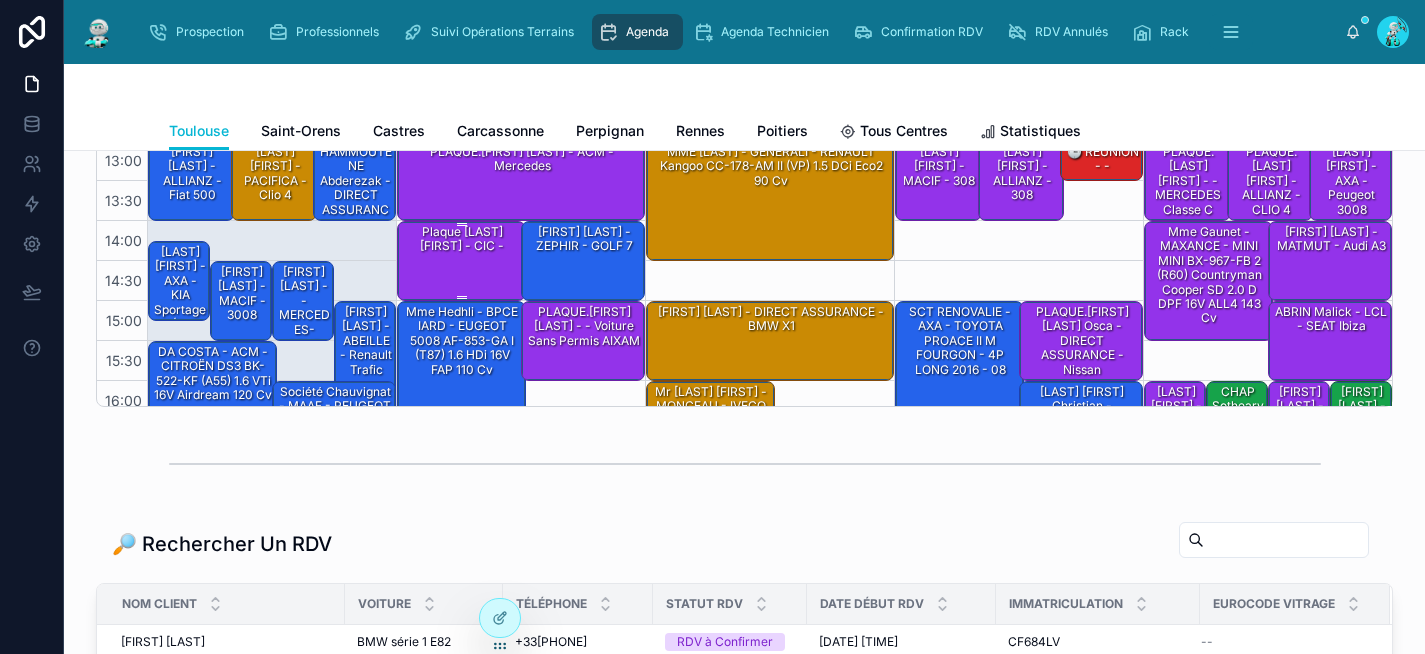 click on "Plaque [LAST] [FIRST]  - CIC -" at bounding box center (462, 260) 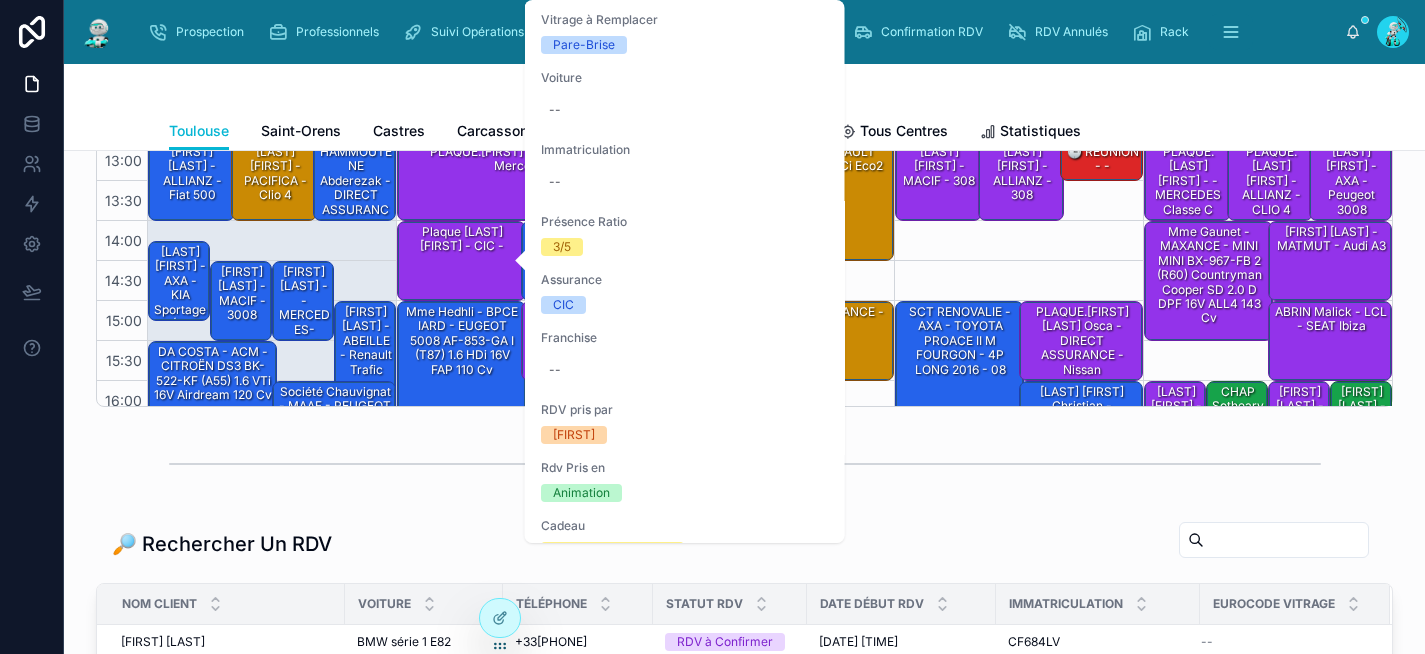 scroll, scrollTop: 308, scrollLeft: 0, axis: vertical 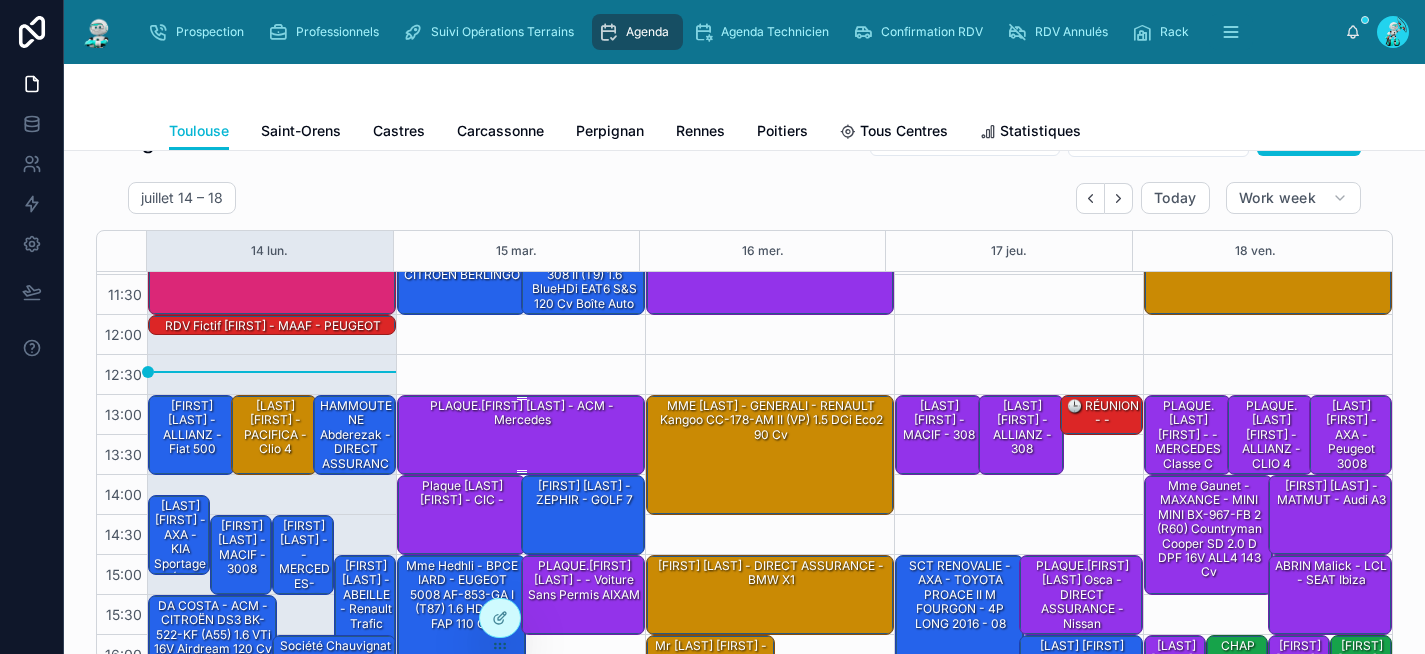 click on "PLAQUE. [LAST] [FIRST] - ACM - Mercedes" at bounding box center [522, 434] 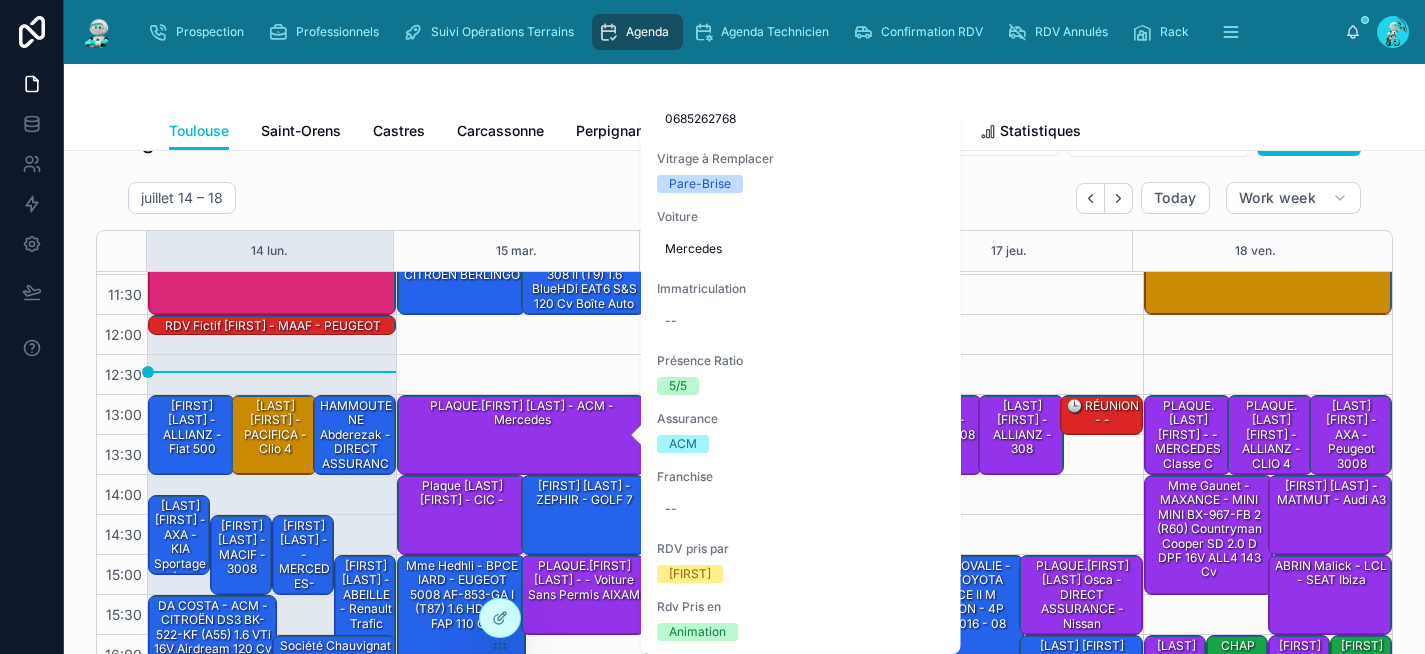 scroll, scrollTop: 421, scrollLeft: 0, axis: vertical 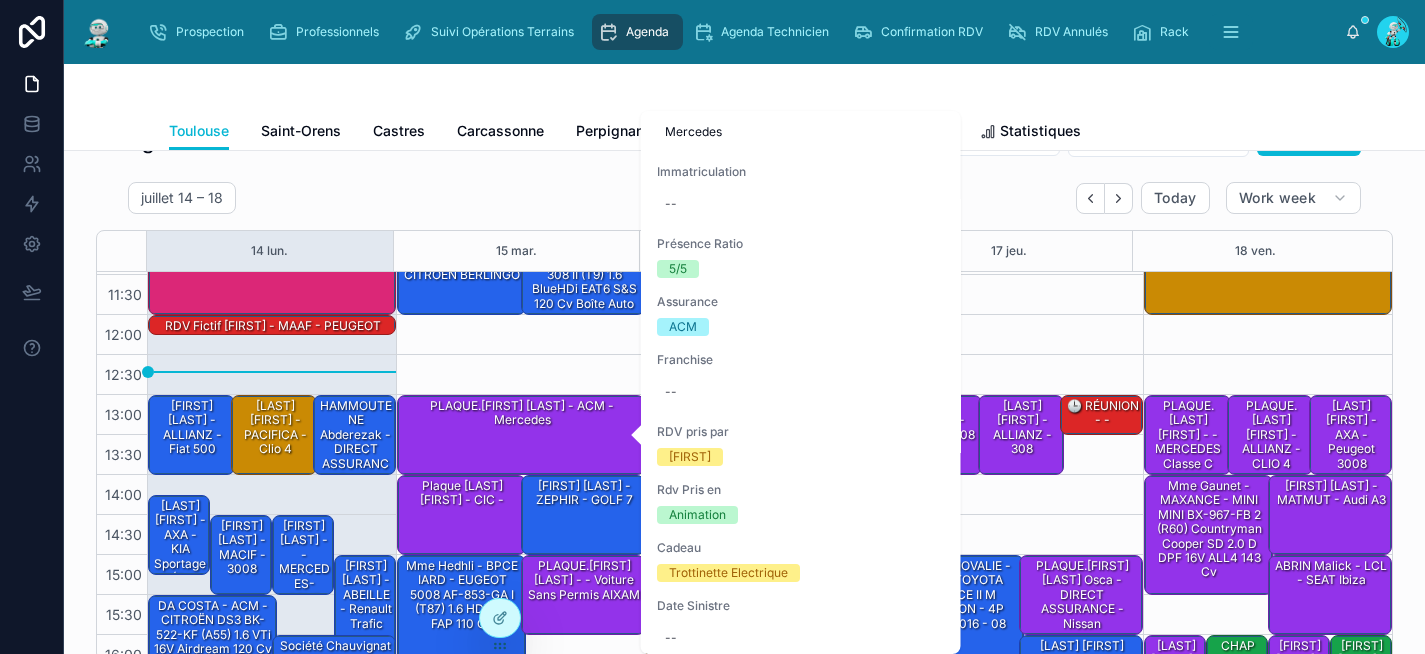 click on "09:00 – 10:00 ARRAR Sophia - MATMUT - FIAT 500 10:00 – 11:00 LEROIY Yohan - MAAF - Audi A3 09:00 – 10:00 Caliman Erwan - ABEILLE - audi A3 10:00 – 11:00 ELZBICIAK Georges - GROUPE CAHORS - ASSURANCE EXTERNE (CONTACT DIRECT) - yaris cross 09:00 – 10:00 SOLER Antony - LSA COURTAGE - Mégane 3 10:30 – 11:30 Mme Gueux Manon - GMF - CITROËN DS3  AW-468-DA  (A55) 1.6 VTi 16V Airdream 120 cv 09:00 – 10:00 Lebeke Louis - AXA -  Dacia Sandero stepway 11:00 – 12:00 Crouzier Estelle  - BPCE IARD - CITROEN BERLINGO 13:00 – 14:00 PLAQUE.HARAGA Hassan - ACM - Mercedes  11:00 – 12:00 SALMI NAWEL - GMF - PEUGEOT 308  II (T9) 1.6 BlueHDi EAT6 S&S 120 cv Boîte auto 14:00 – 15:00 Plaque Vefour Jonathan  - CIC -  15:00 – 17:00 Mme Hedhli  - BPCE IARD - EUGEOT 5008  AF-853-GA  I (T87) 1.6 HDi 16V FAP 110 cv 14:00 – 15:00 BELMEHDI Mohamed  - ZEPHIR - GOLF 7 15:00 – 16:00 PLAQUE.STANCA Yassif  -  - Voiture sans permis AIXAM 17:00 – 18:00 DOUAHI Miloud -  - Clio 2  17:00 – 18:00" at bounding box center (520, 435) 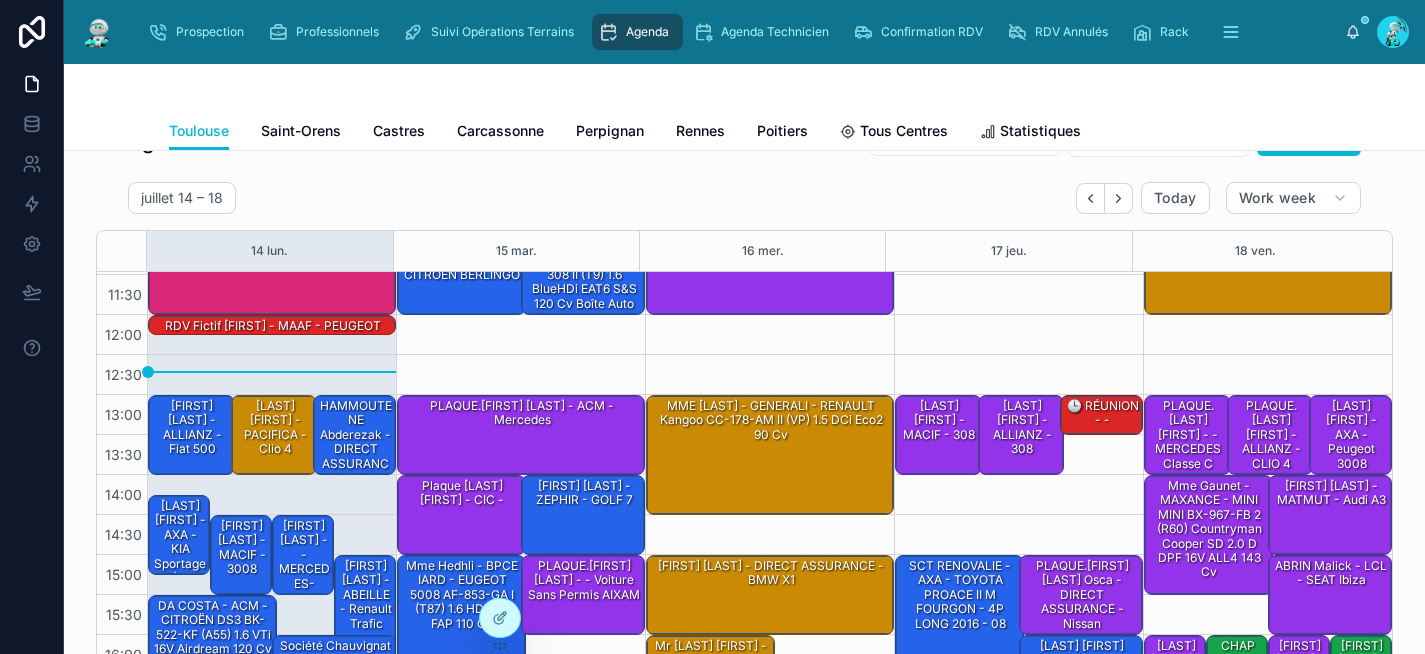 scroll, scrollTop: 41, scrollLeft: 0, axis: vertical 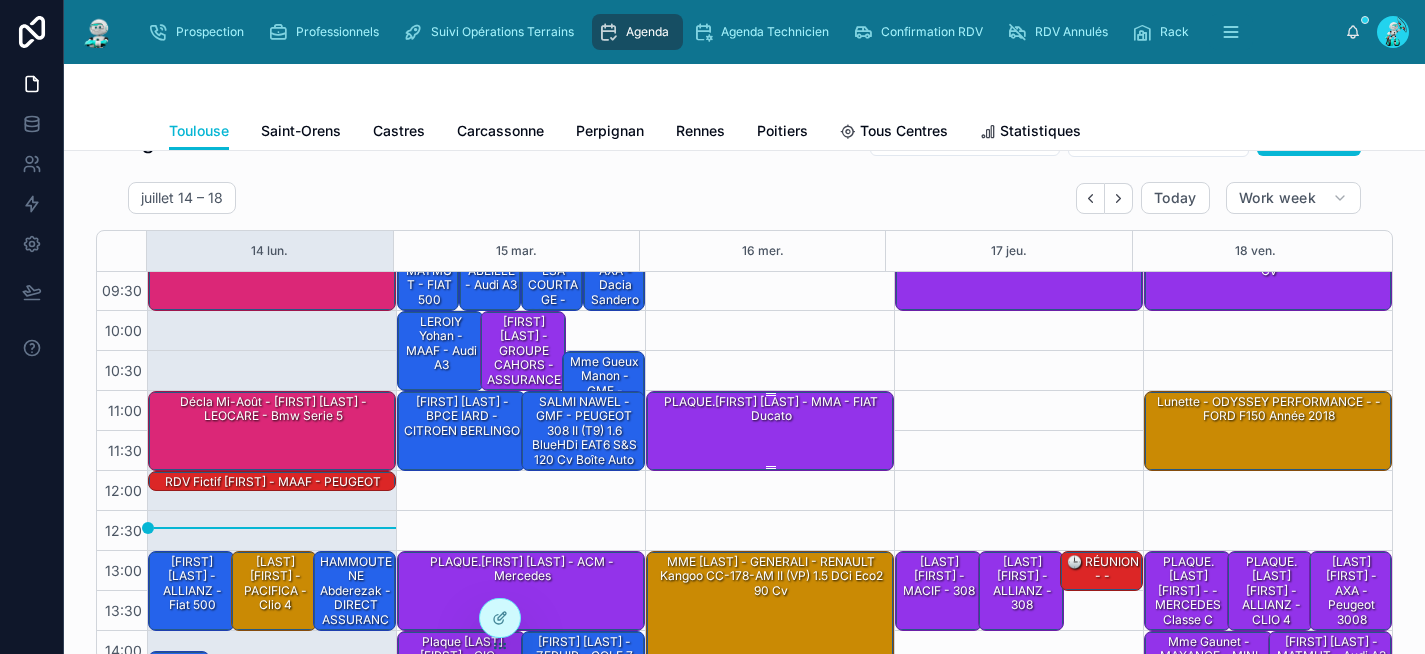 click on "PLAQUE.[LAST] [FIRST] - [COMPANY] - [CAR_MODEL]" at bounding box center (771, 409) 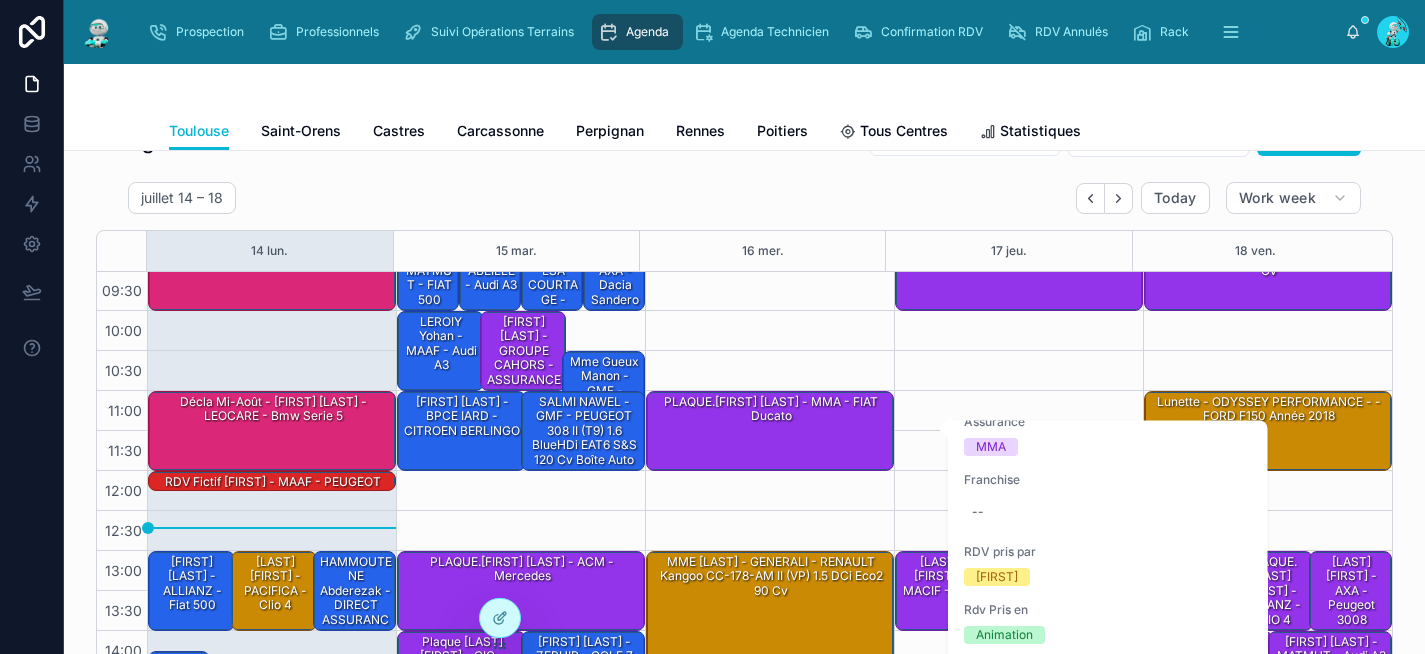 scroll, scrollTop: 614, scrollLeft: 0, axis: vertical 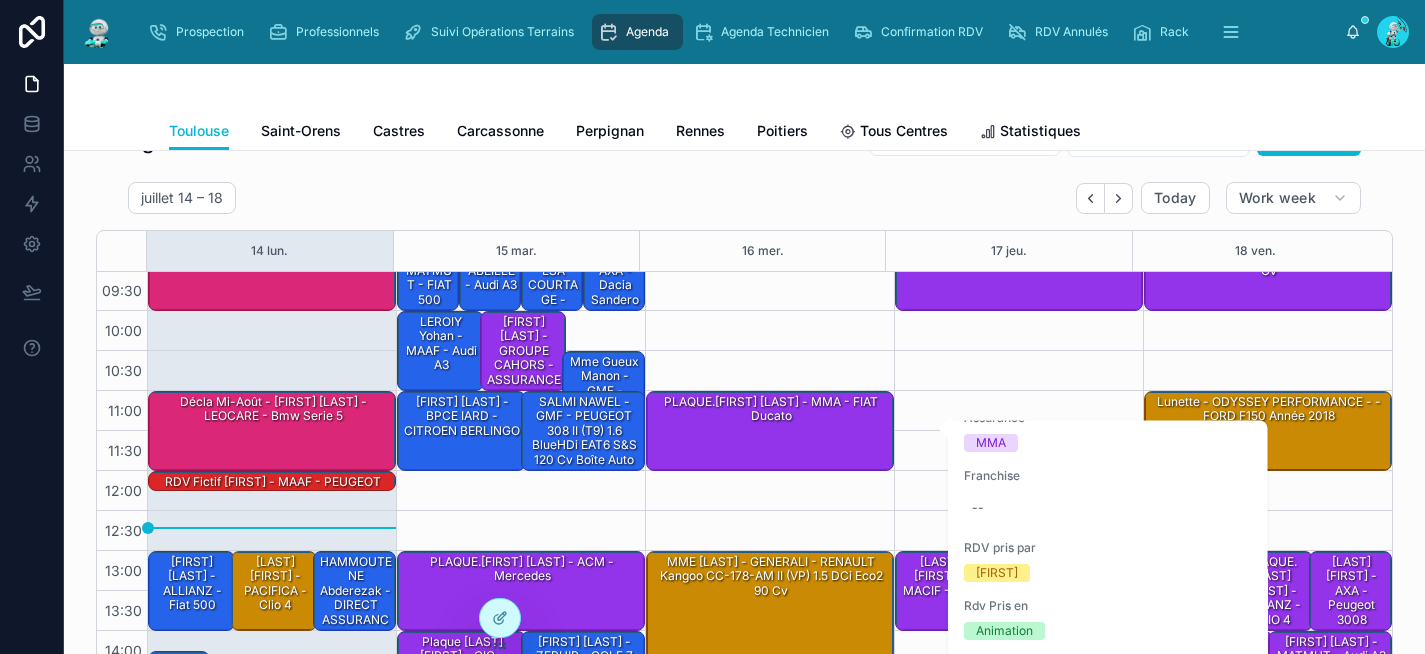click on "11:00 – 12:00 PLAQUE.DETTINGER Marco - MMA - FIAT Ducato 13:00 – 14:30 MME MONTAGUT - GENERALI - RENAULT Kangoo  CC-178-AM  II (VP) 1.5 dCi eco2 90 cv 15:00 – 16:00 CHAREF RAFIK - DIRECT ASSURANCE - BMW X1 16:00 – 18:00 Mr GAUNET laurent  - MONCEAU - IVECO Daily  BH-247-QF  IV Fourgon Phase 2 35C13V13 2.3 TD moyen surélevé 126 cv 17:00 – 18:00 MOHAMMAD Haroon - PRADIE RENOV PEREZ - ABEILLE - FORD Transit" at bounding box center (769, 591) 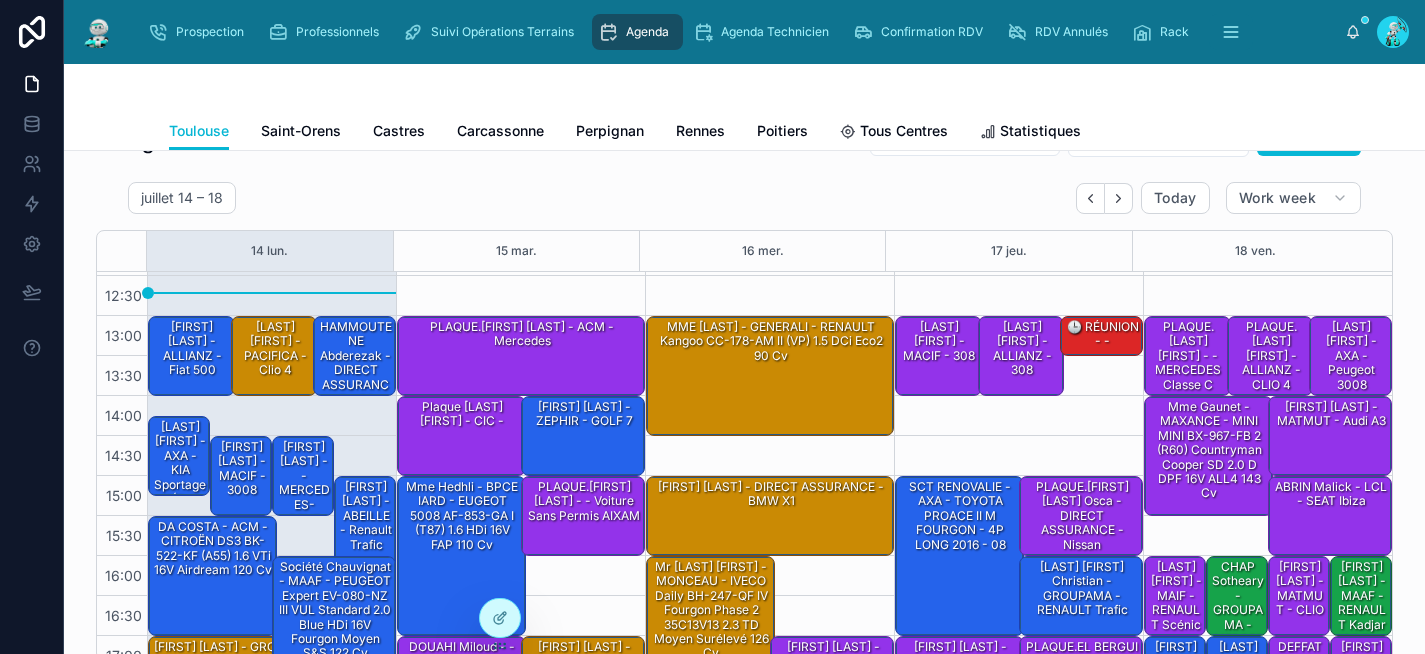scroll, scrollTop: 332, scrollLeft: 0, axis: vertical 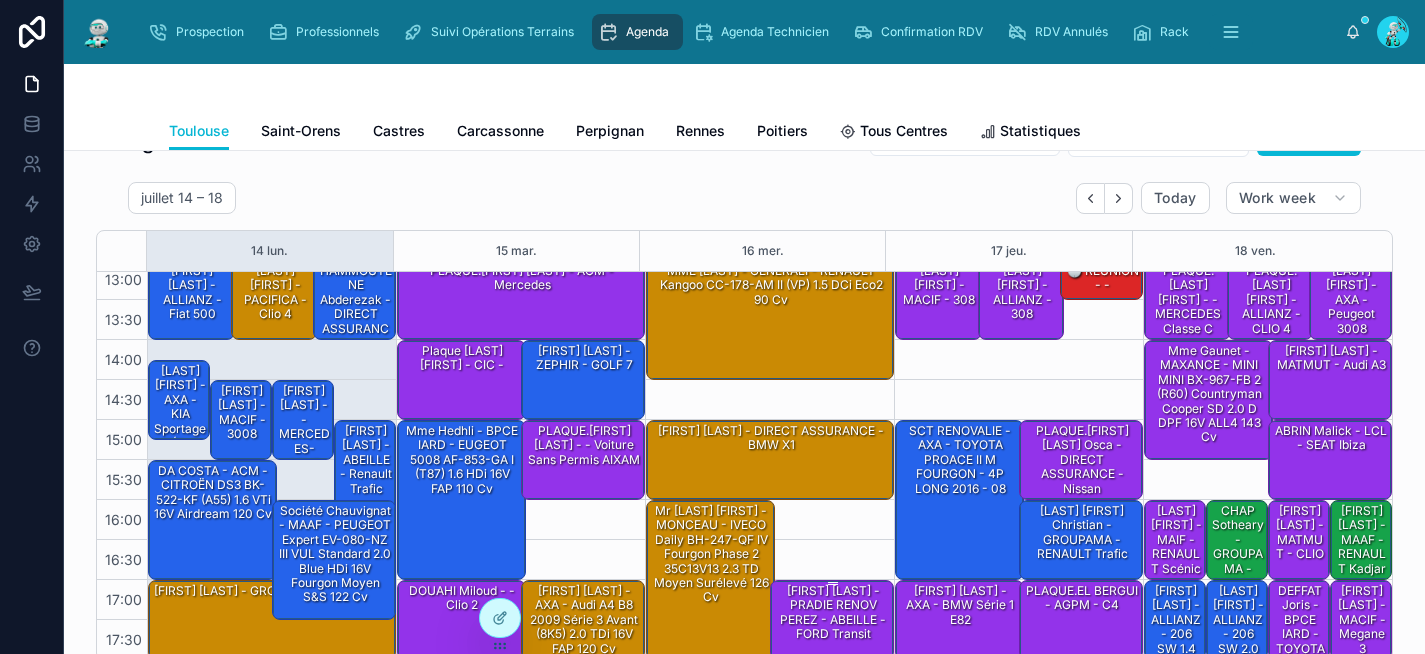 click on "[LAST] [FIRST] - PRADIE RENOV PEREZ - ABEILLE - FORD Transit" at bounding box center (833, 613) 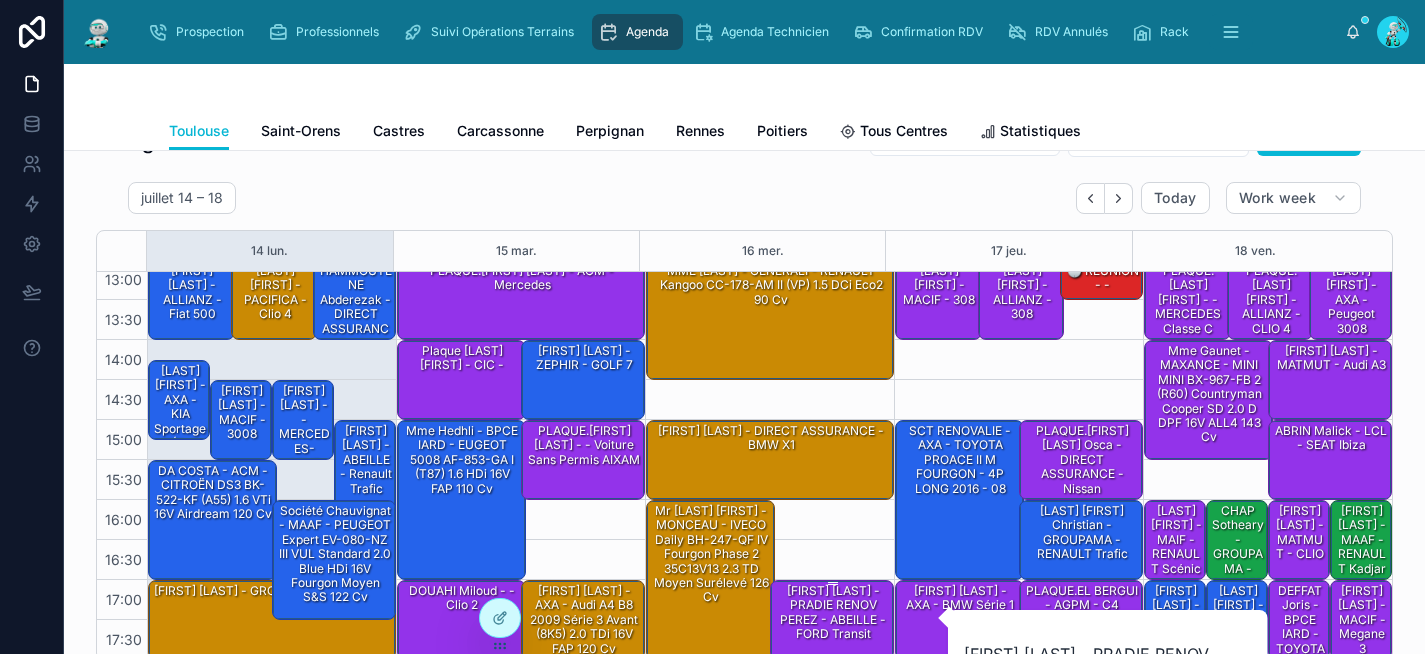 click on "[LAST] [FIRST] - PRADIE RENOV PEREZ - ABEILLE - FORD Transit" at bounding box center (833, 613) 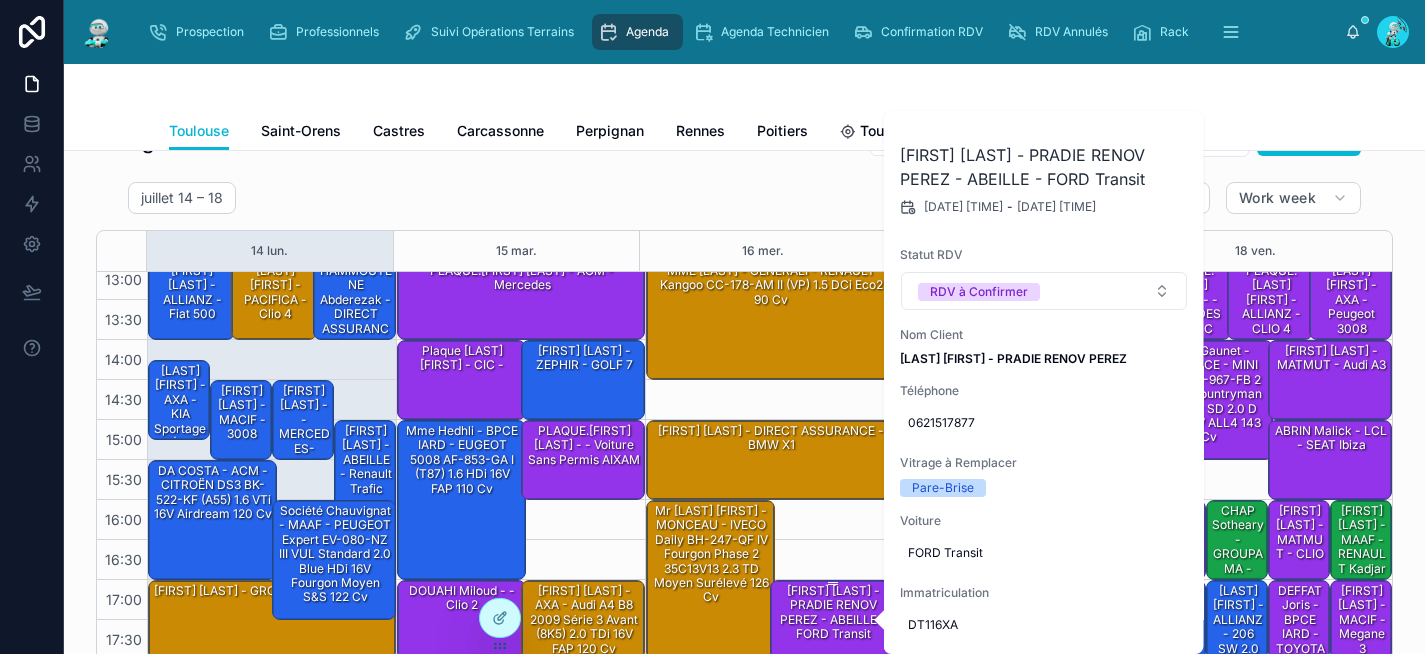 click on "[LAST] [FIRST] - PRADIE RENOV PEREZ - ABEILLE - FORD Transit" at bounding box center [833, 613] 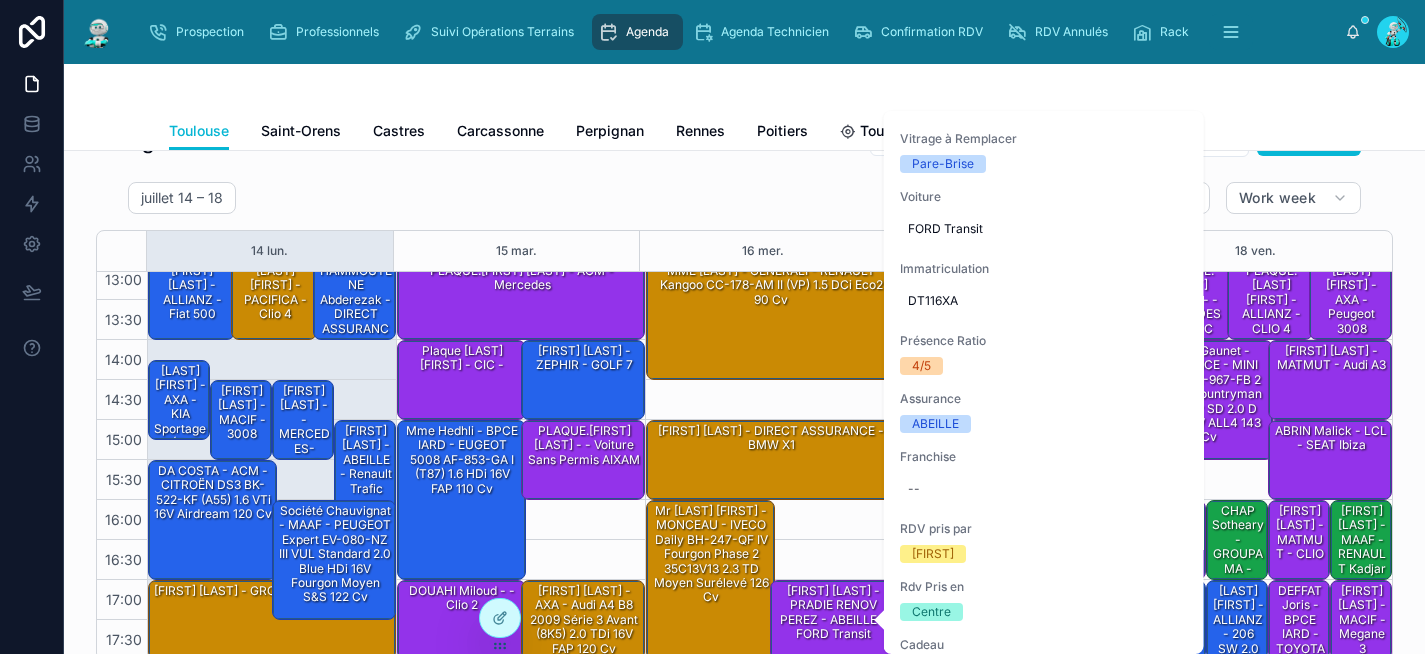 scroll, scrollTop: 352, scrollLeft: 0, axis: vertical 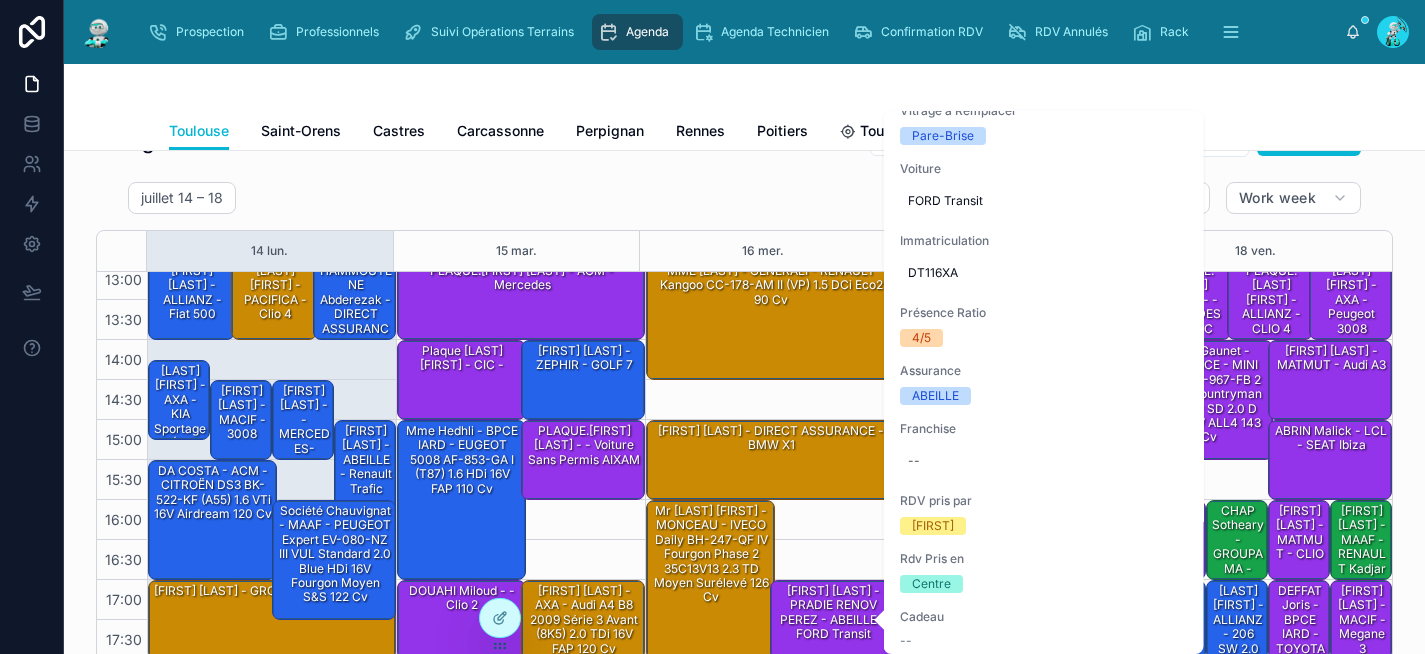 click on "11:00 – 12:00 PLAQUE.DETTINGER Marco - MMA - FIAT Ducato 13:00 – 14:30 MME MONTAGUT - GENERALI - RENAULT Kangoo  CC-178-AM  II (VP) 1.5 dCi eco2 90 cv 15:00 – 16:00 CHAREF RAFIK - DIRECT ASSURANCE - BMW X1 16:00 – 18:00 Mr GAUNET laurent  - MONCEAU - IVECO Daily  BH-247-QF  IV Fourgon Phase 2 35C13V13 2.3 TD moyen surélevé 126 cv 17:00 – 18:00 MOHAMMAD Haroon - PRADIE RENOV PEREZ - ABEILLE - FORD Transit" at bounding box center [769, 300] 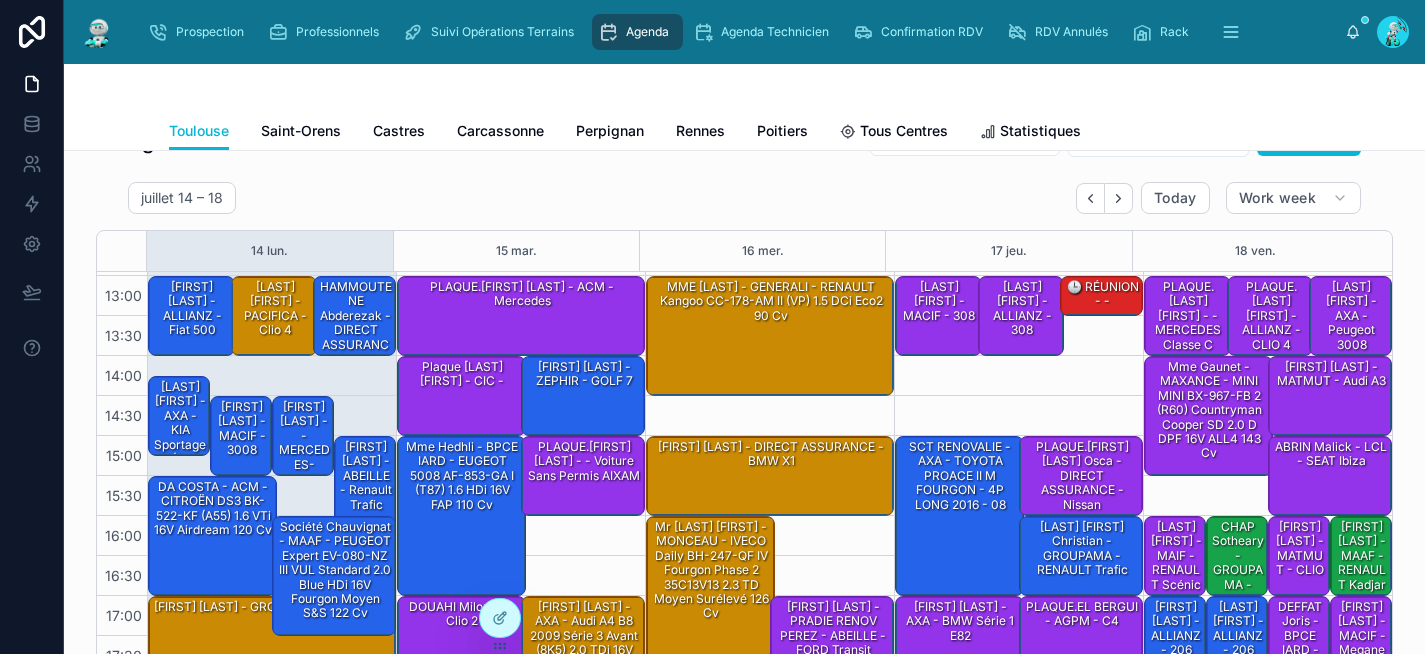 scroll, scrollTop: 71, scrollLeft: 0, axis: vertical 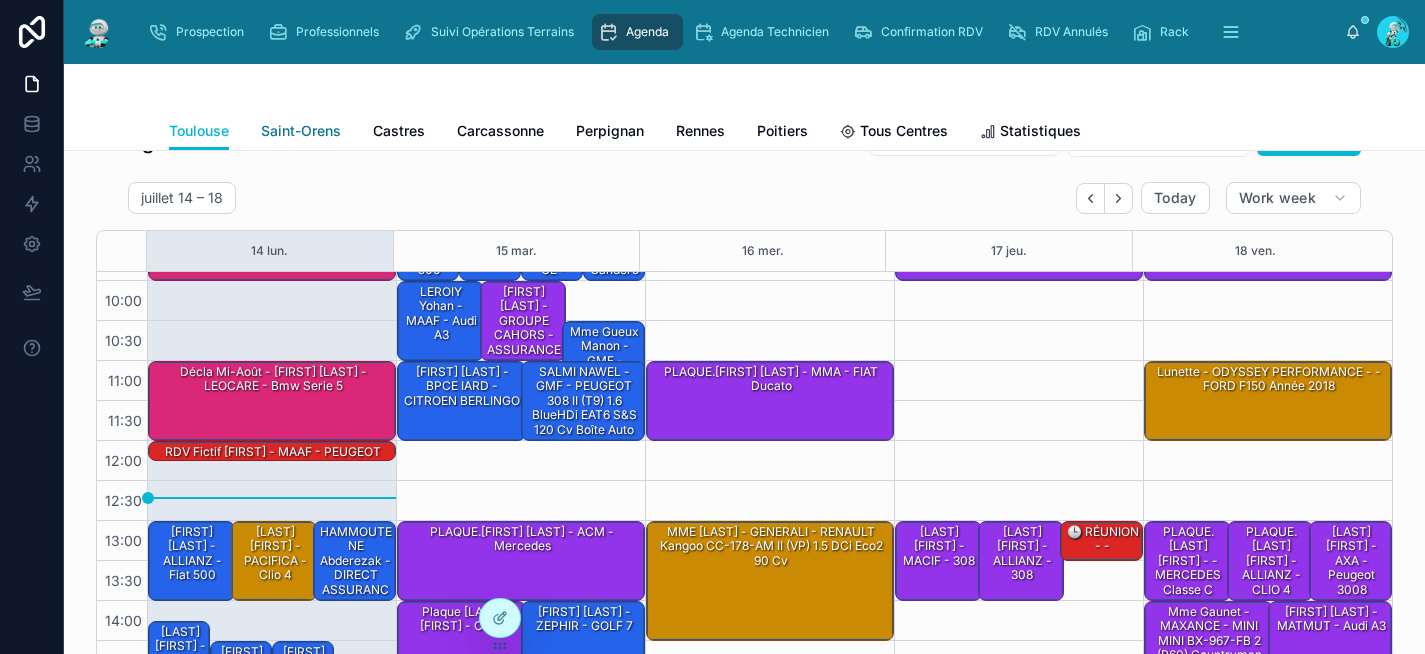 click on "Saint-Orens" at bounding box center [301, 131] 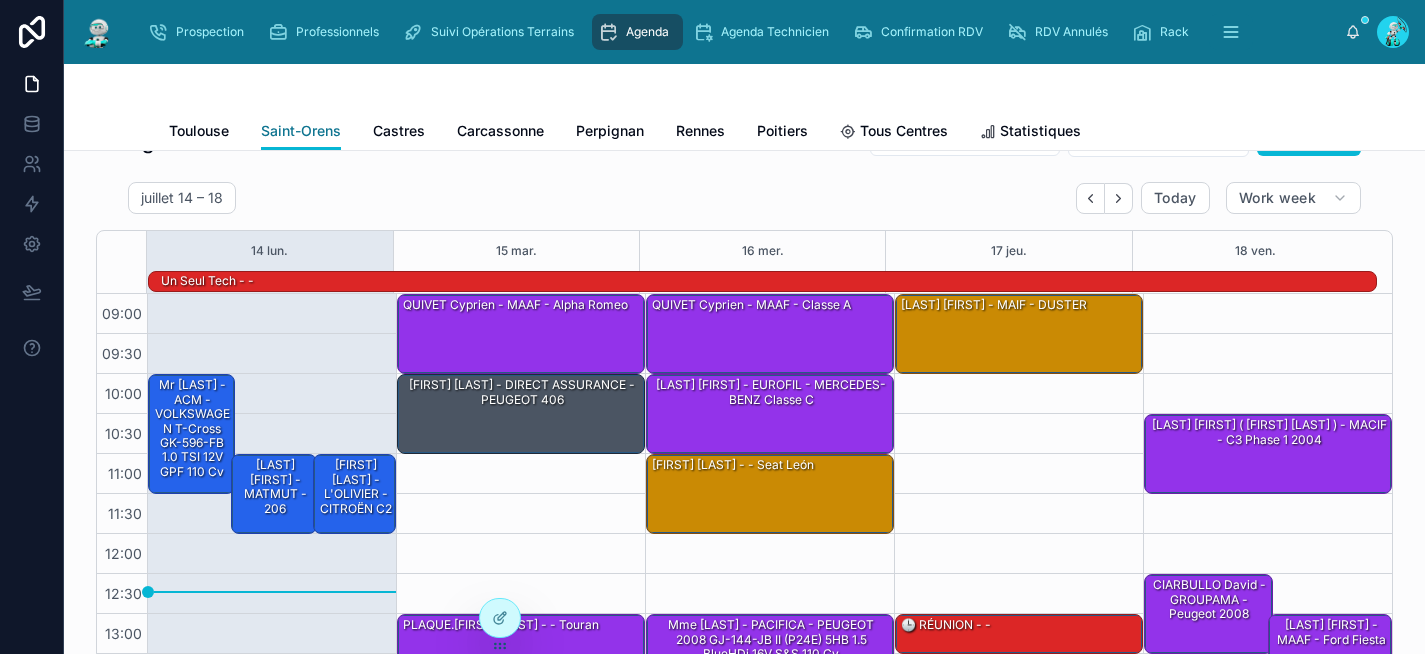 scroll, scrollTop: 354, scrollLeft: 0, axis: vertical 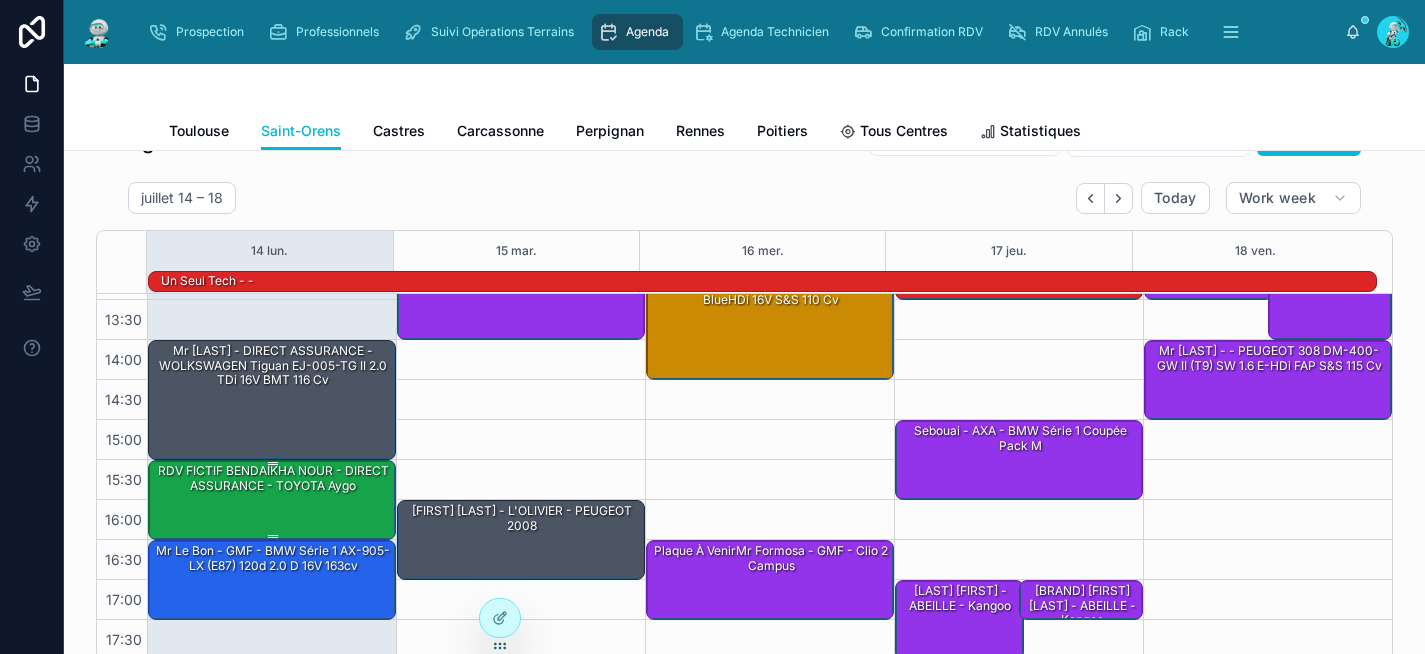 click on "RDV FICTIF BENDAIKHA NOUR - DIRECT ASSURANCE - TOYOTA Aygo" at bounding box center [273, 478] 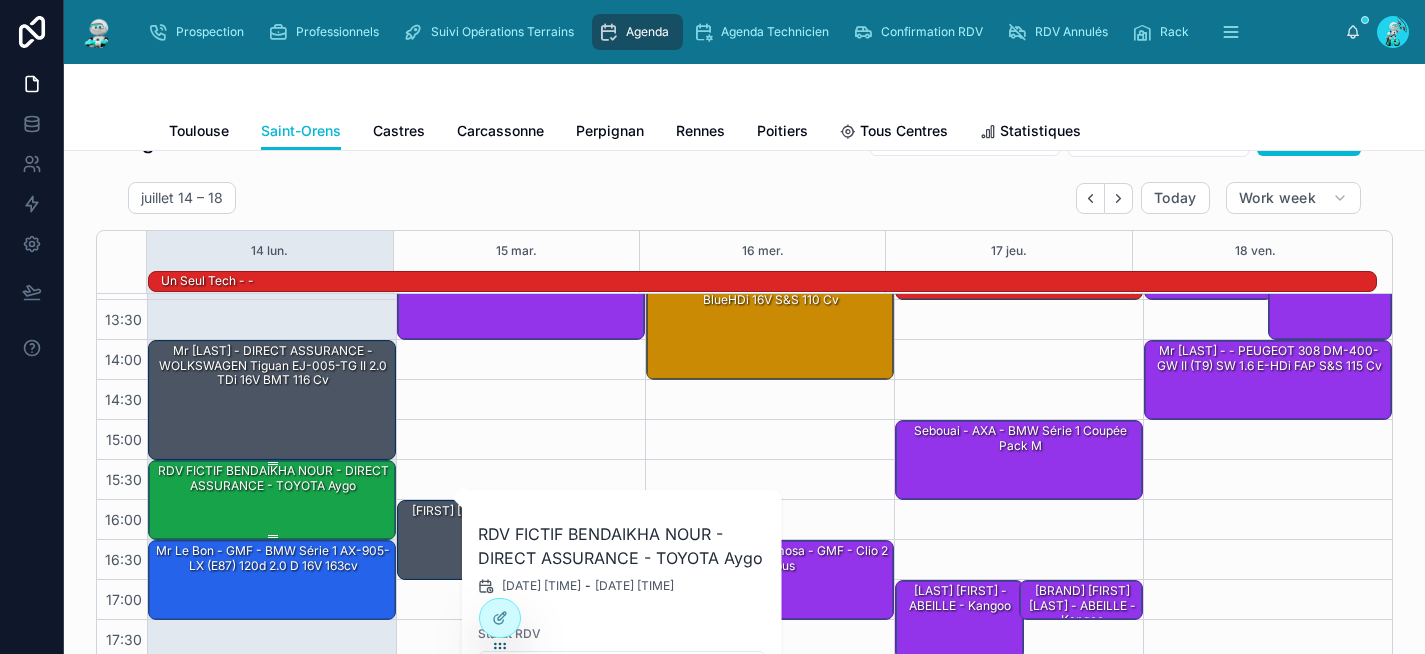 click on "RDV FICTIF BENDAIKHA NOUR - DIRECT ASSURANCE - TOYOTA Aygo" at bounding box center [273, 478] 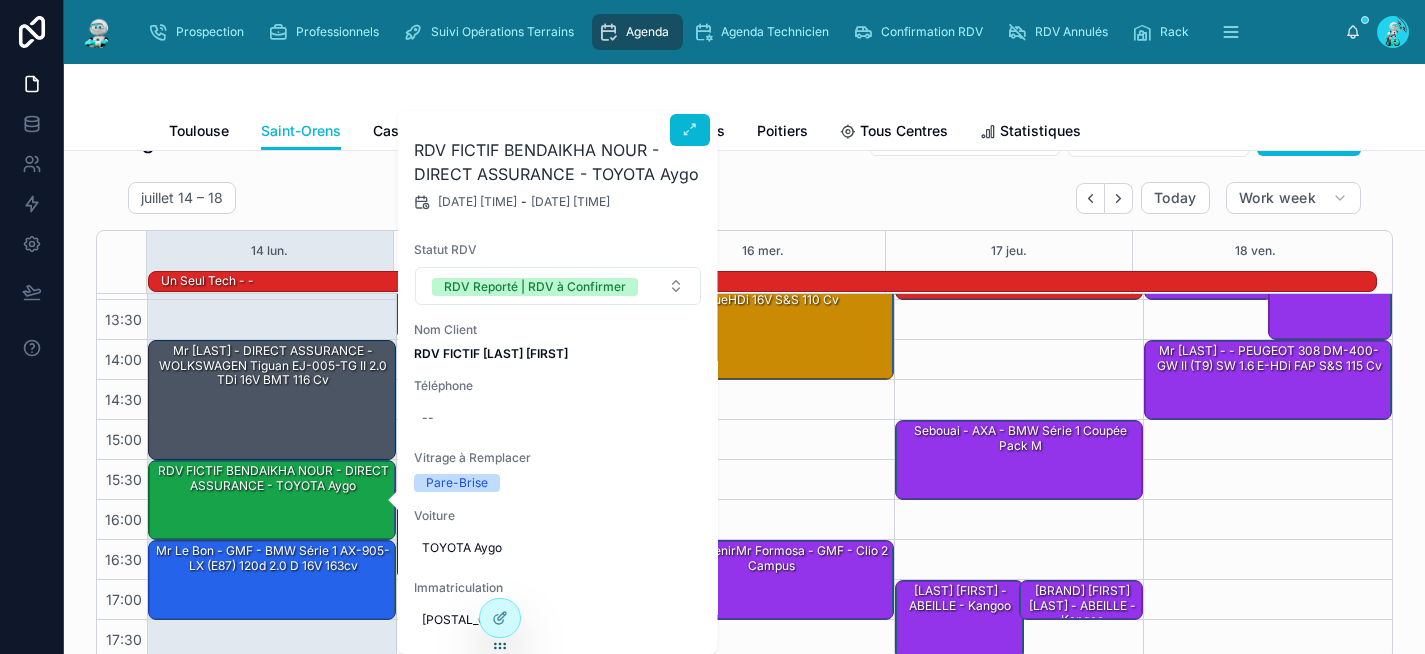 scroll, scrollTop: 0, scrollLeft: 0, axis: both 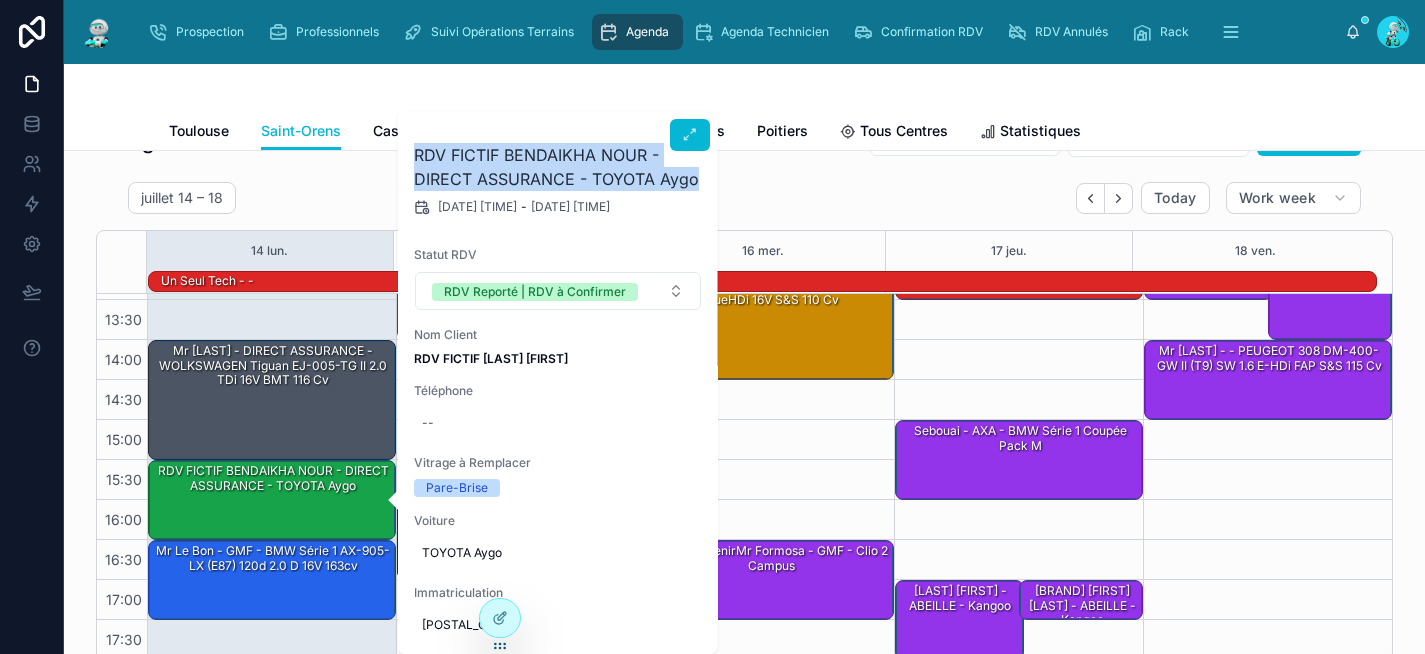 drag, startPoint x: 701, startPoint y: 179, endPoint x: 417, endPoint y: 141, distance: 286.53098 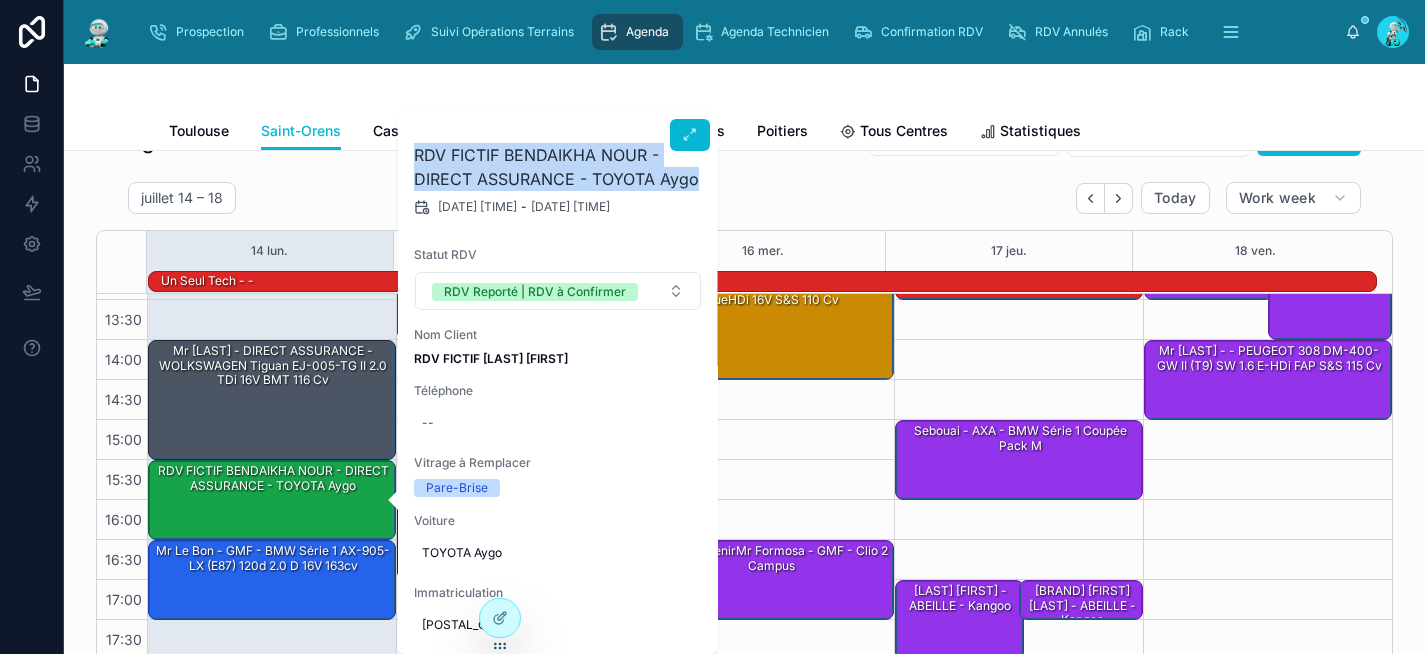 copy on "RDV FICTIF BENDAIKHA NOUR - DIRECT ASSURANCE - TOYOTA Aygo" 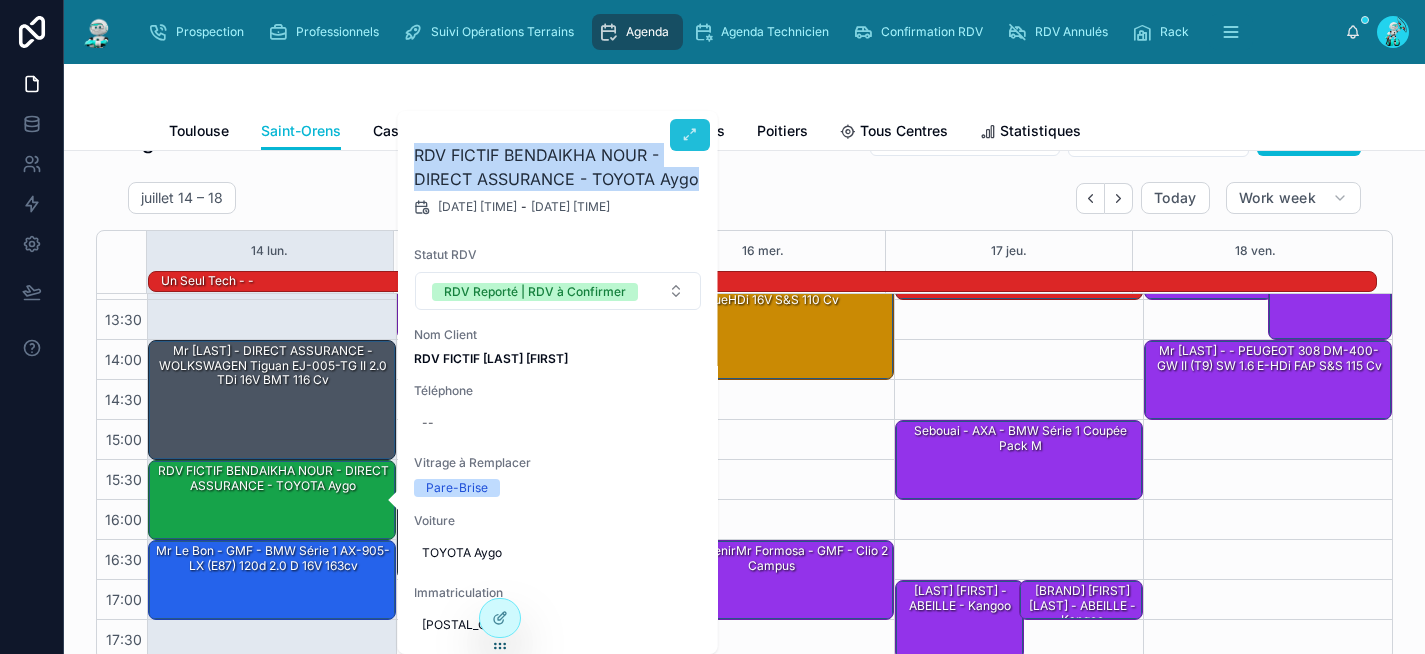 click at bounding box center [690, 135] 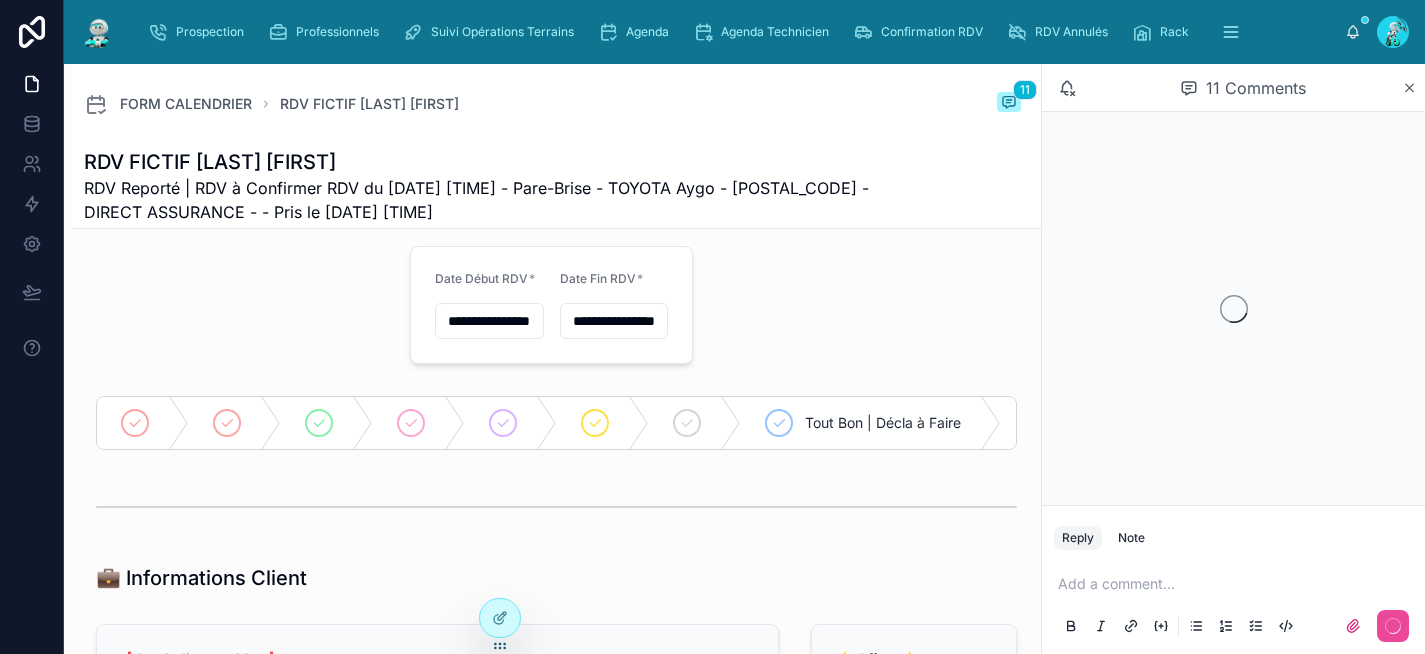 scroll, scrollTop: 43, scrollLeft: 0, axis: vertical 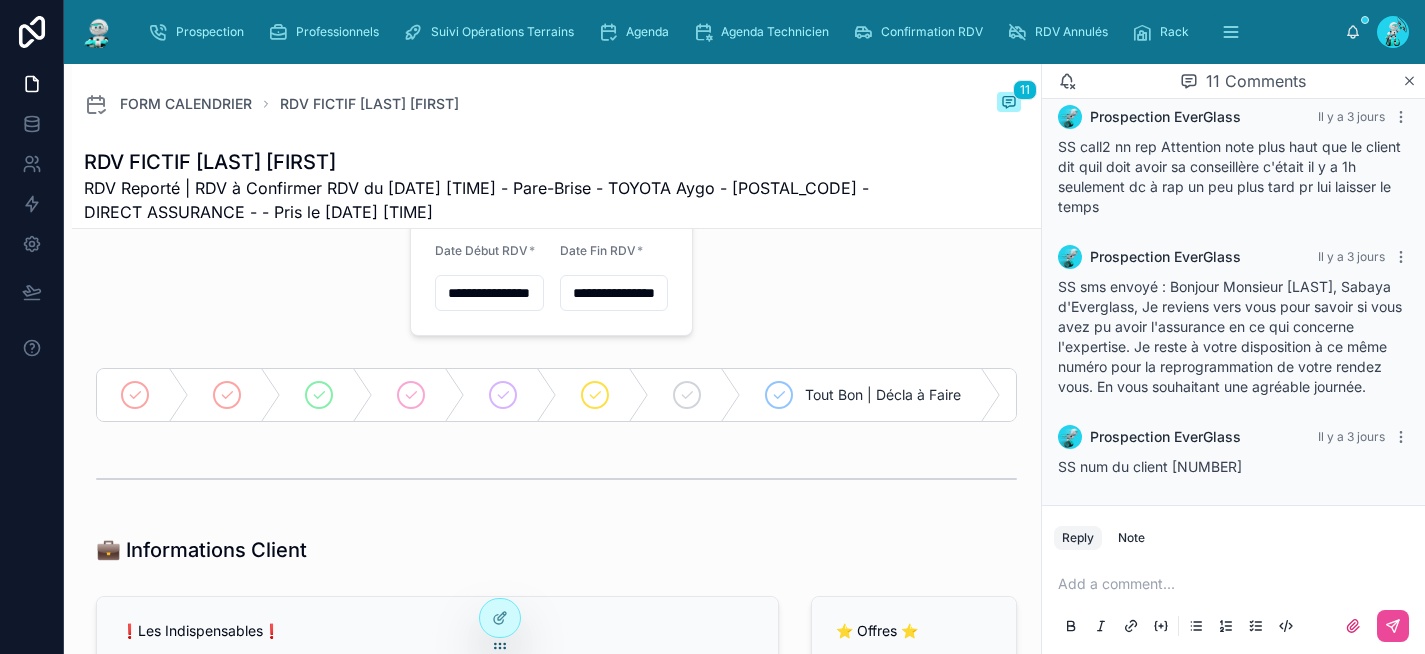 click at bounding box center [1237, 584] 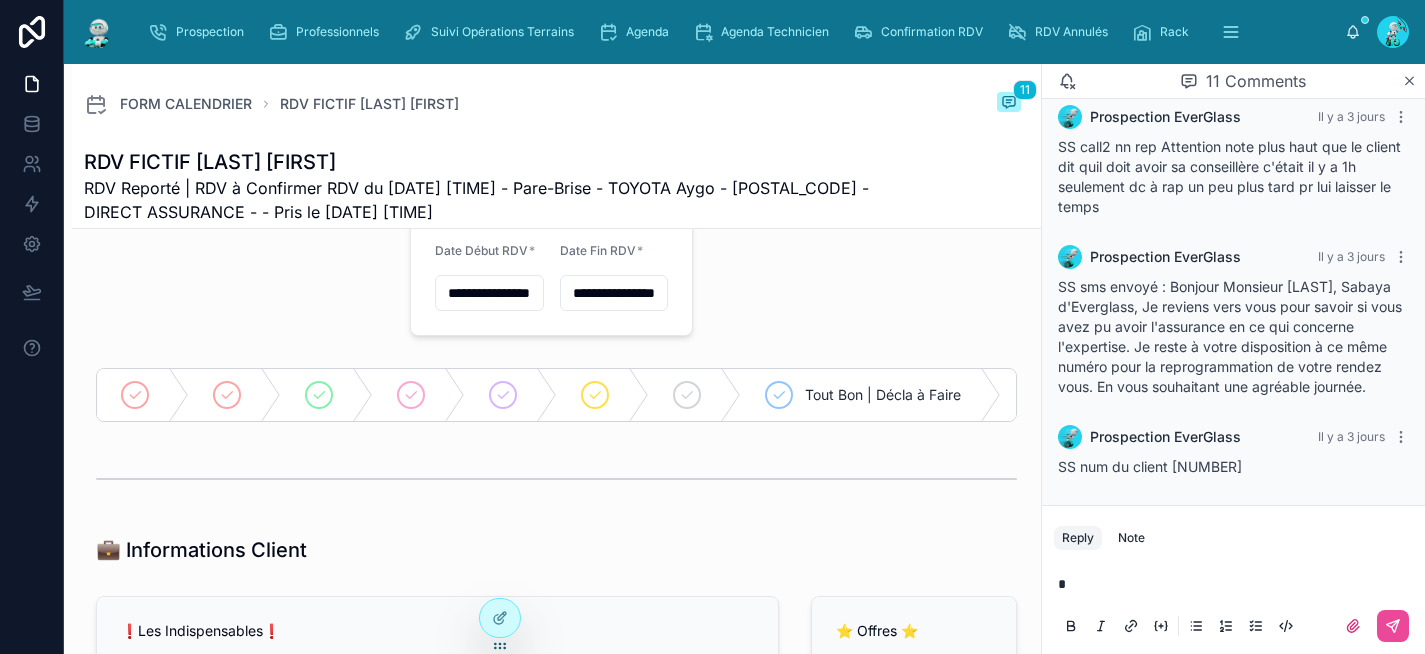 type 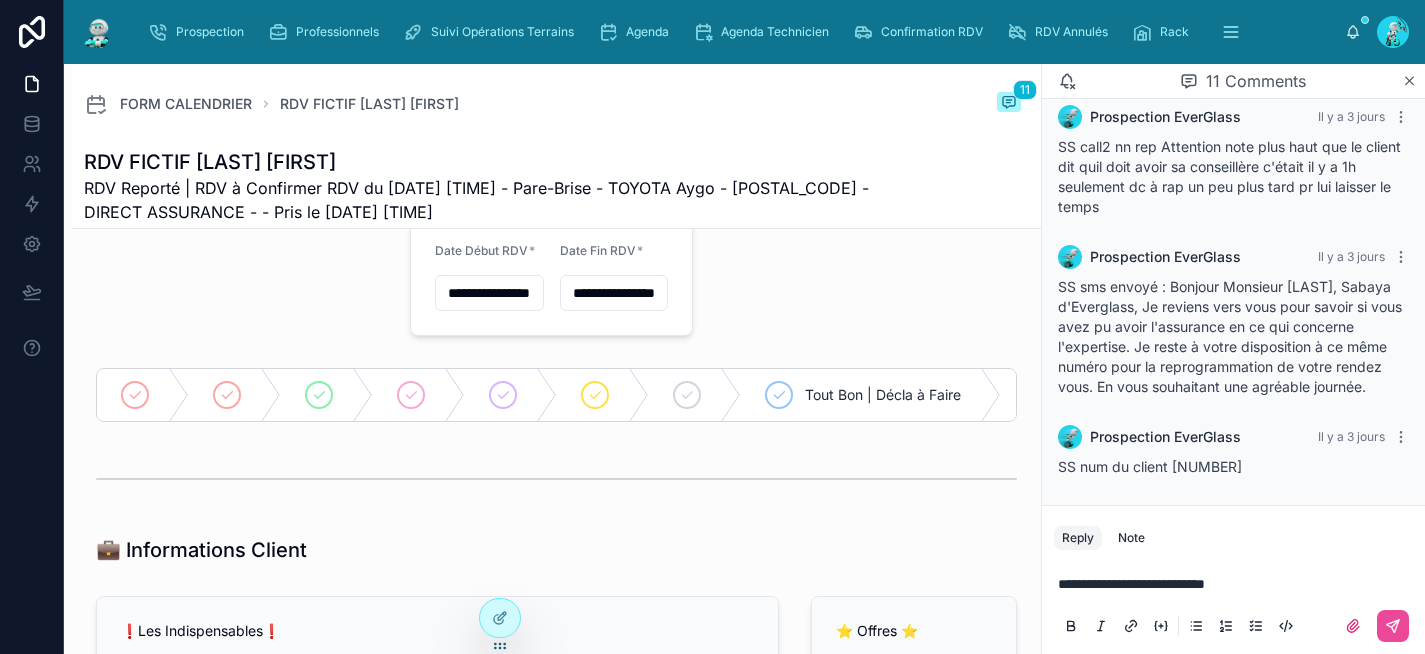 click on "**********" at bounding box center [556, 2037] 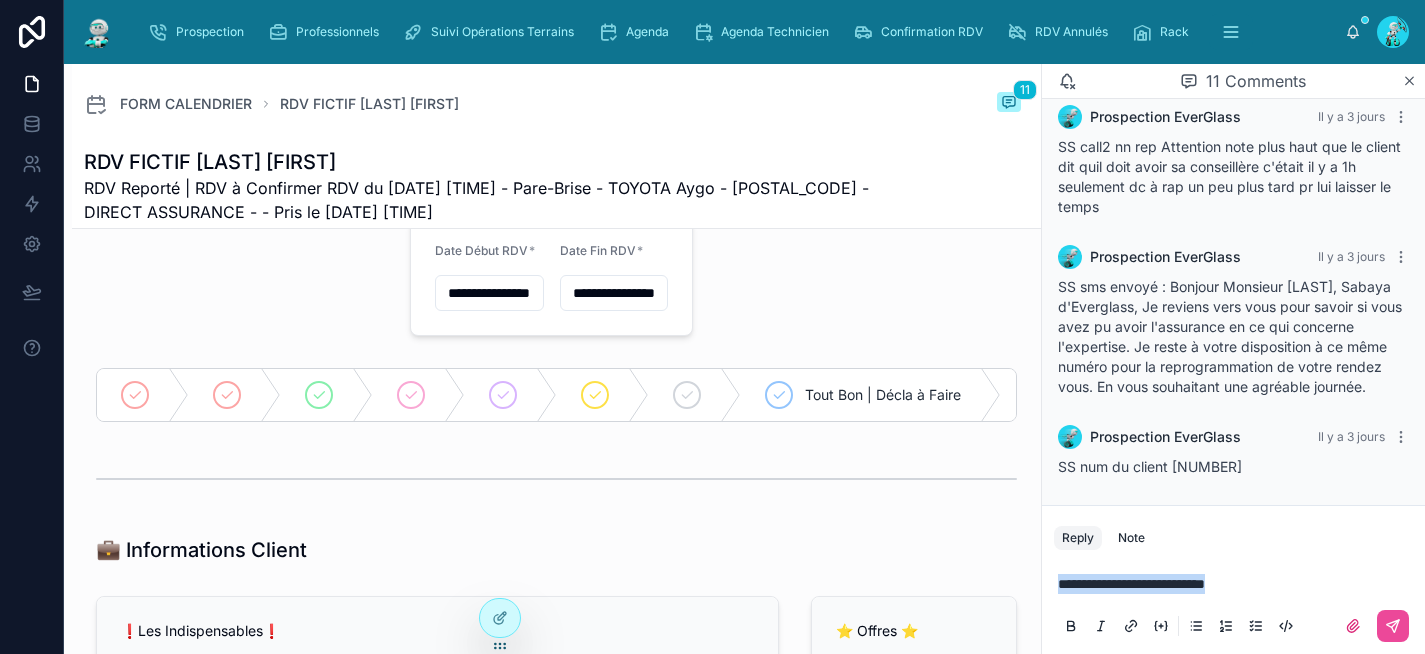 drag, startPoint x: 1297, startPoint y: 585, endPoint x: 1054, endPoint y: 562, distance: 244.08604 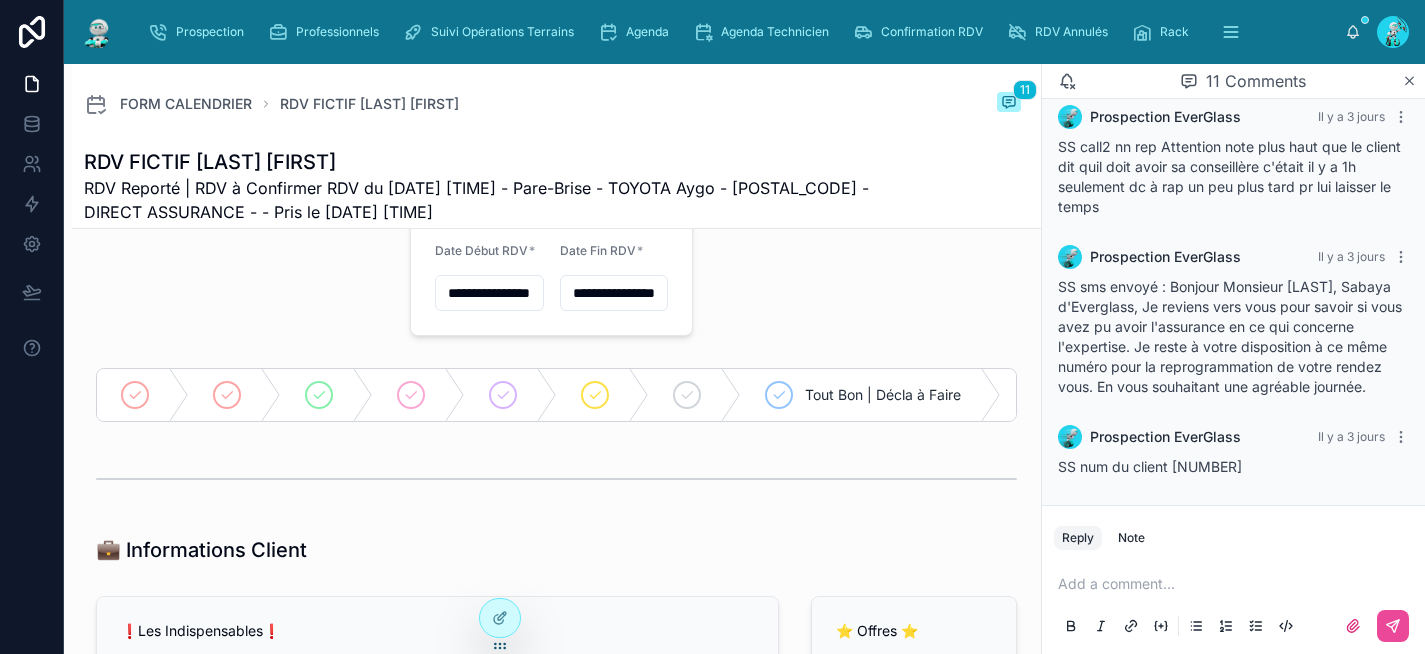 click on "**********" at bounding box center [556, 2037] 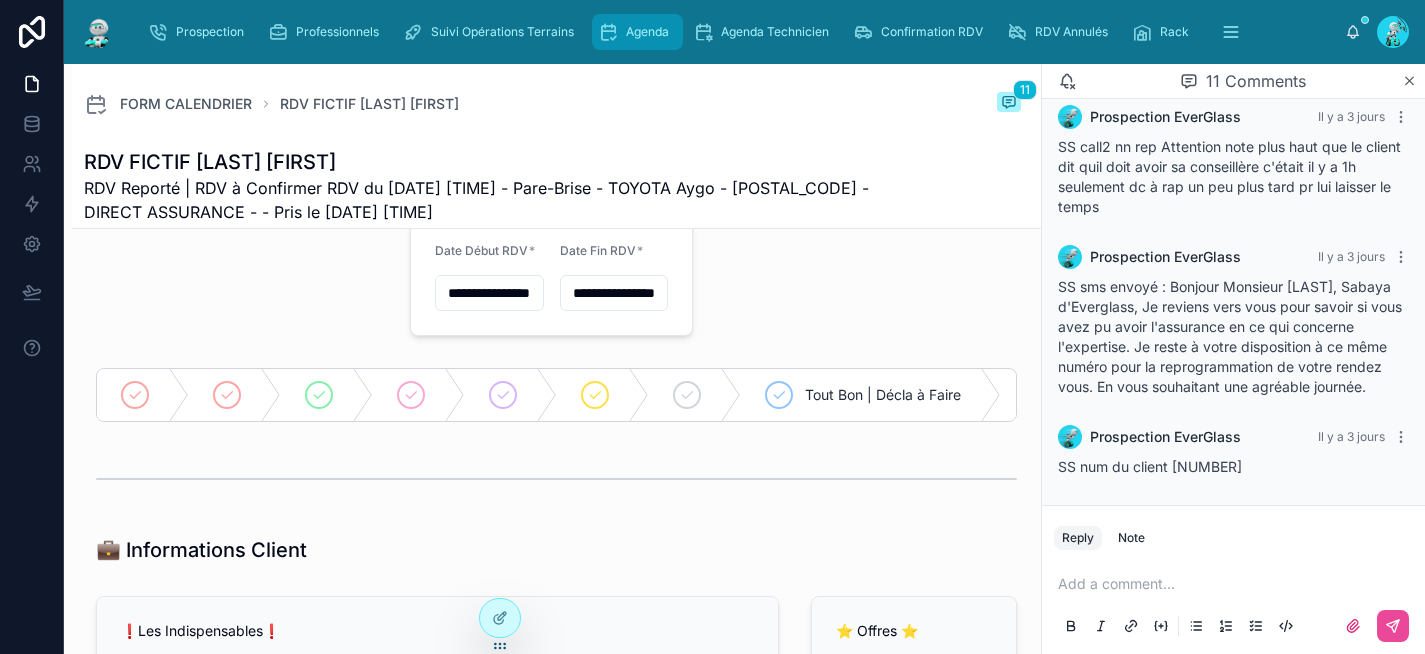 click on "Agenda" at bounding box center [647, 32] 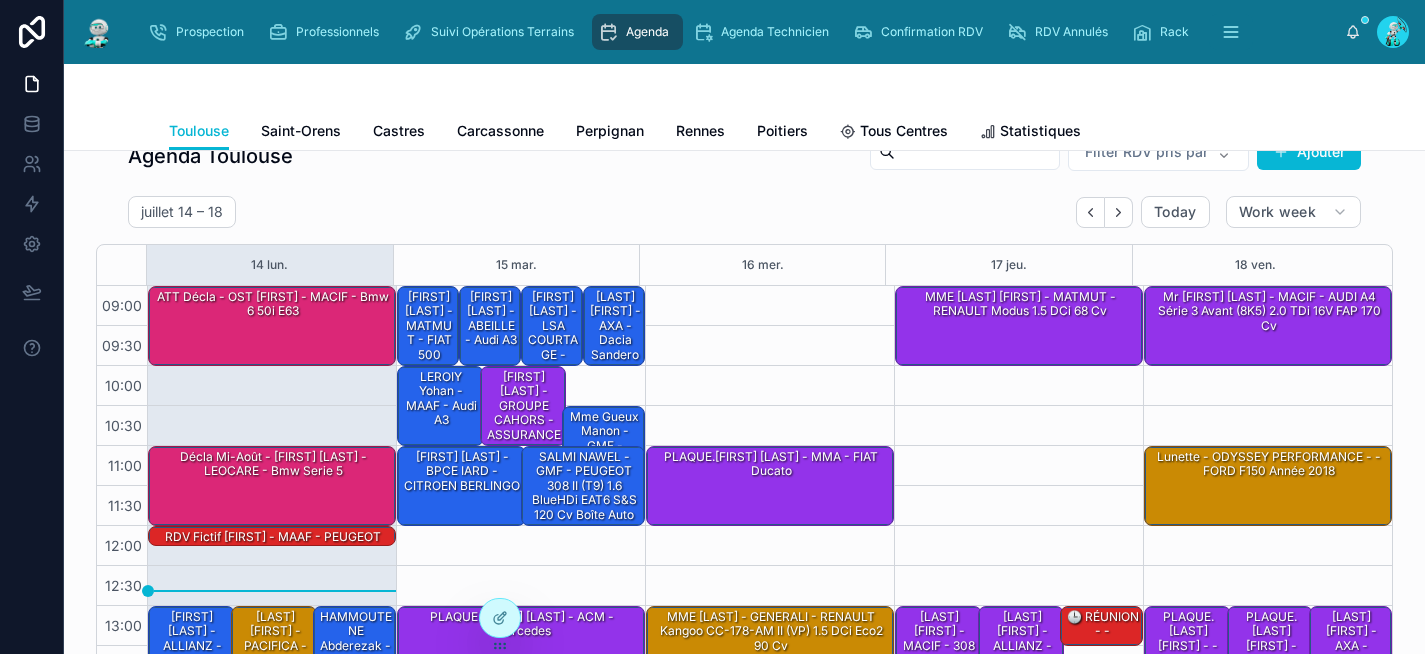 scroll, scrollTop: 0, scrollLeft: 0, axis: both 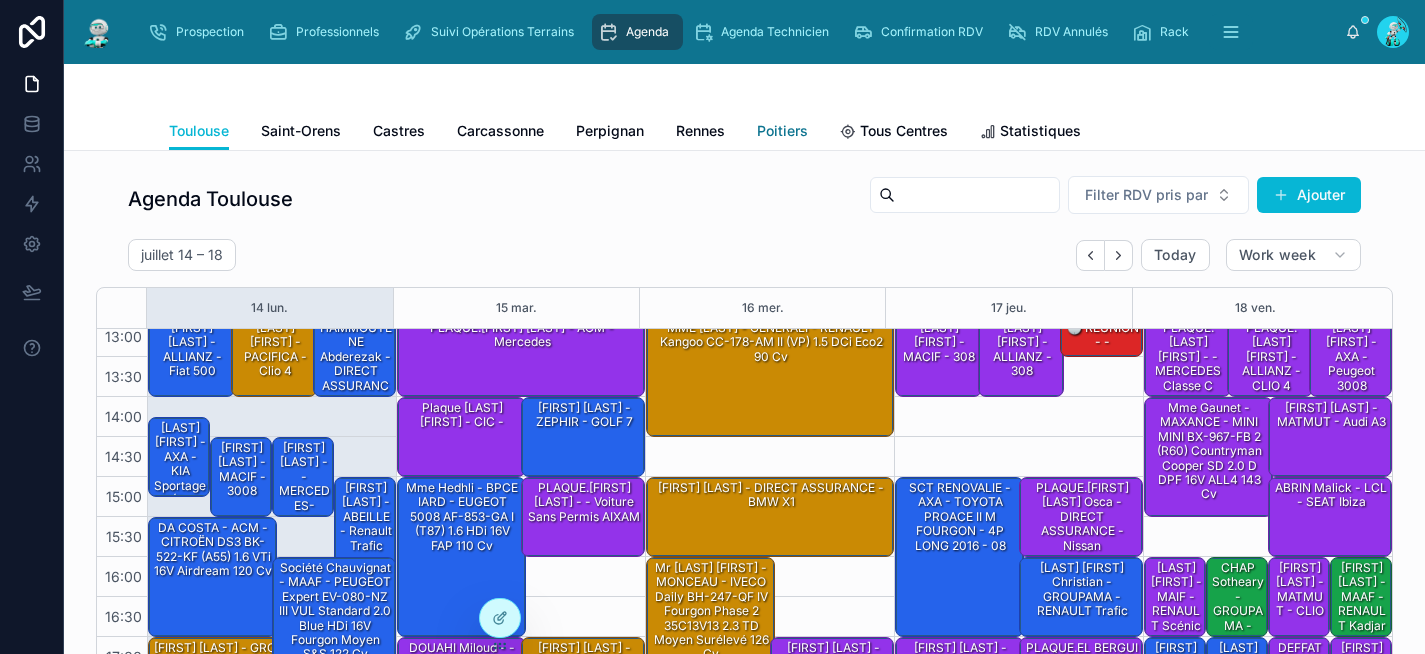 click on "Poitiers" at bounding box center [782, 131] 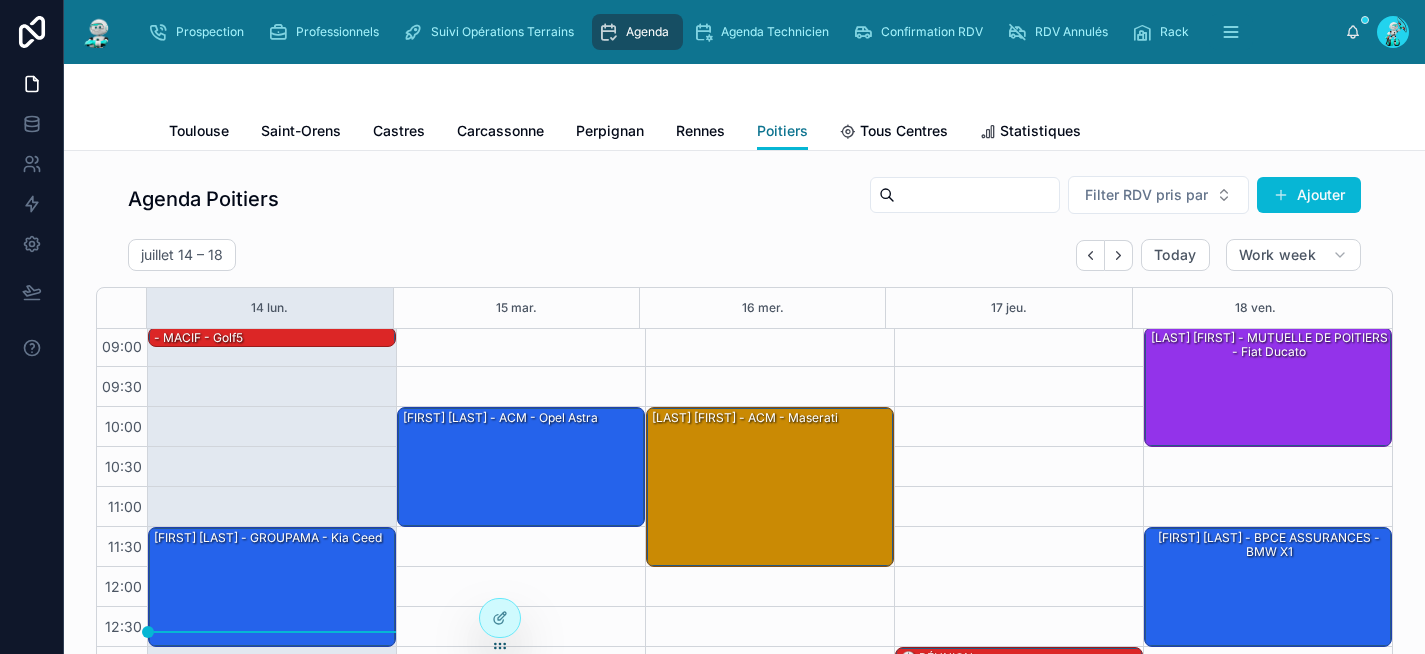 scroll, scrollTop: 0, scrollLeft: 0, axis: both 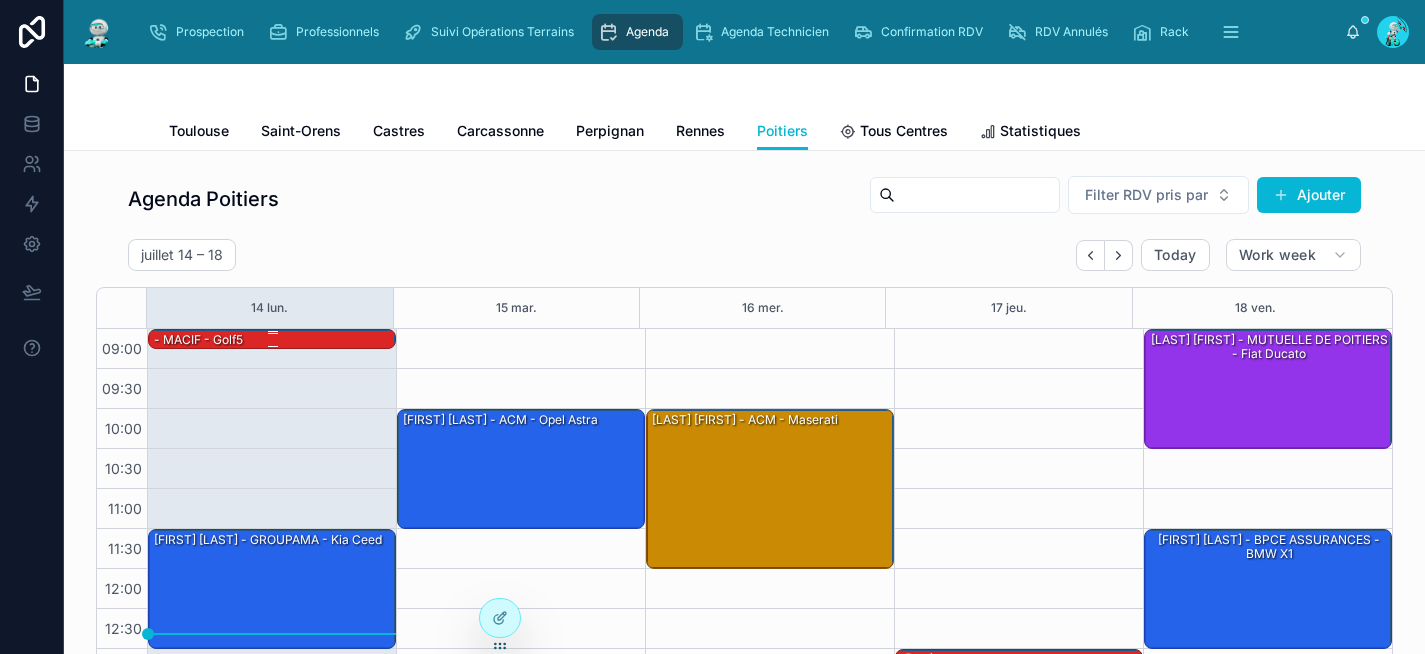 click on "- MACIF - golf5" at bounding box center (273, 339) 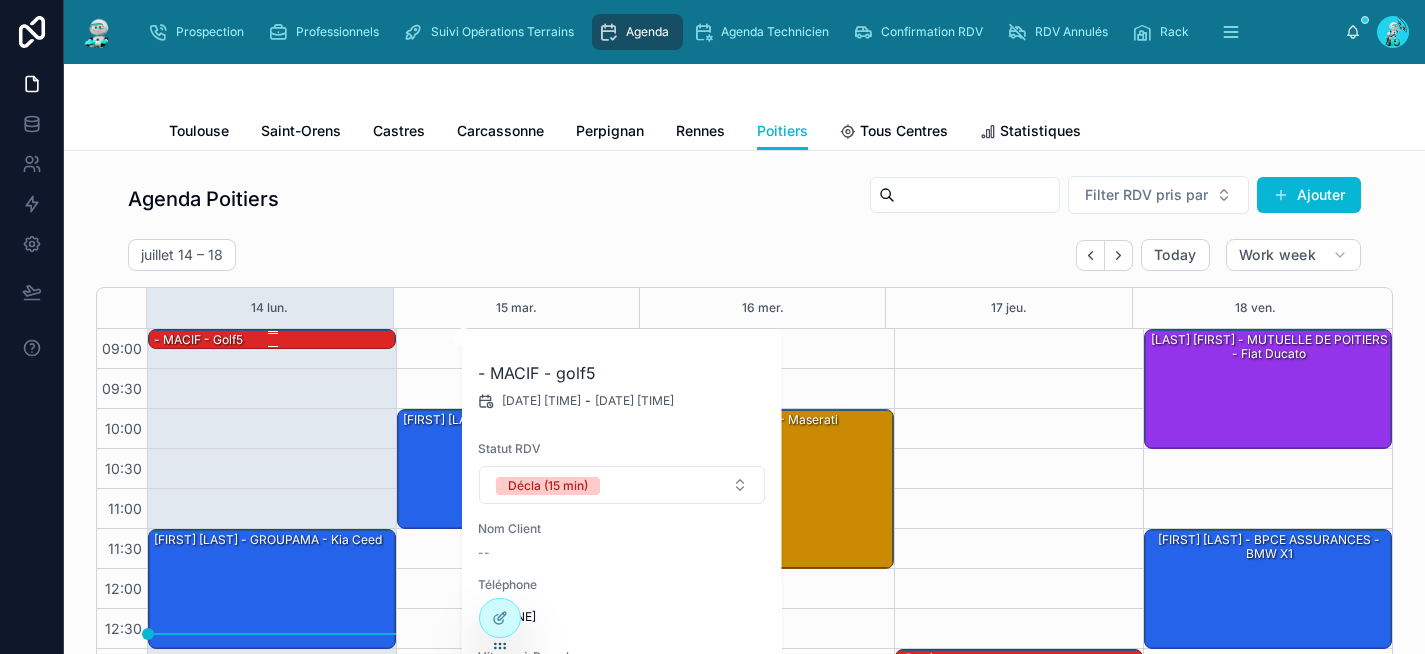 click on "- MACIF - golf5" at bounding box center (273, 339) 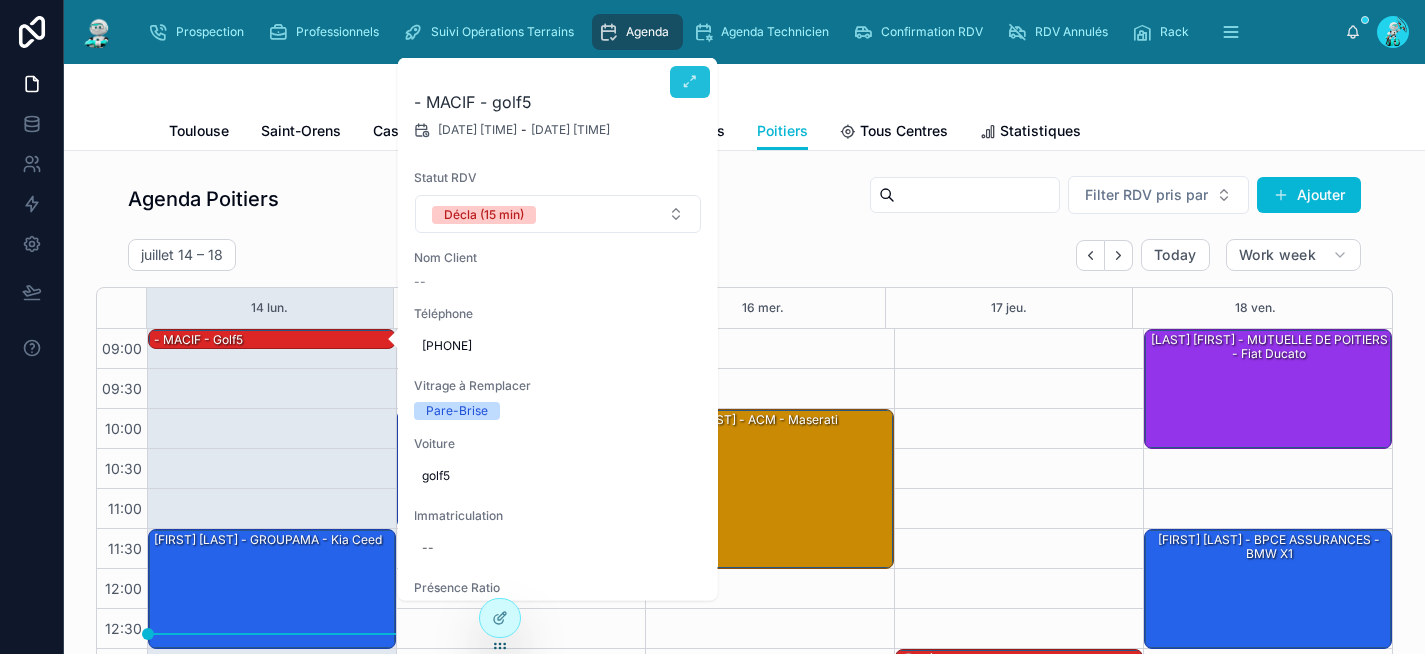 click at bounding box center [690, 82] 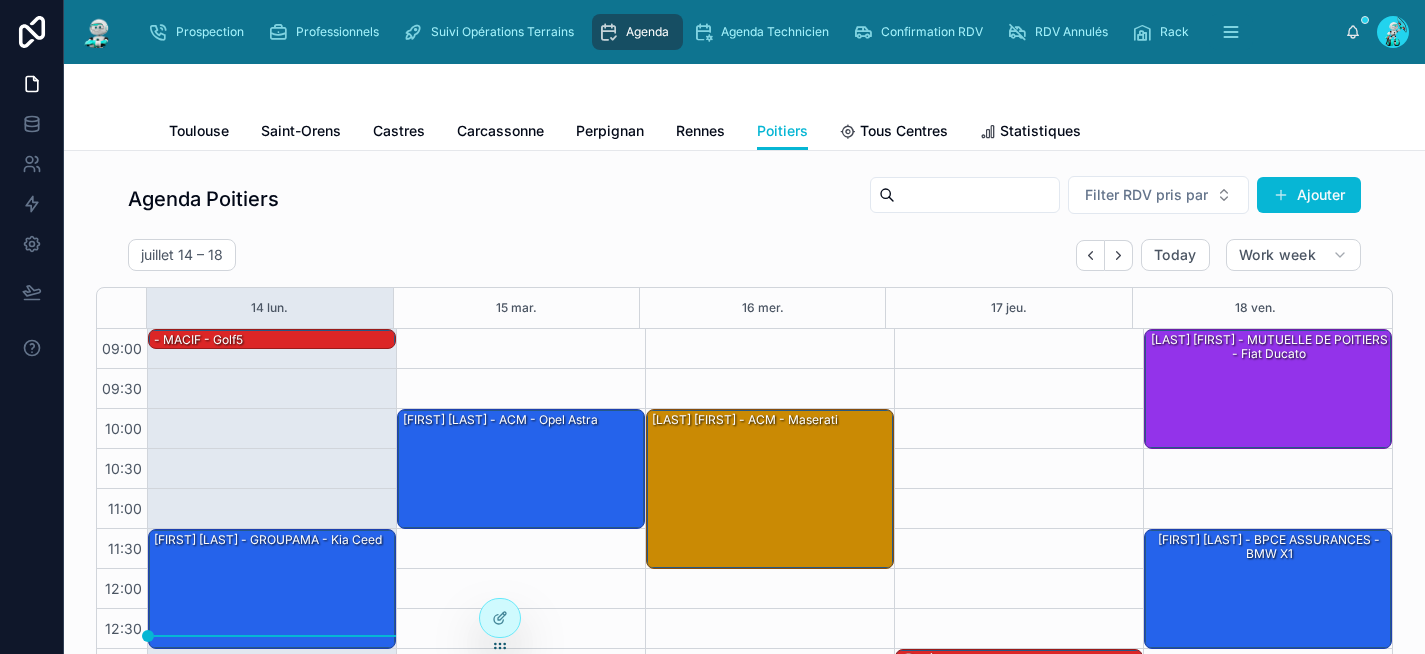 scroll, scrollTop: 332, scrollLeft: 0, axis: vertical 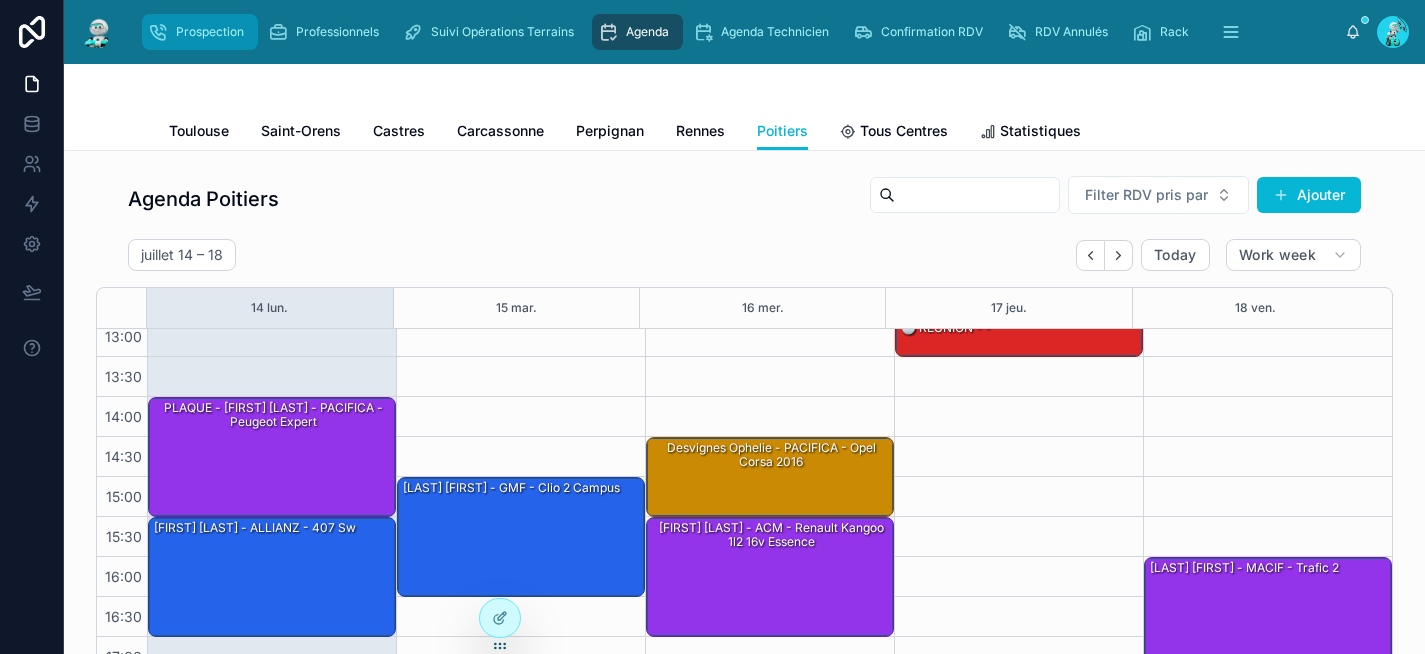 click on "Prospection" at bounding box center [210, 32] 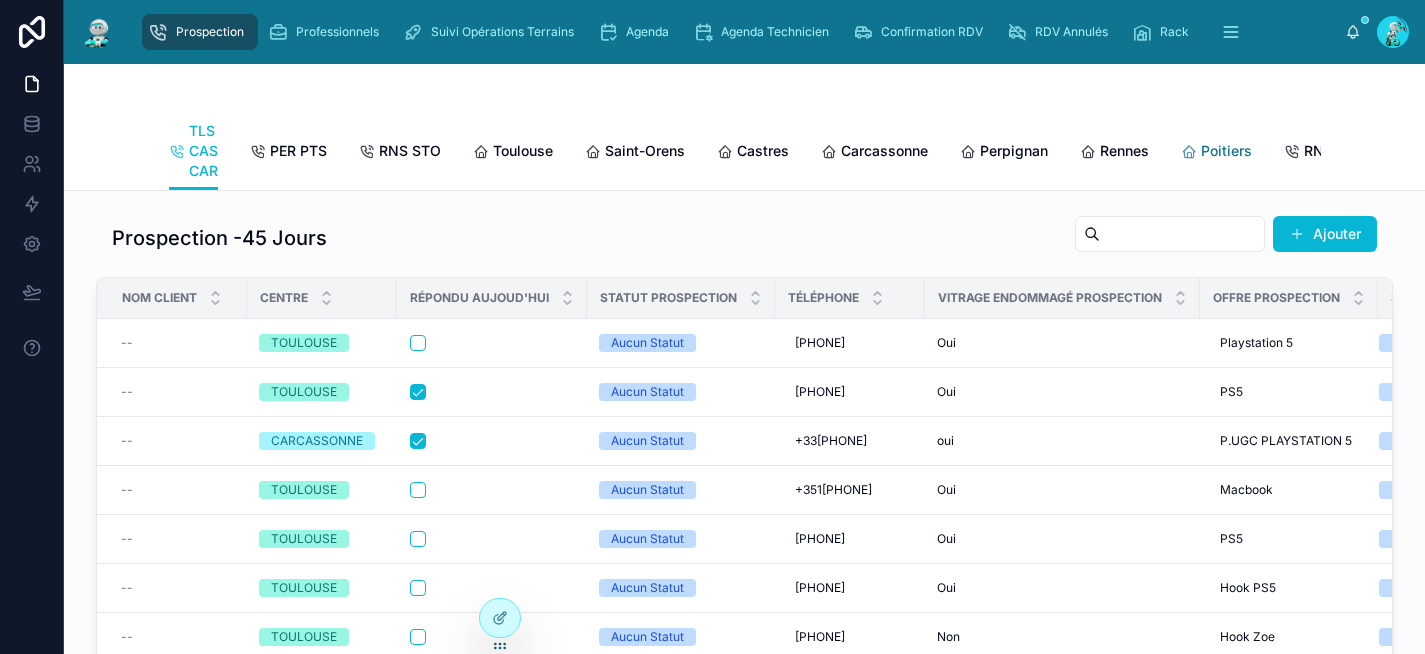 click on "Poitiers" at bounding box center [1226, 151] 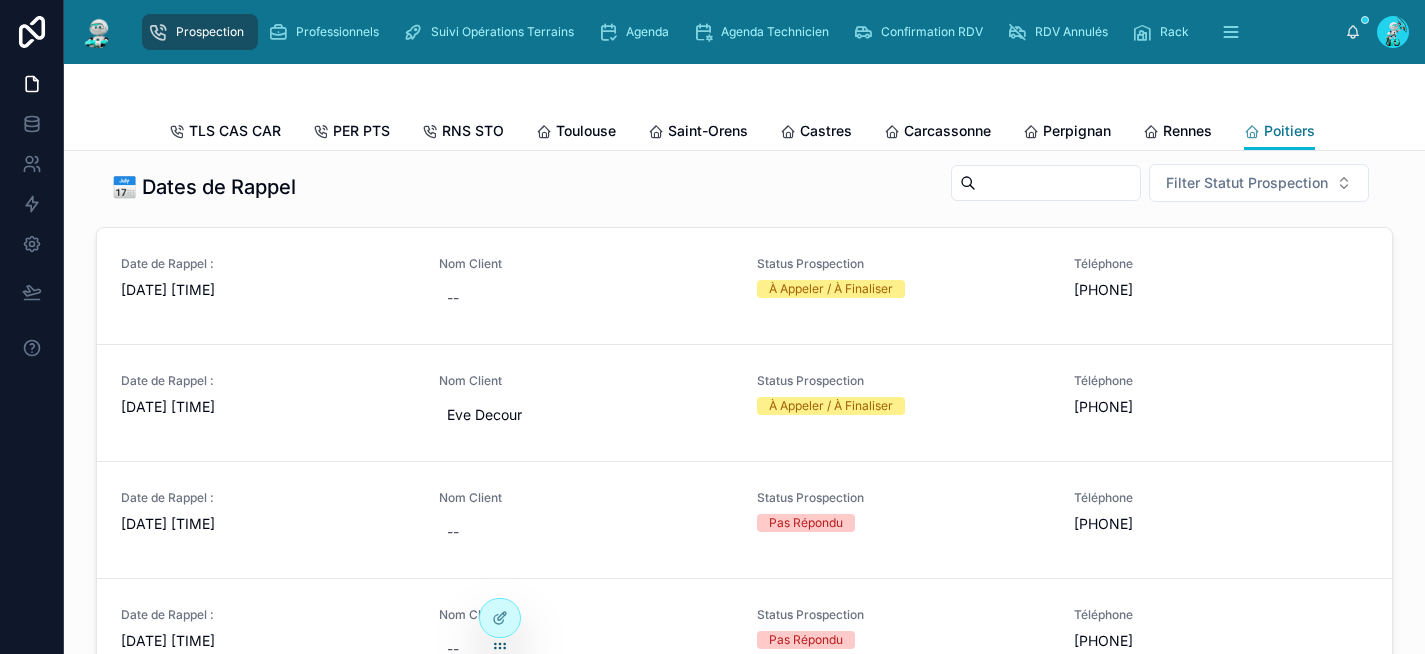 scroll, scrollTop: 741, scrollLeft: 0, axis: vertical 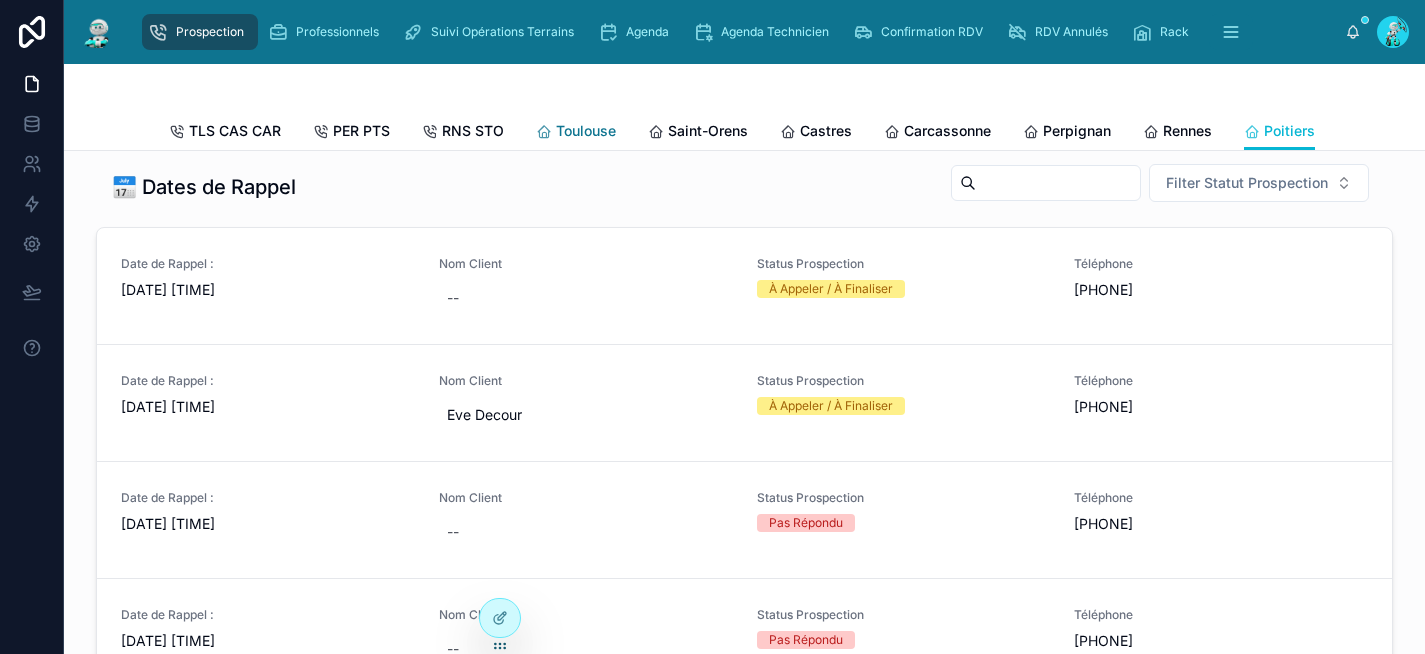 click on "Toulouse" at bounding box center (586, 131) 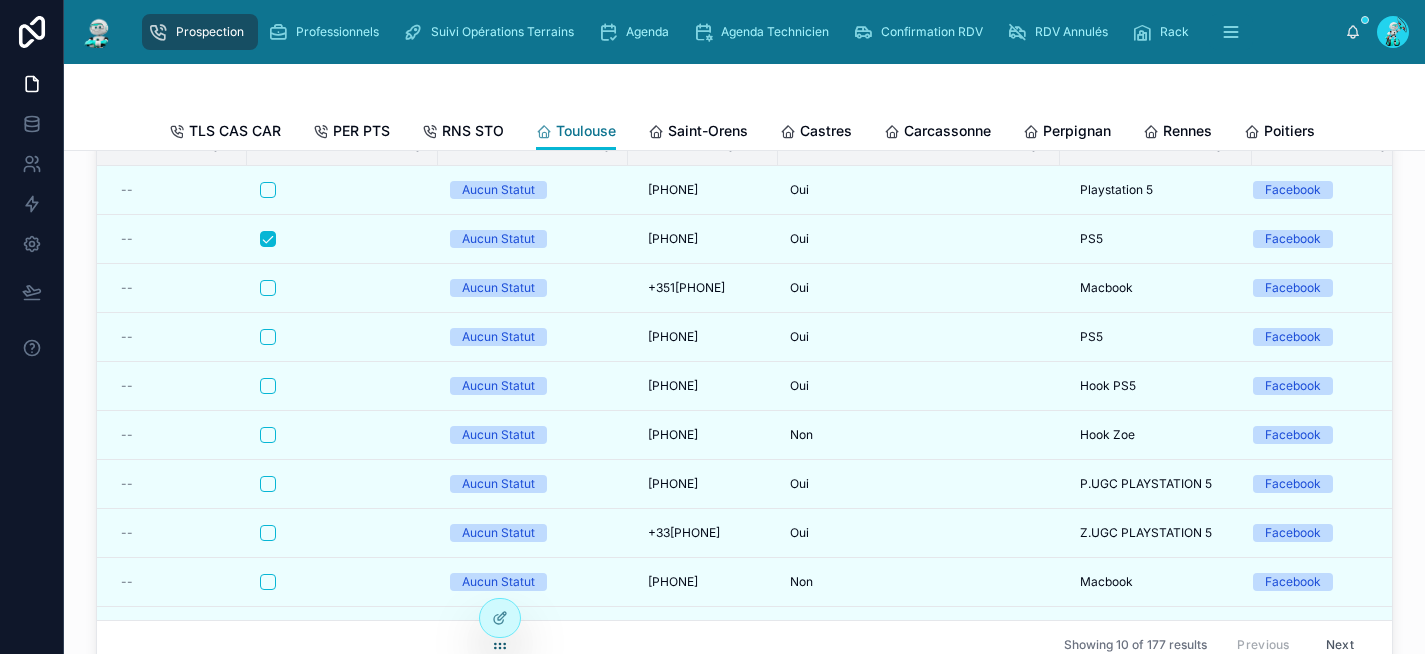 scroll, scrollTop: 8, scrollLeft: 0, axis: vertical 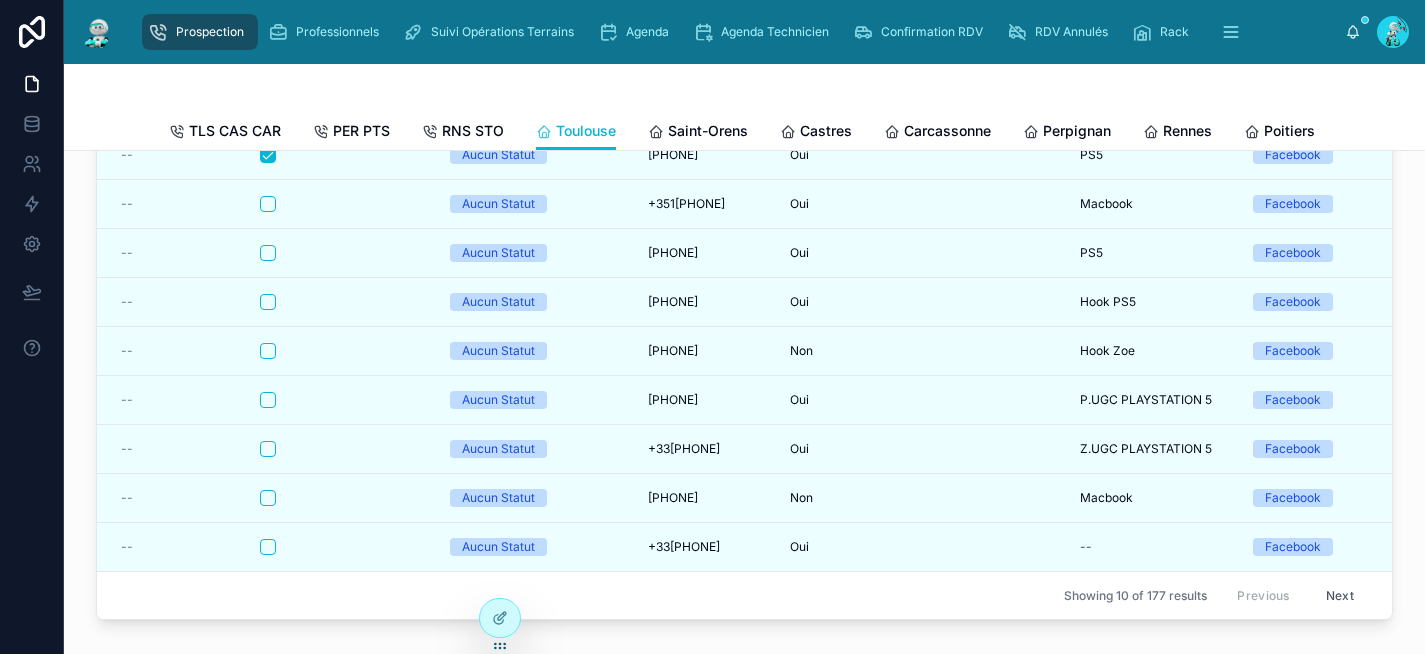 click on "Next" at bounding box center (1340, 595) 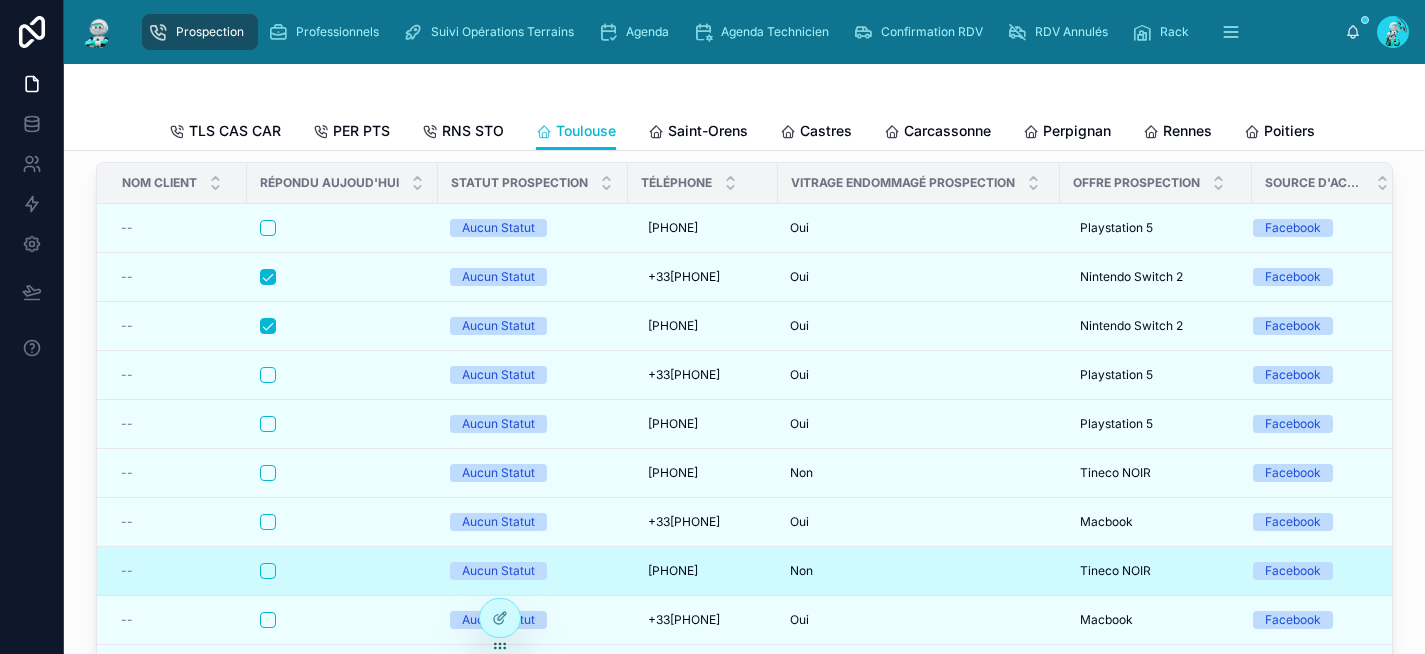 scroll, scrollTop: 0, scrollLeft: 0, axis: both 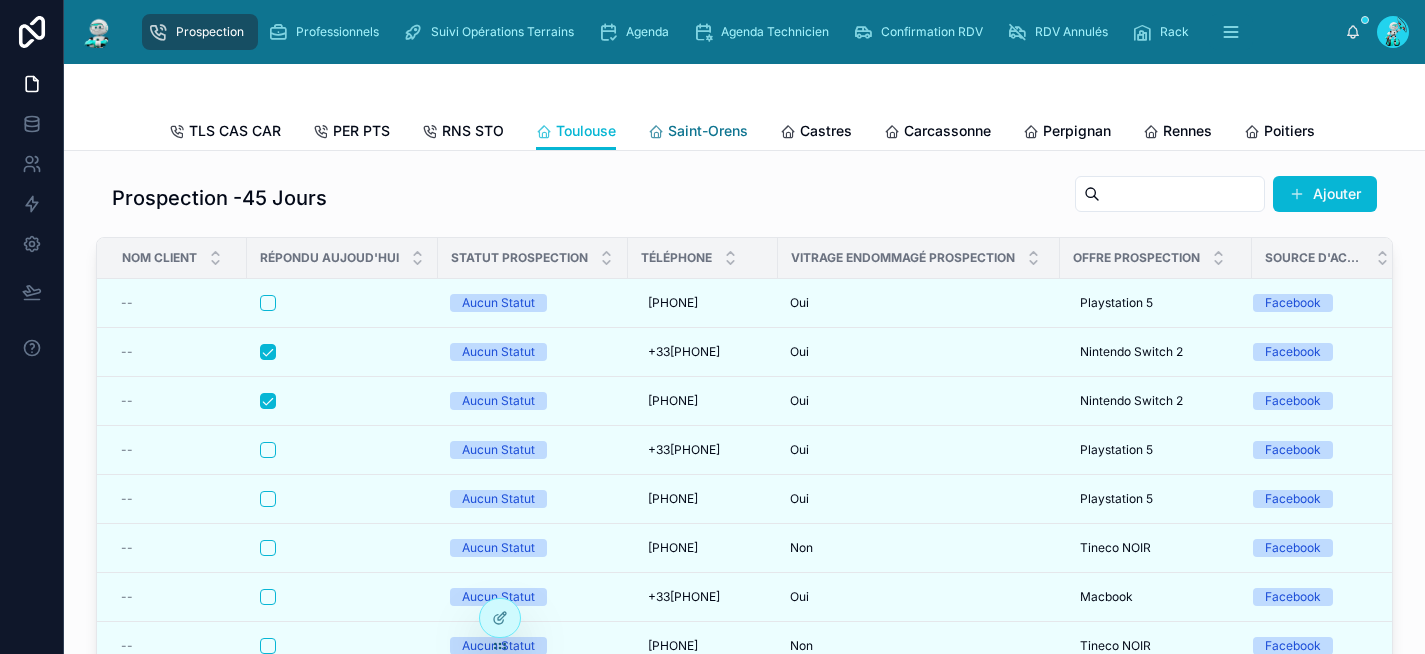click on "Saint-Orens" at bounding box center (708, 131) 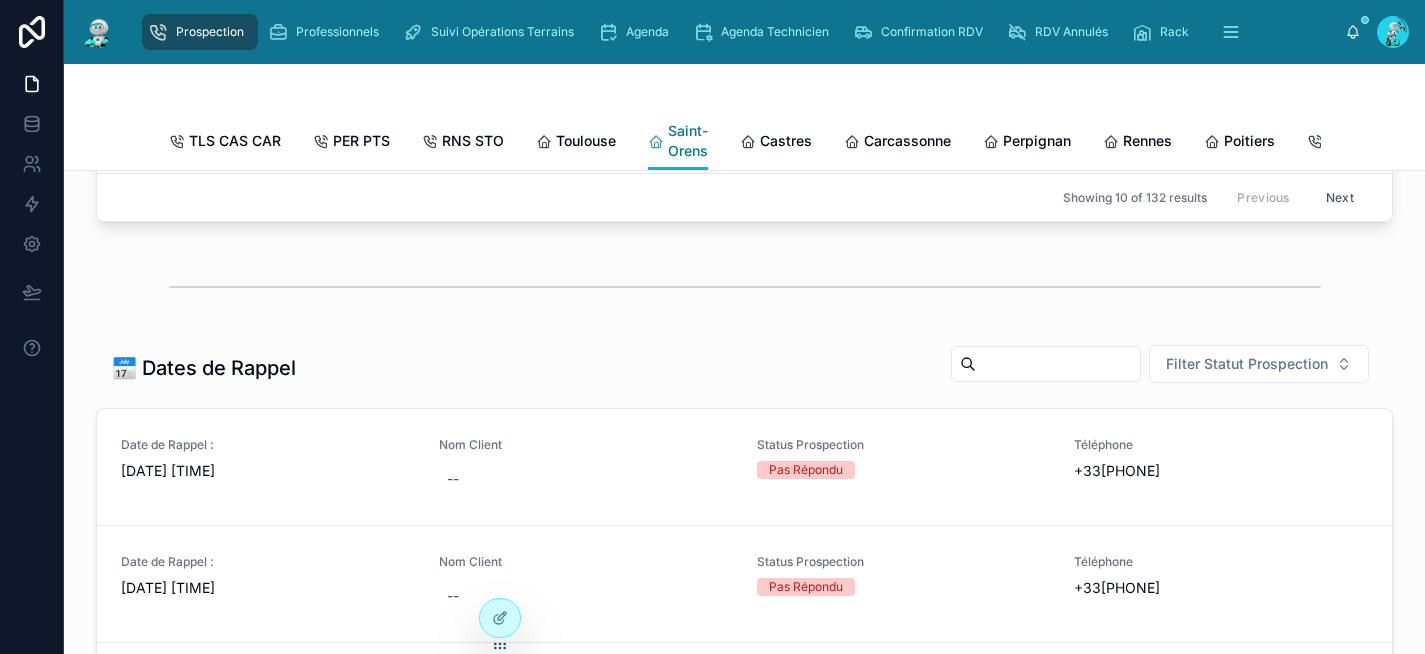scroll, scrollTop: 606, scrollLeft: 0, axis: vertical 